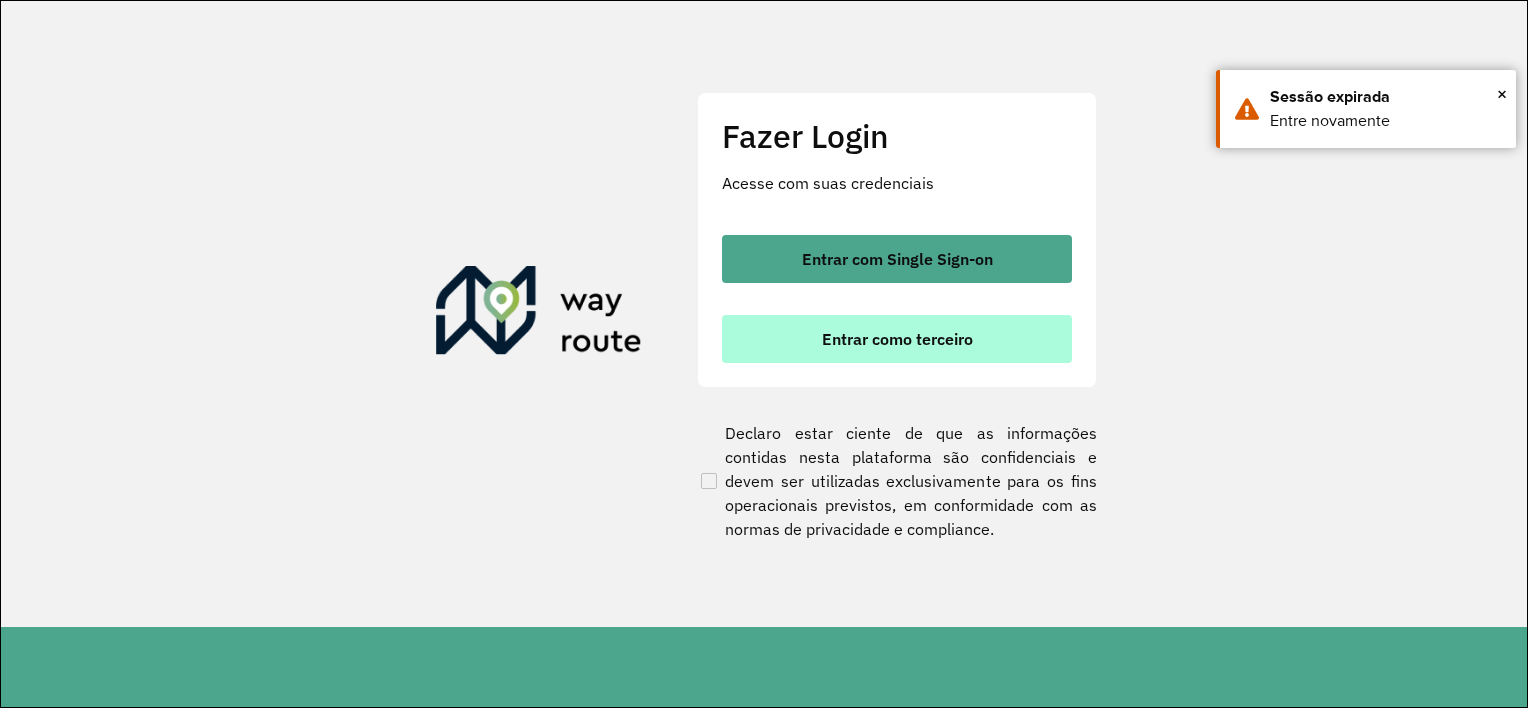 scroll, scrollTop: 0, scrollLeft: 0, axis: both 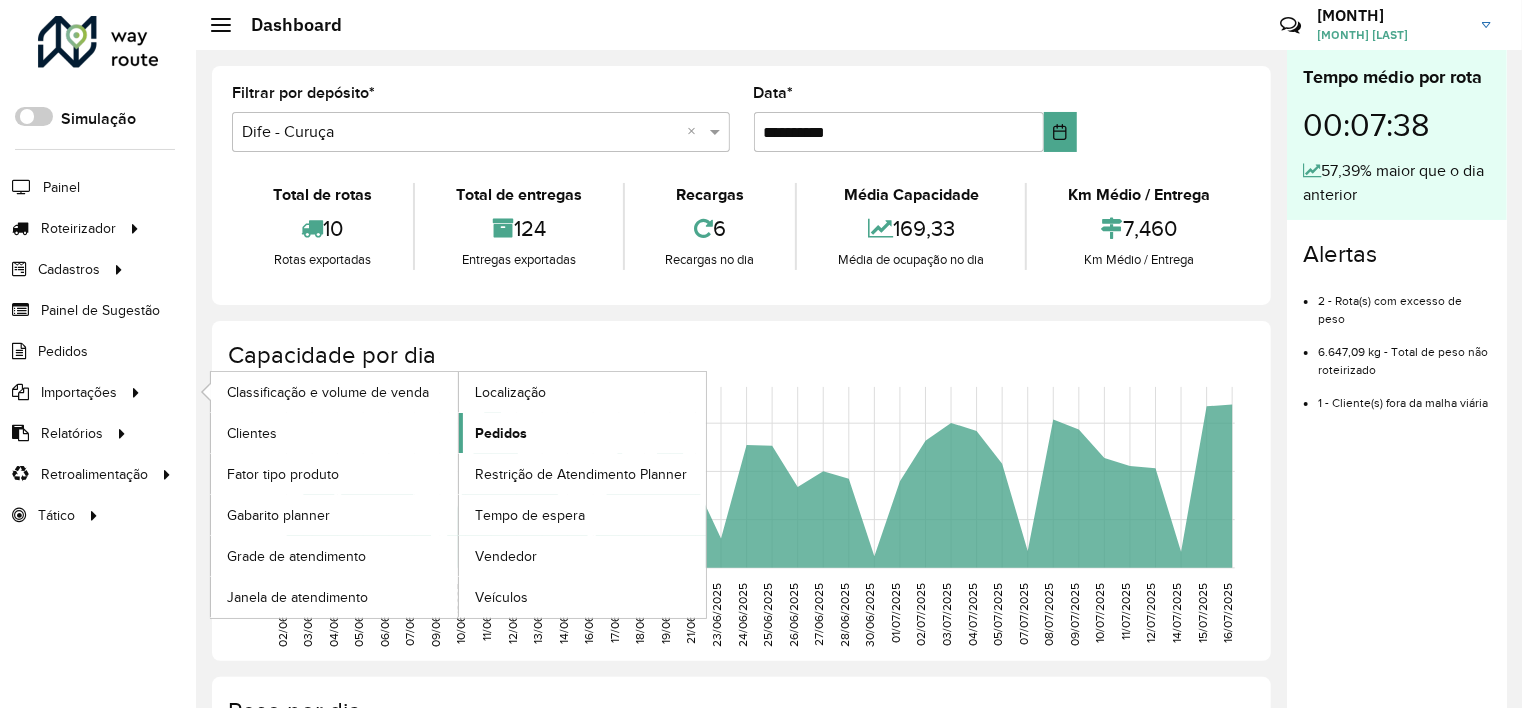 click on "Pedidos" 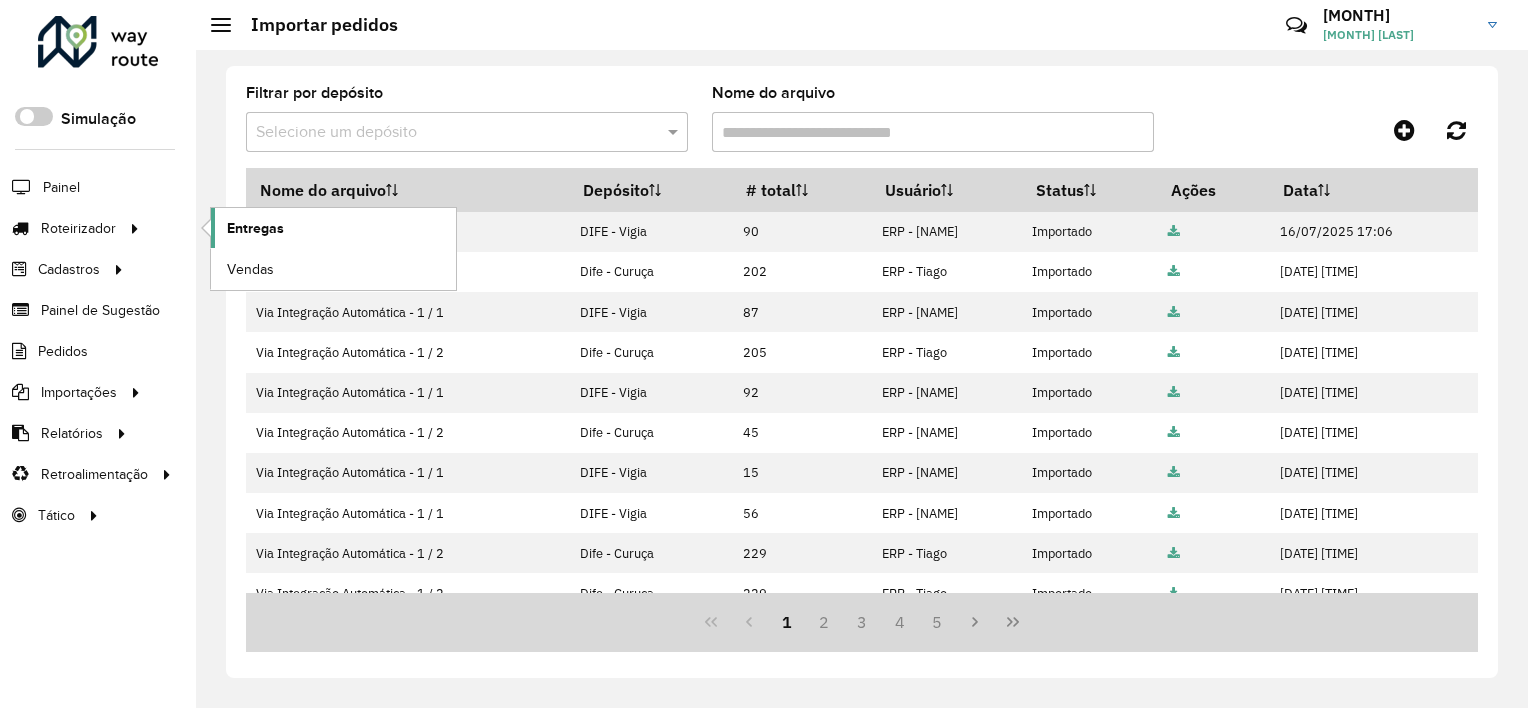 click on "Entregas" 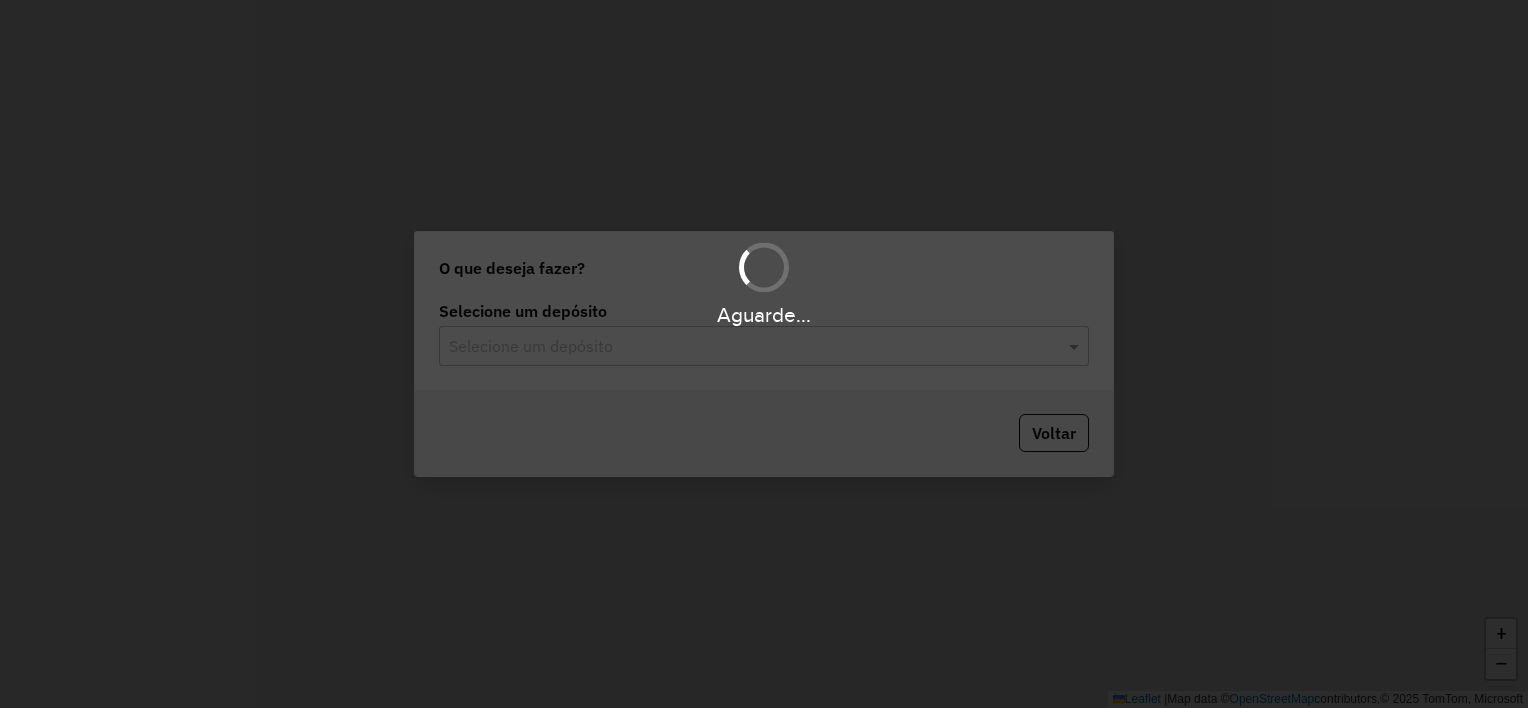scroll, scrollTop: 0, scrollLeft: 0, axis: both 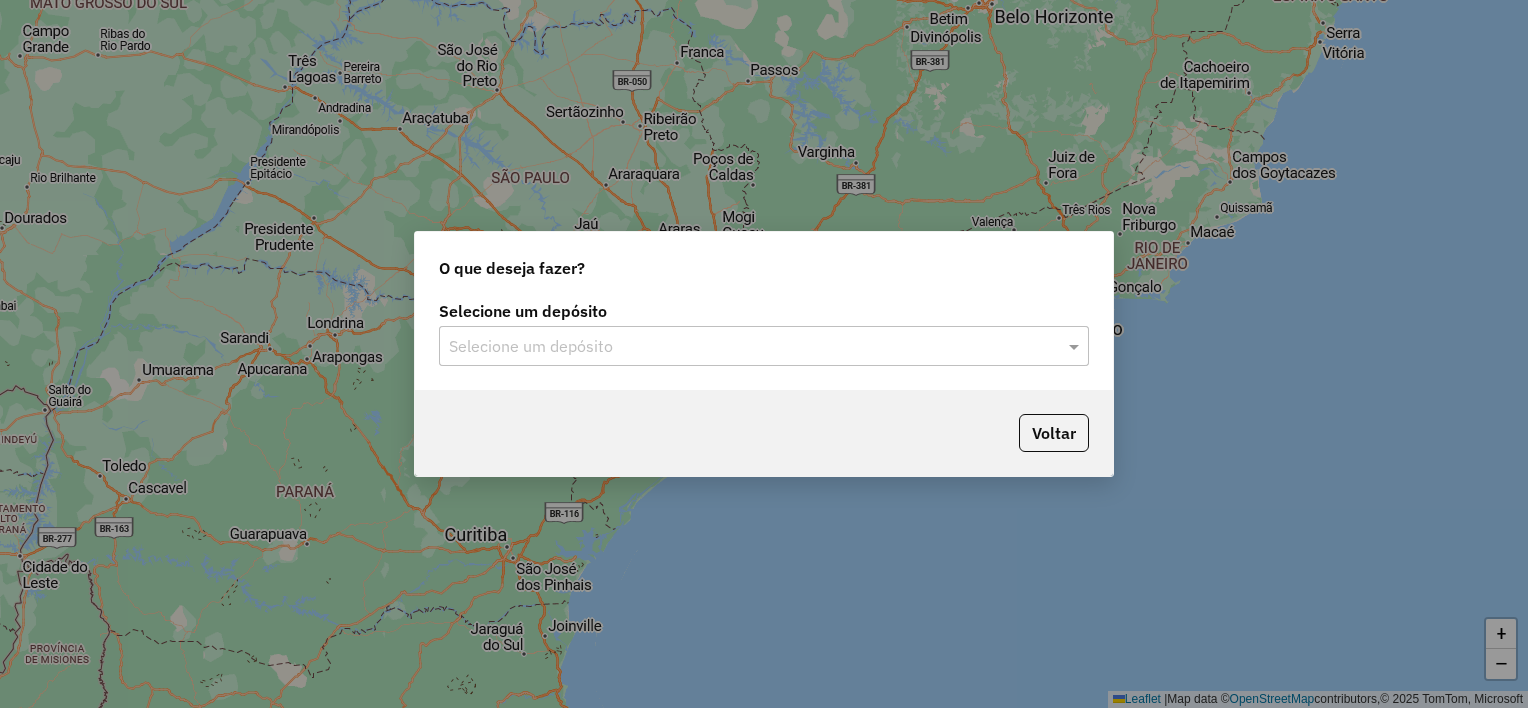click 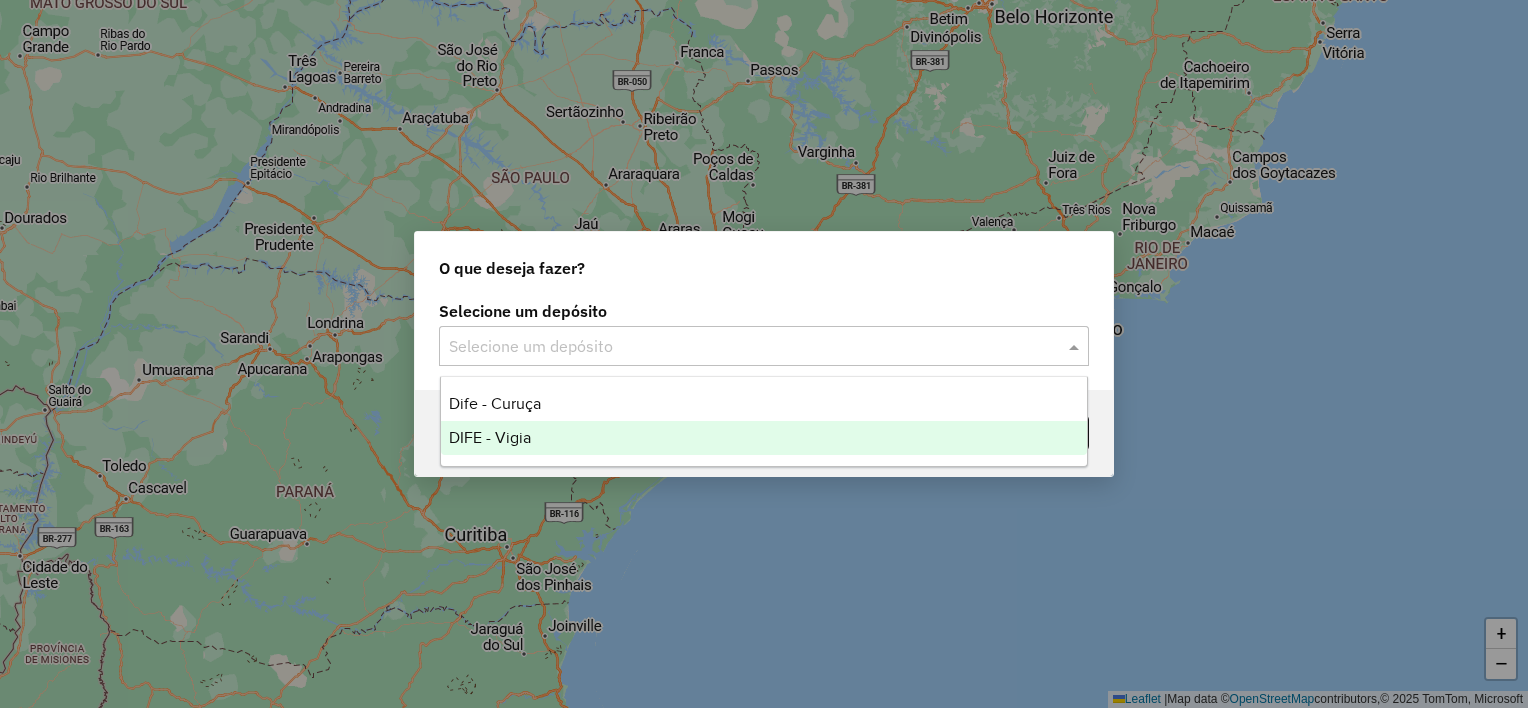 click on "DIFE - Vigia" at bounding box center [490, 437] 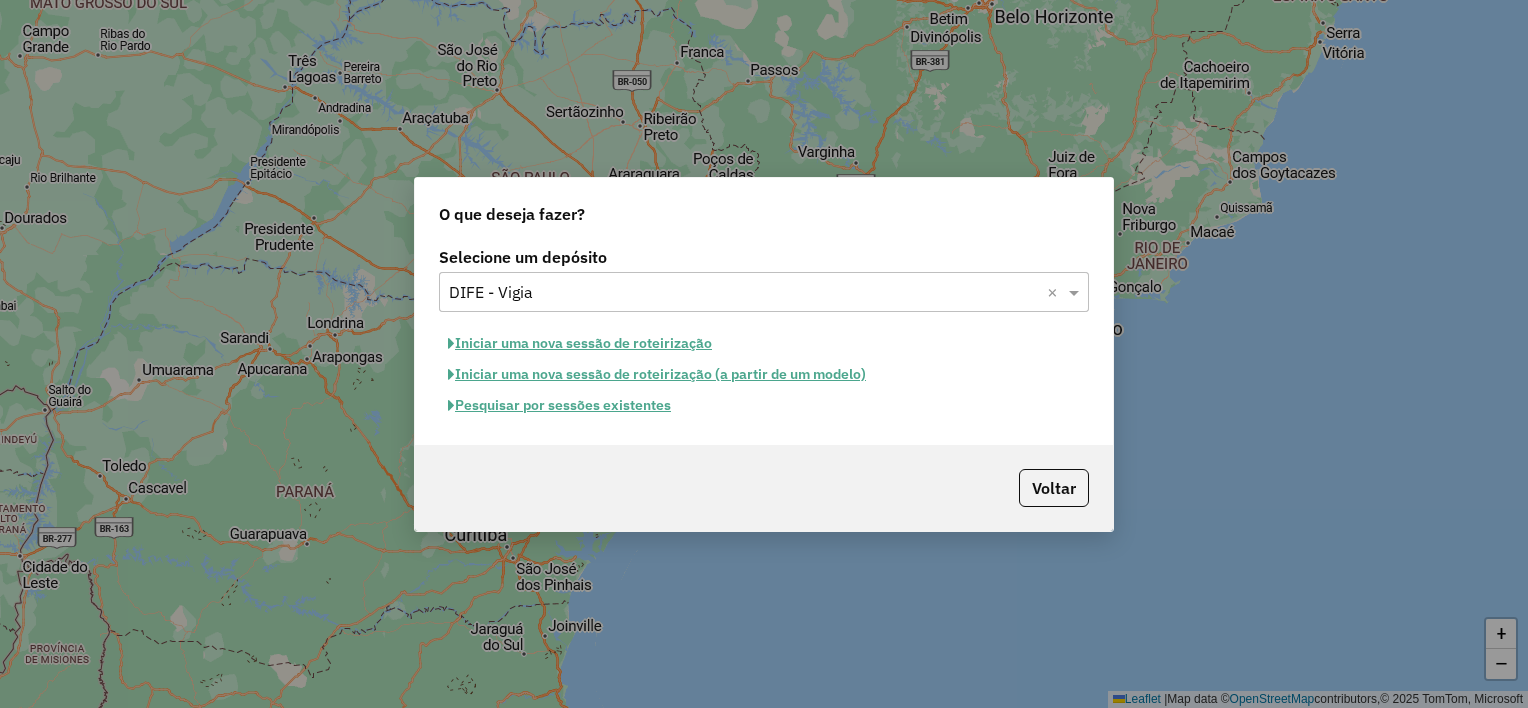 click on "Iniciar uma nova sessão de roteirização" 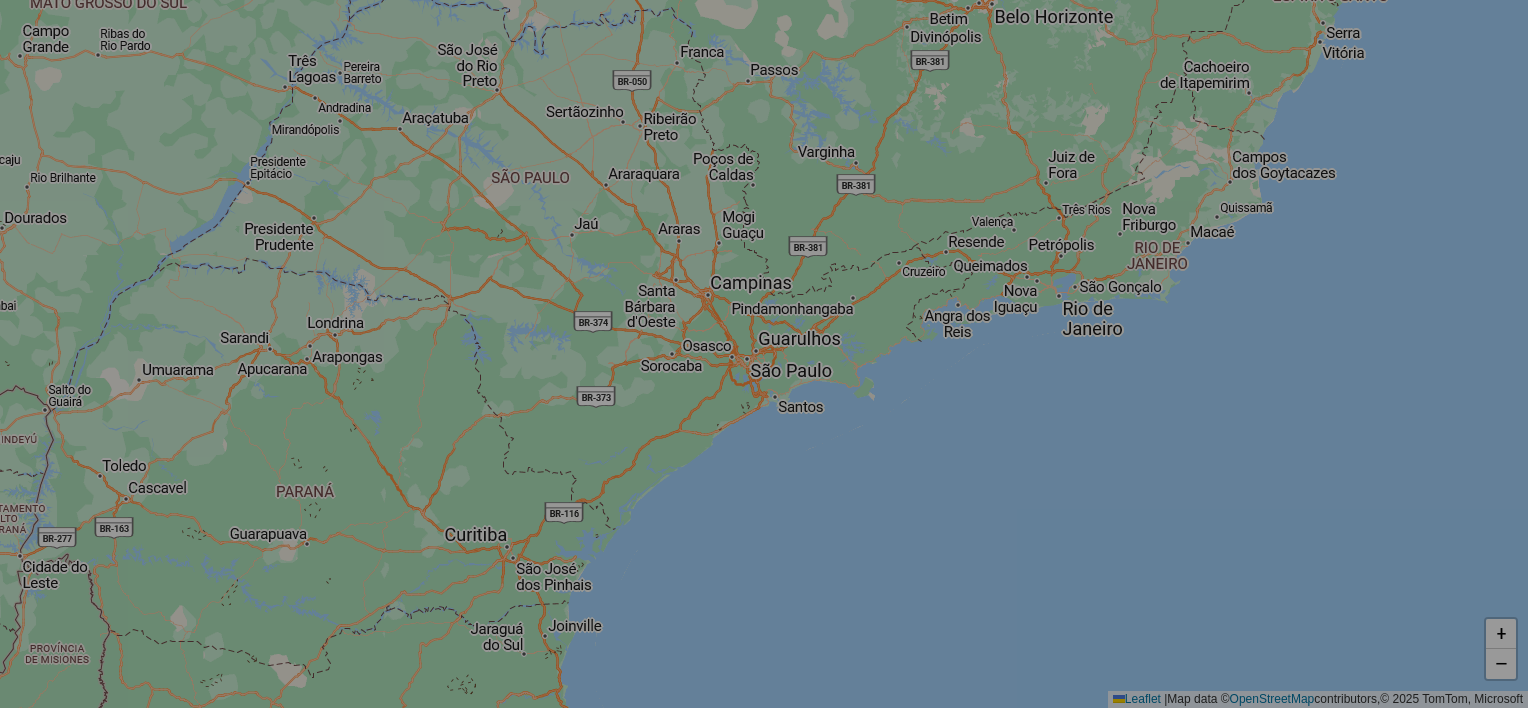 select on "*" 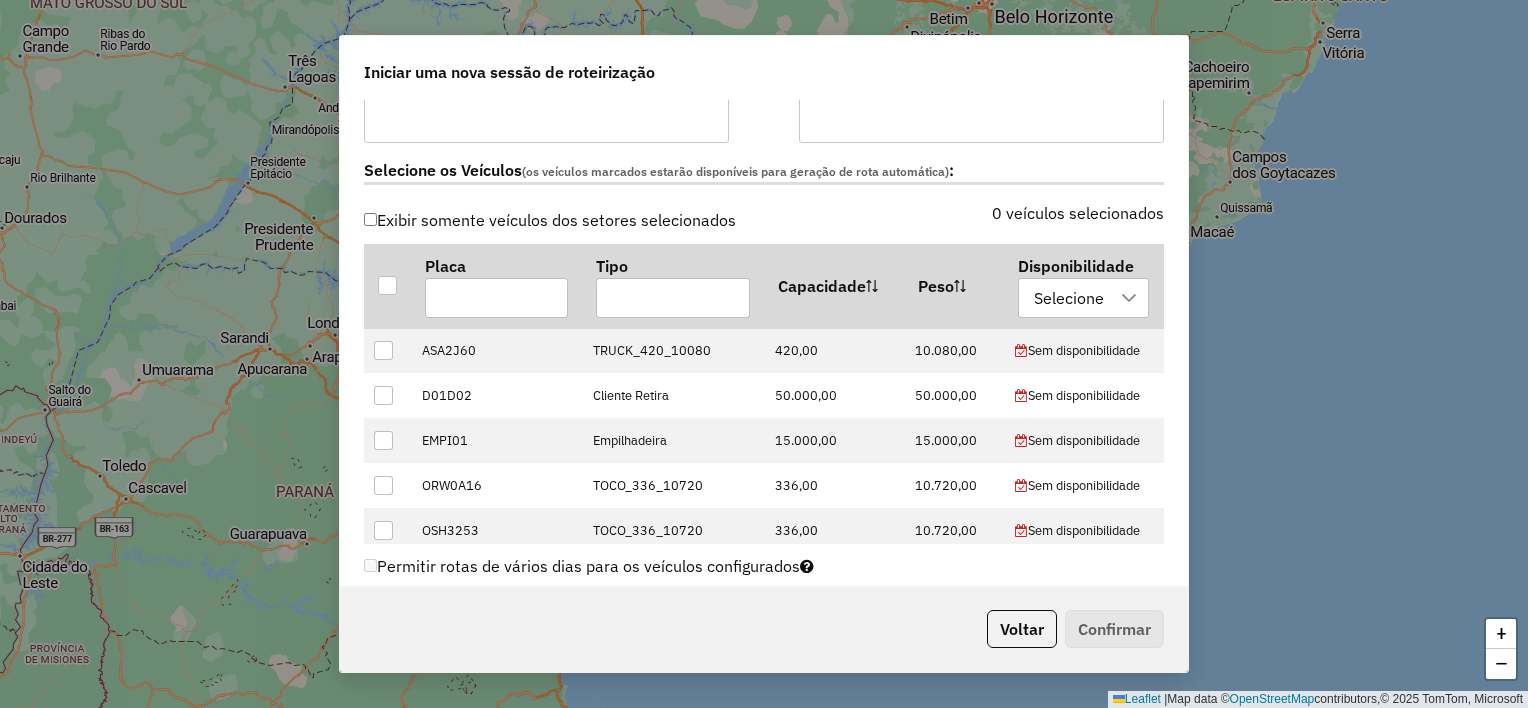 scroll, scrollTop: 700, scrollLeft: 0, axis: vertical 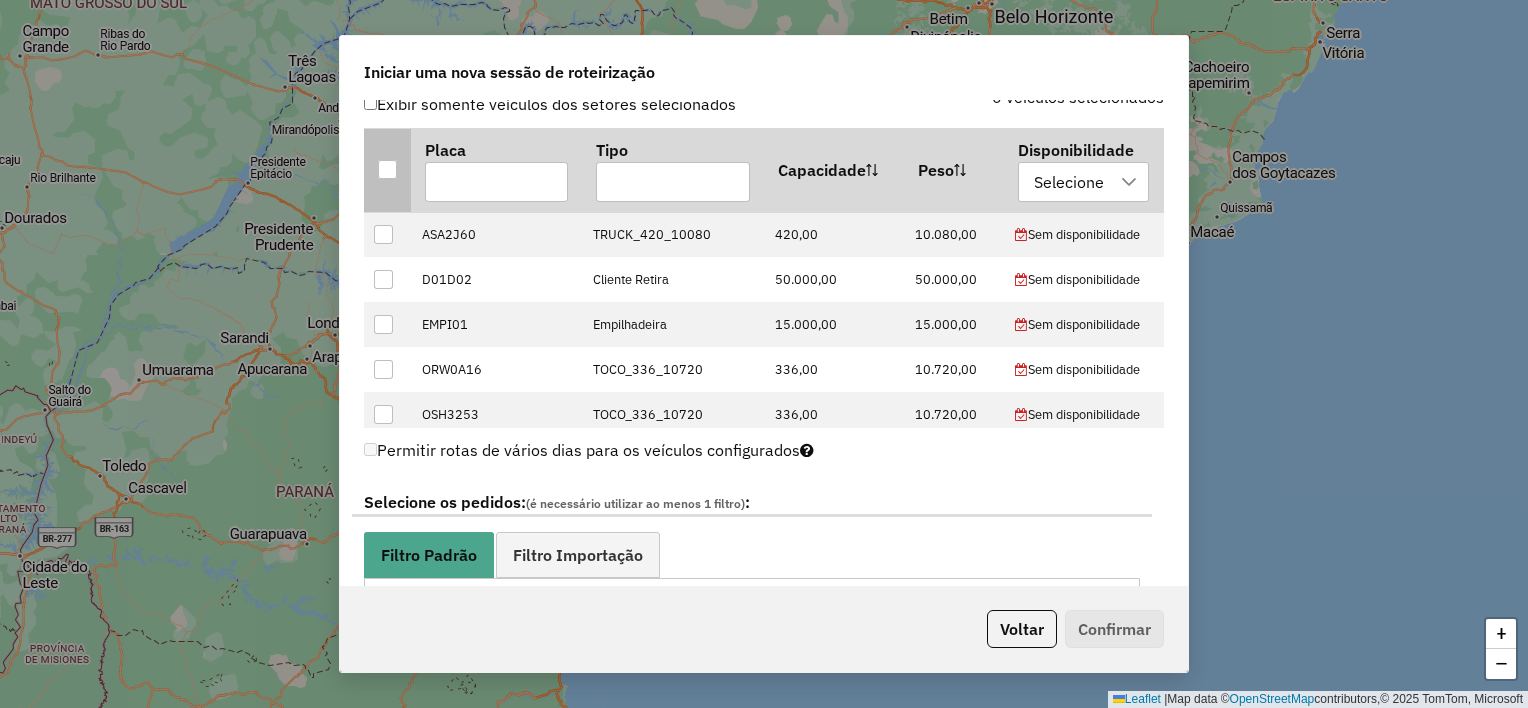 click at bounding box center [387, 169] 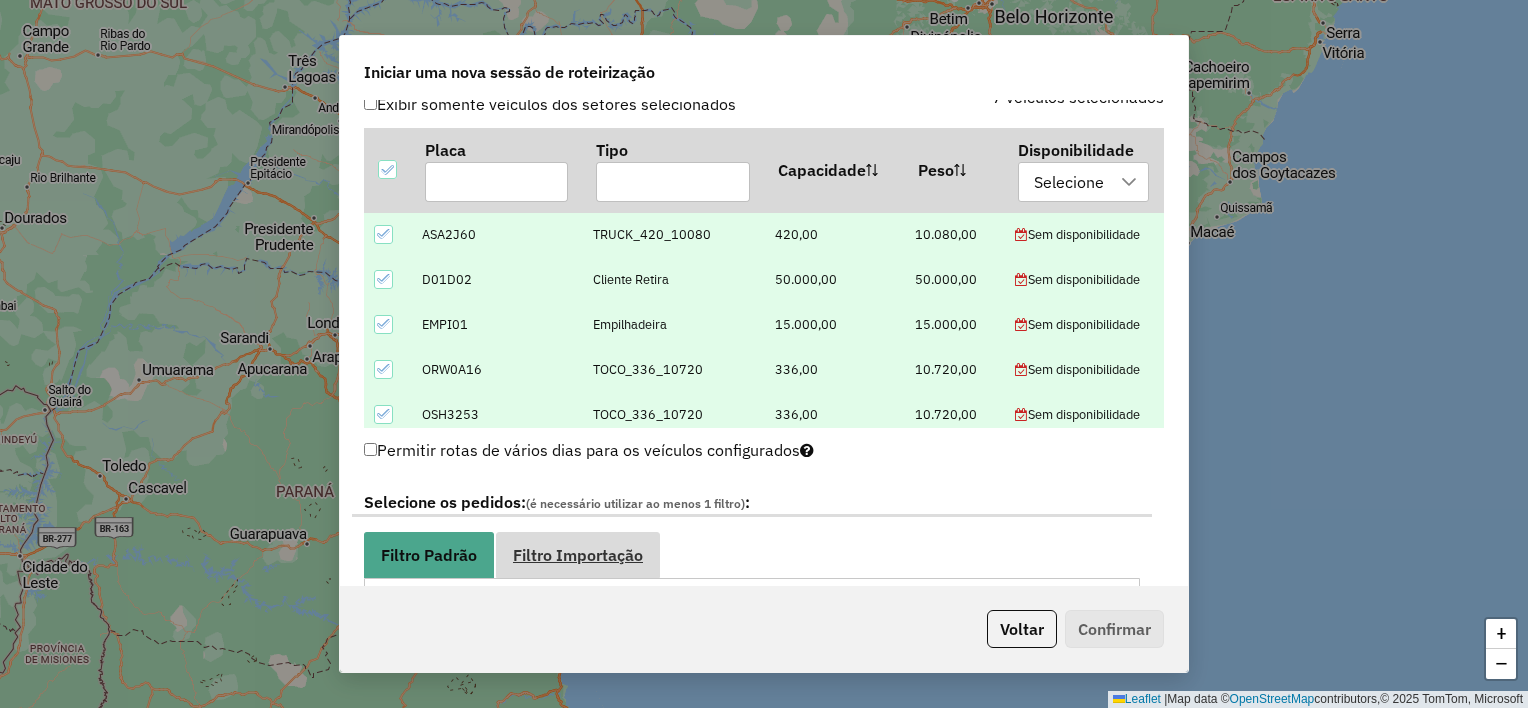 click on "Filtro Importação" at bounding box center [578, 554] 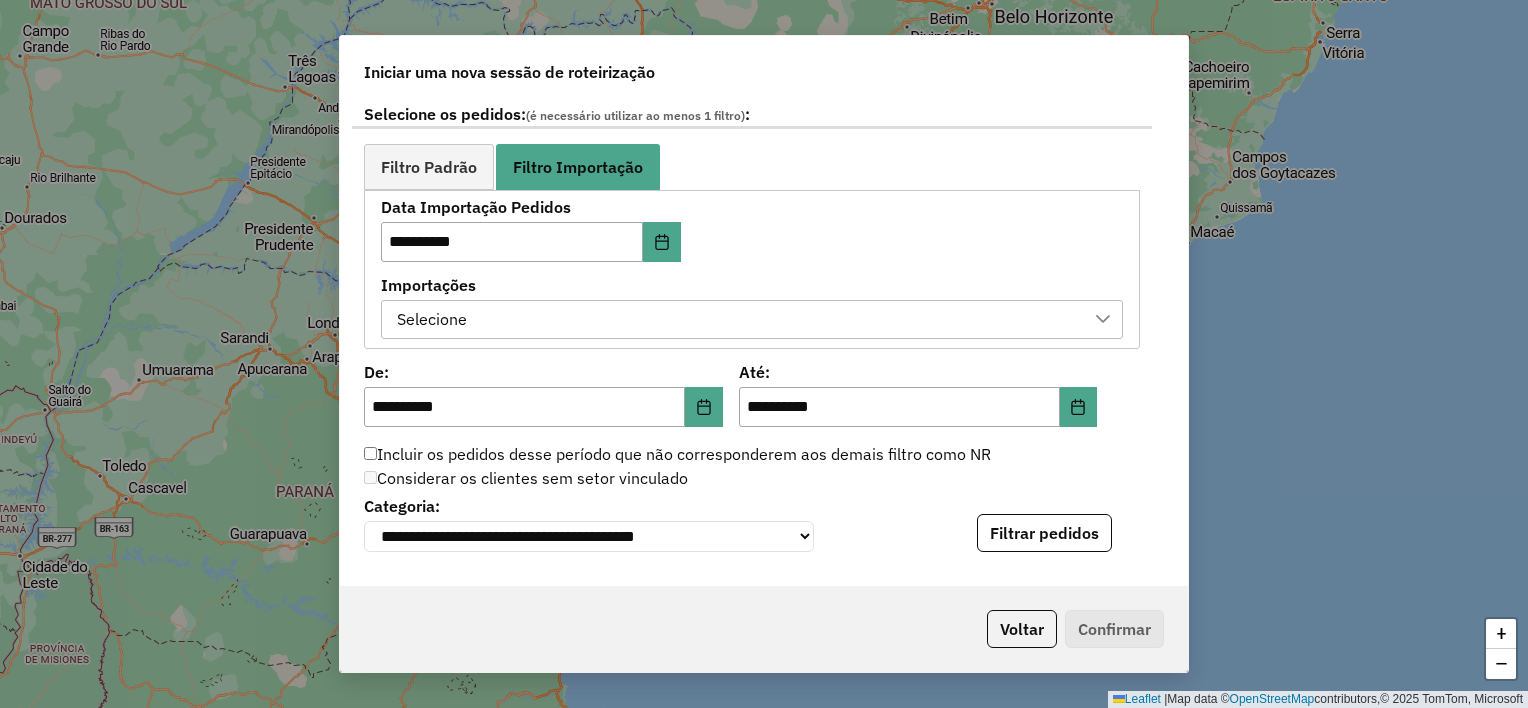 scroll, scrollTop: 1100, scrollLeft: 0, axis: vertical 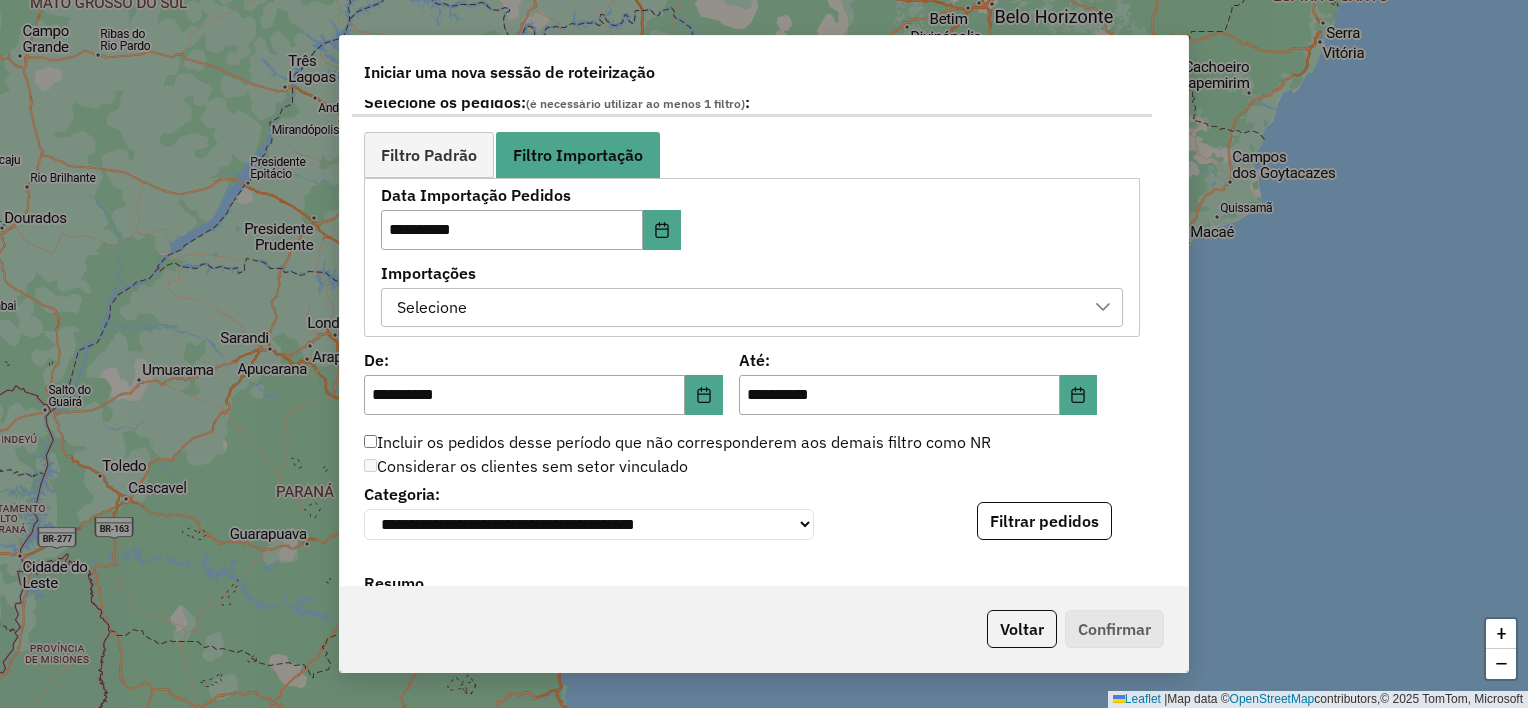 click on "Selecione" at bounding box center [737, 308] 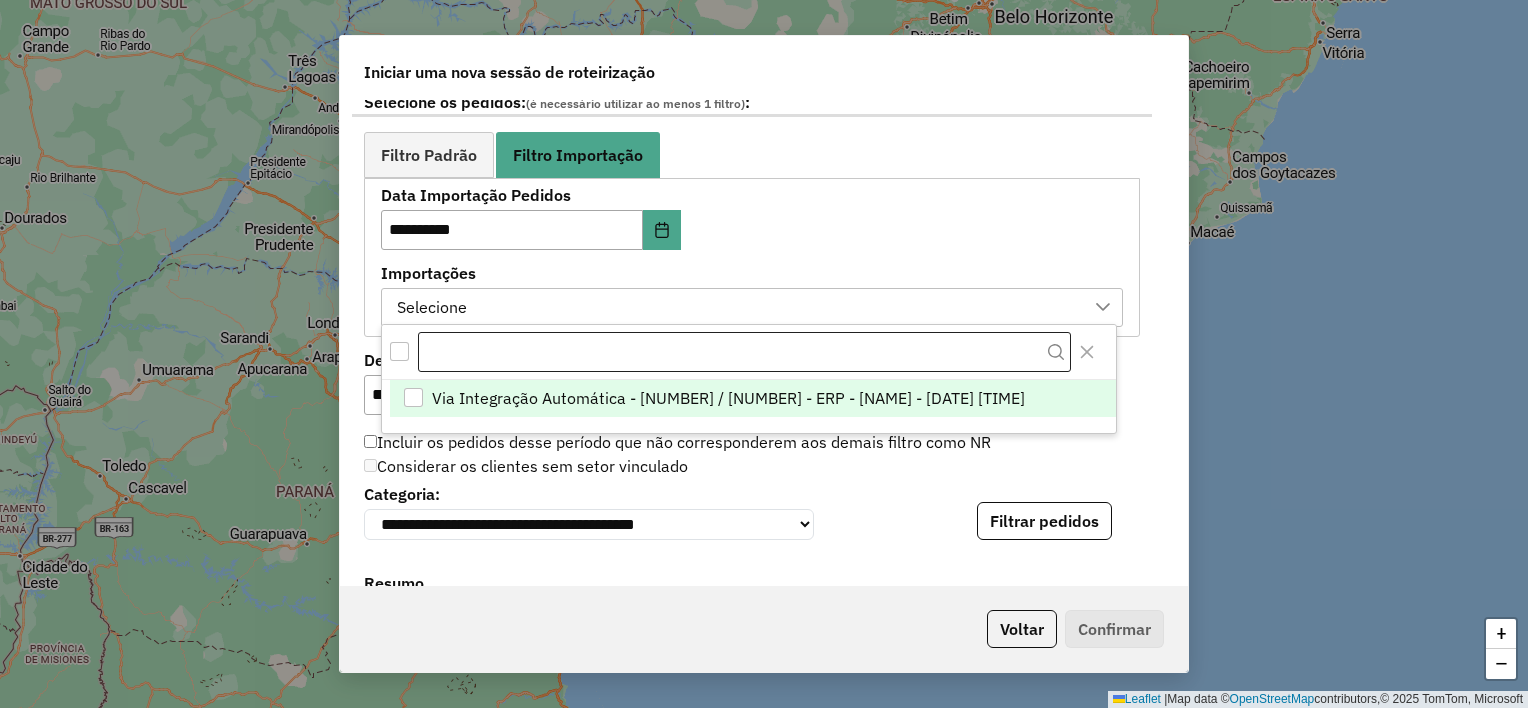 scroll, scrollTop: 14, scrollLeft: 90, axis: both 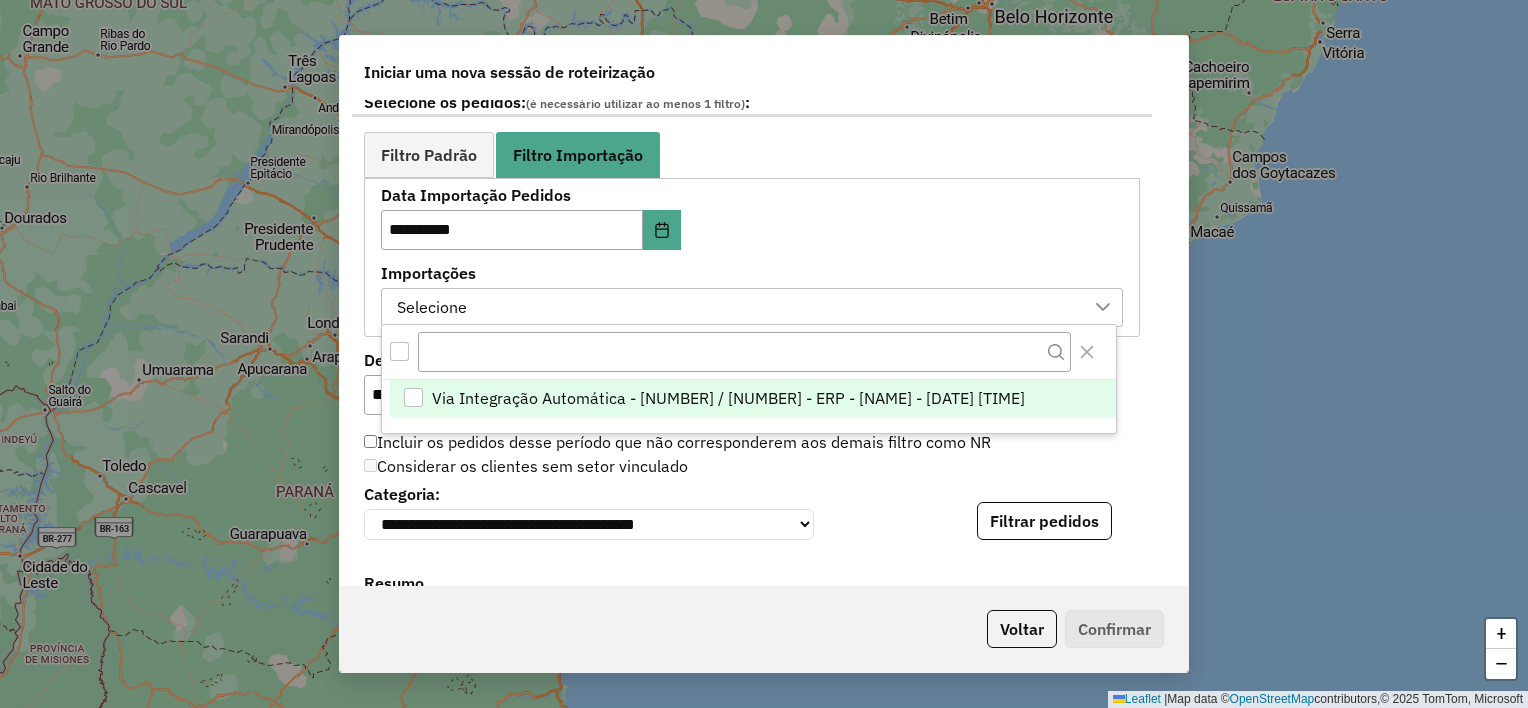 click on "Via Integração Automática - [NUMBER] / [NUMBER] - ERP - [NAME] - [DATE] [TIME]" at bounding box center [728, 398] 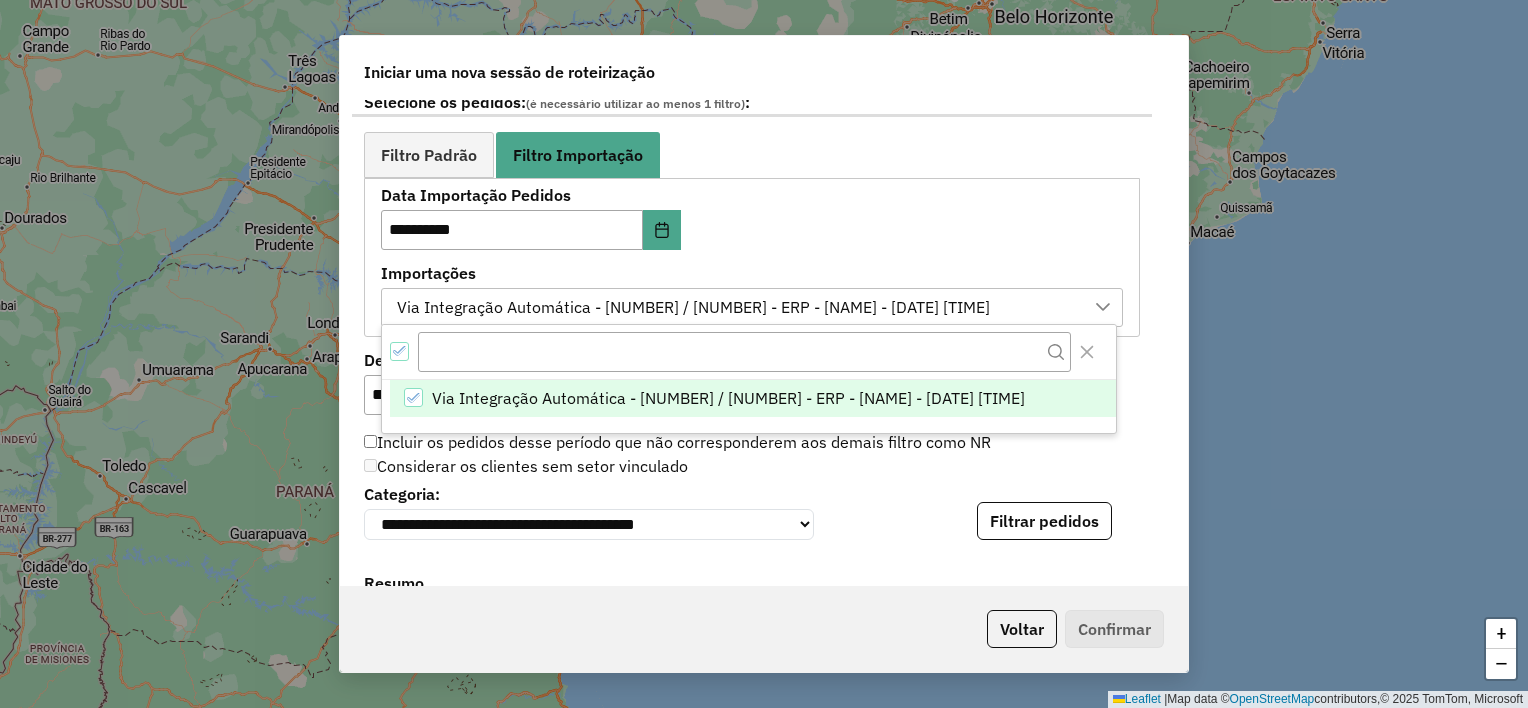 click on "Importações" at bounding box center (752, 273) 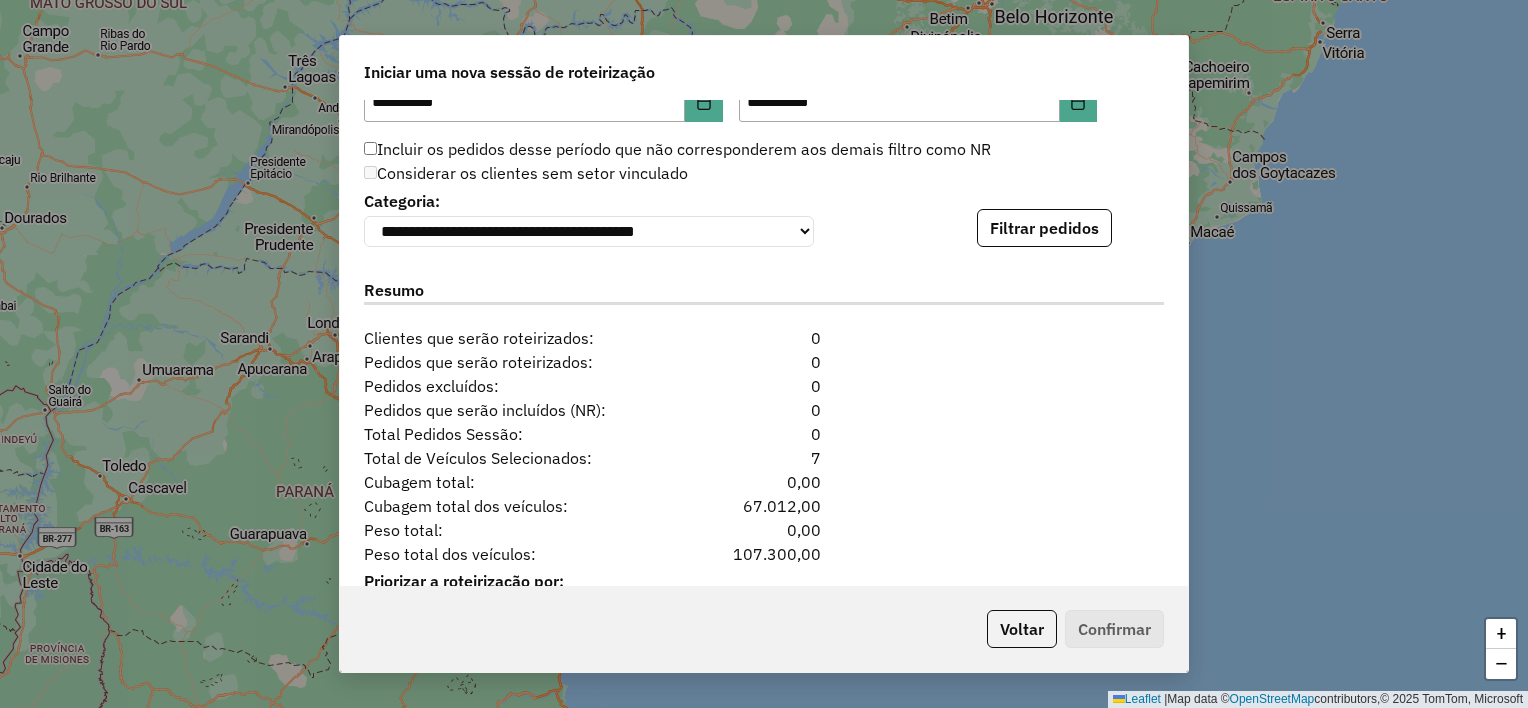 scroll, scrollTop: 1400, scrollLeft: 0, axis: vertical 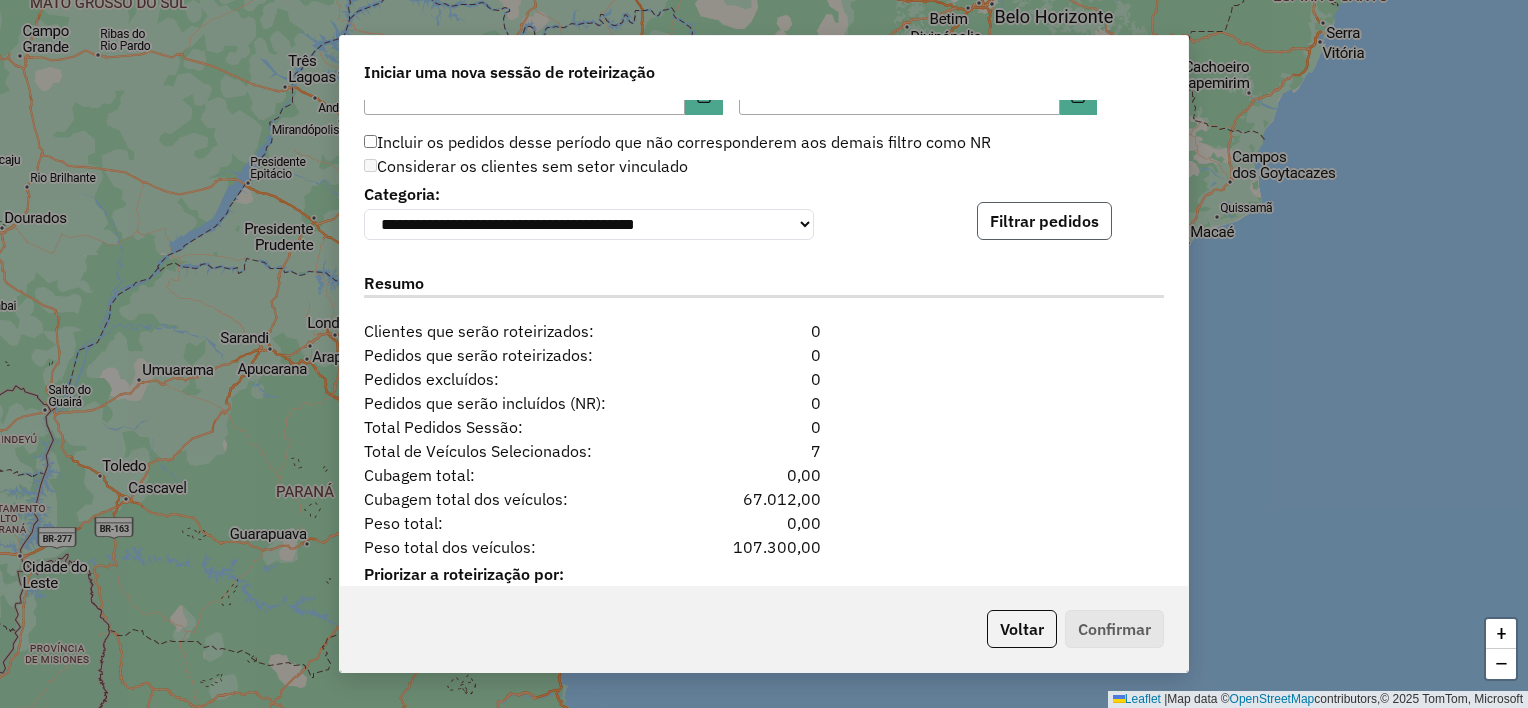 click on "Filtrar pedidos" 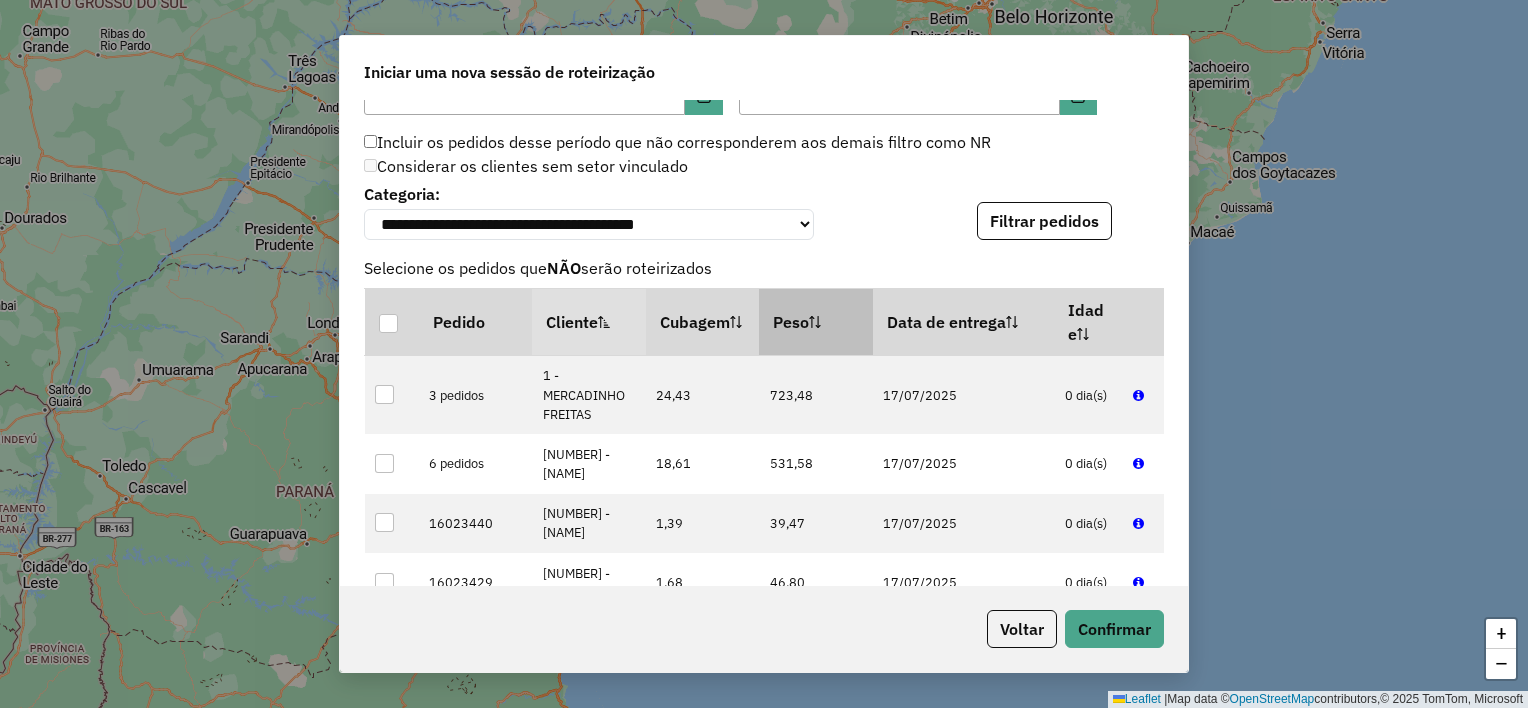 click 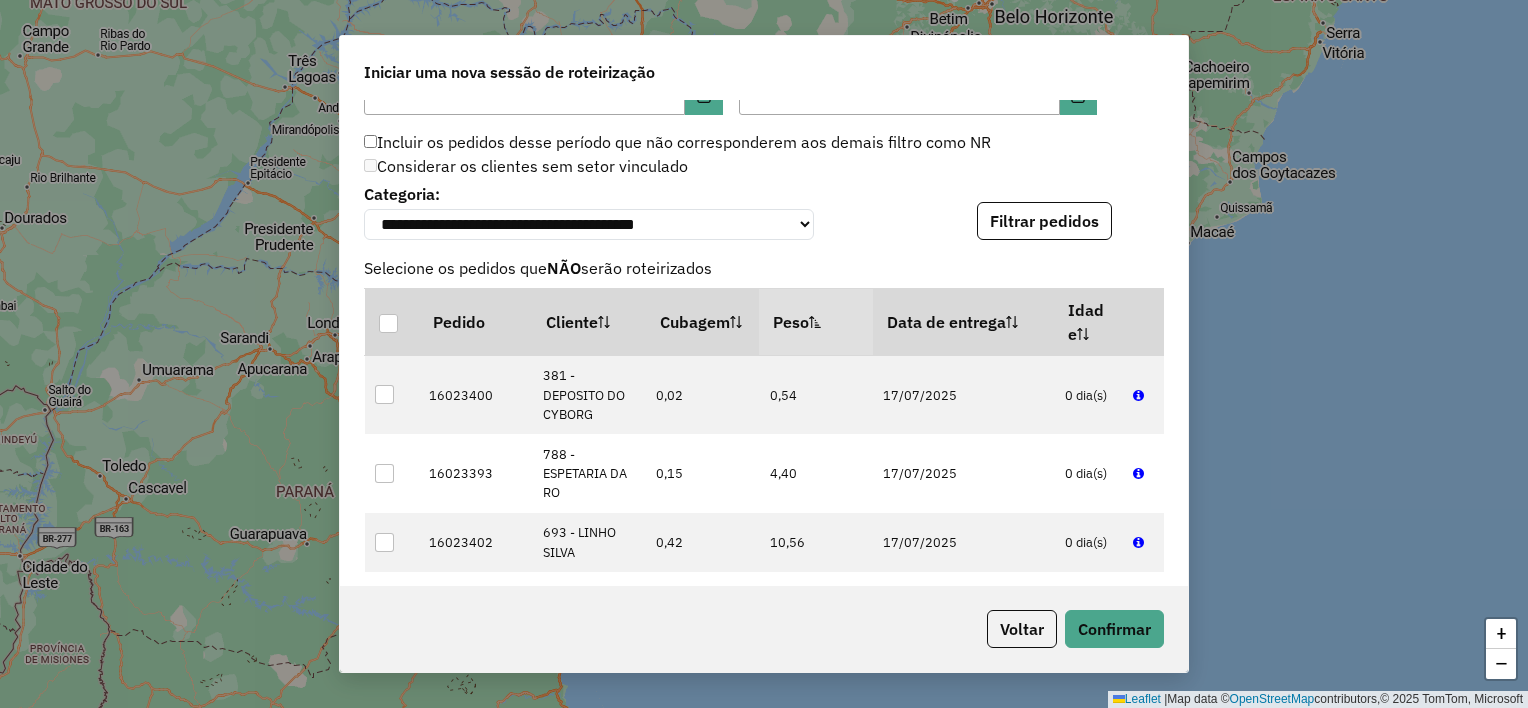 click 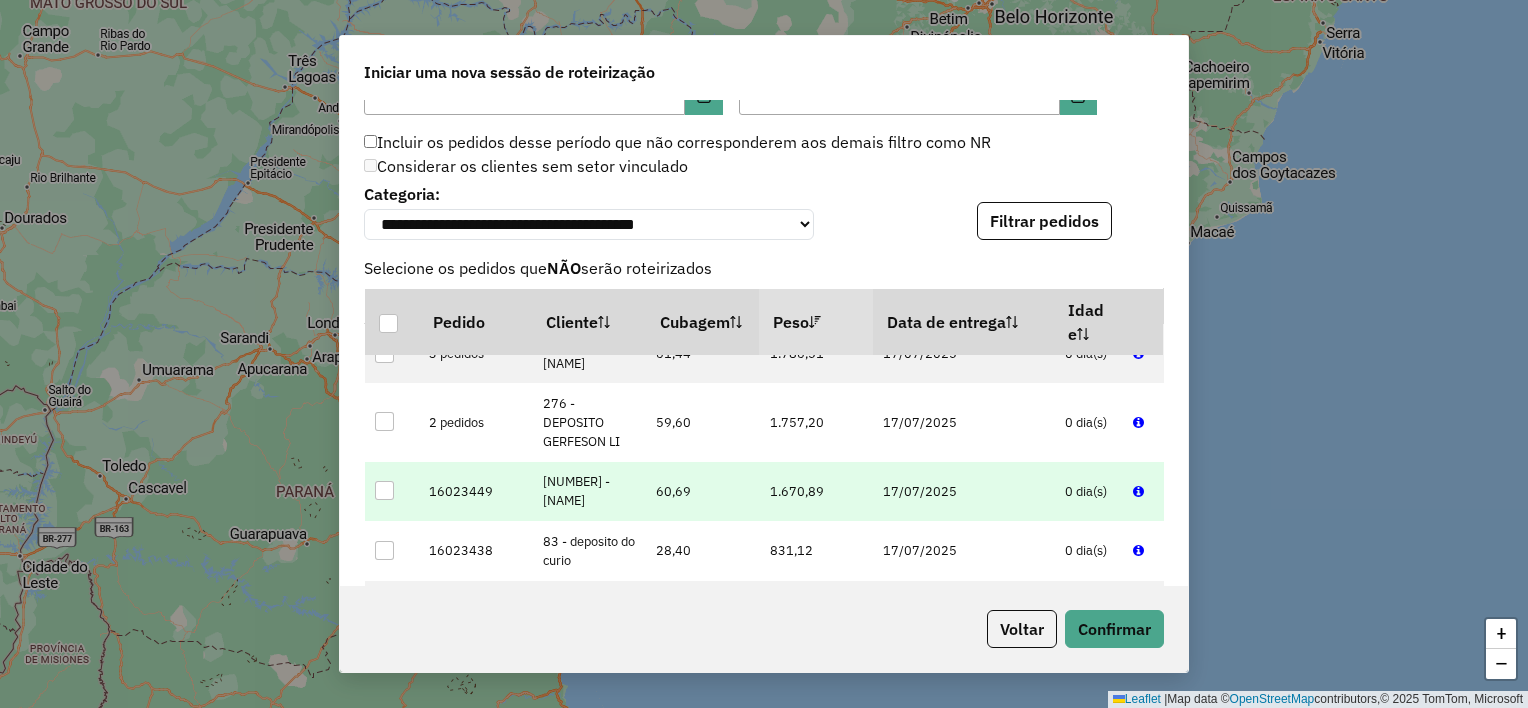 scroll, scrollTop: 100, scrollLeft: 0, axis: vertical 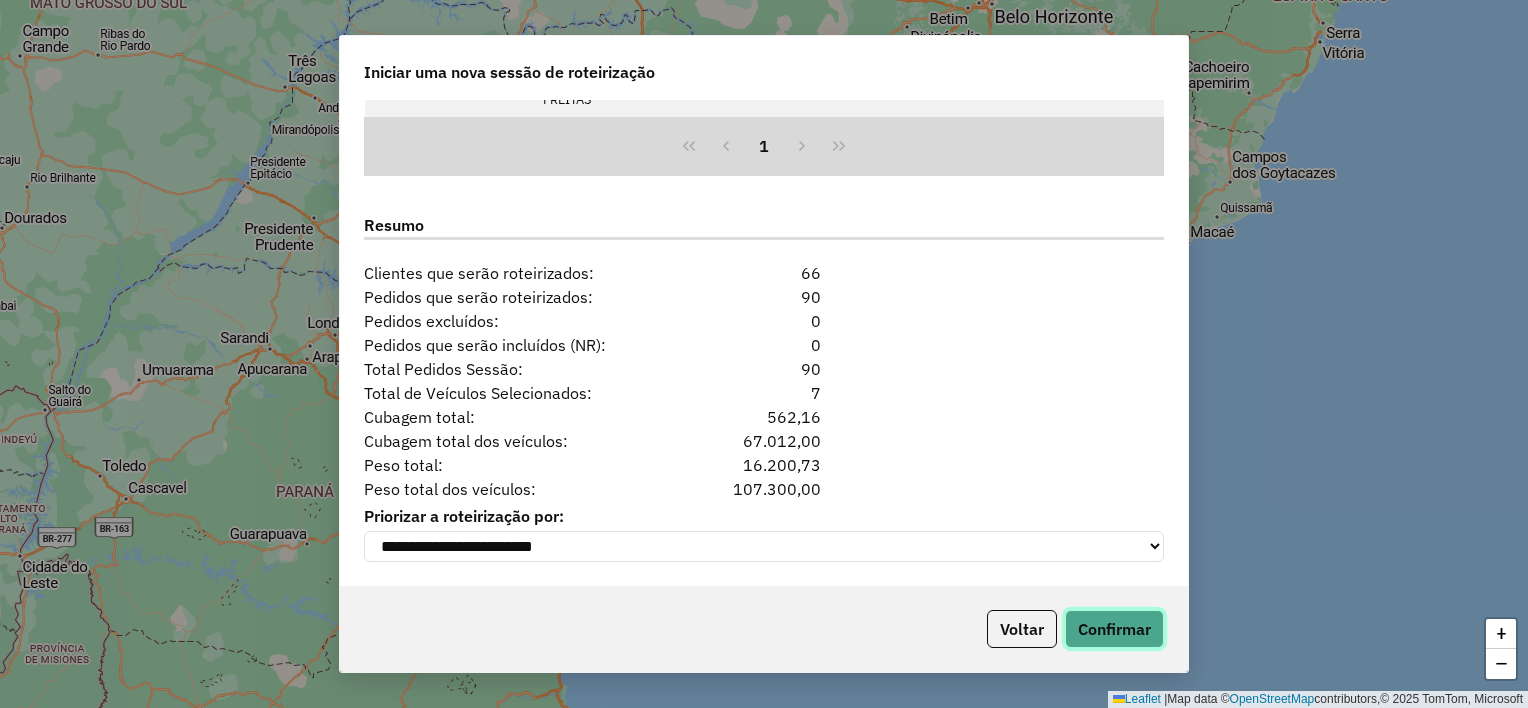 click on "Confirmar" 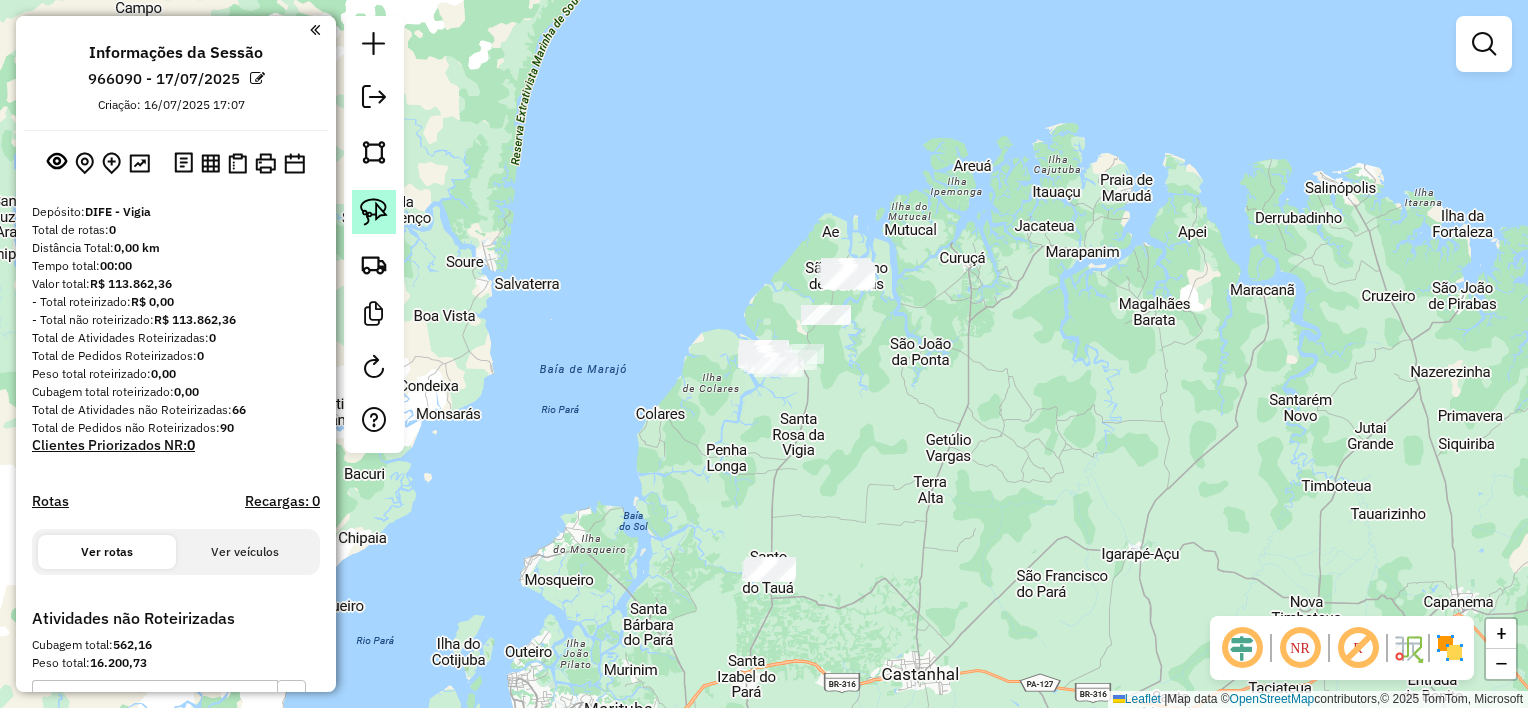 click 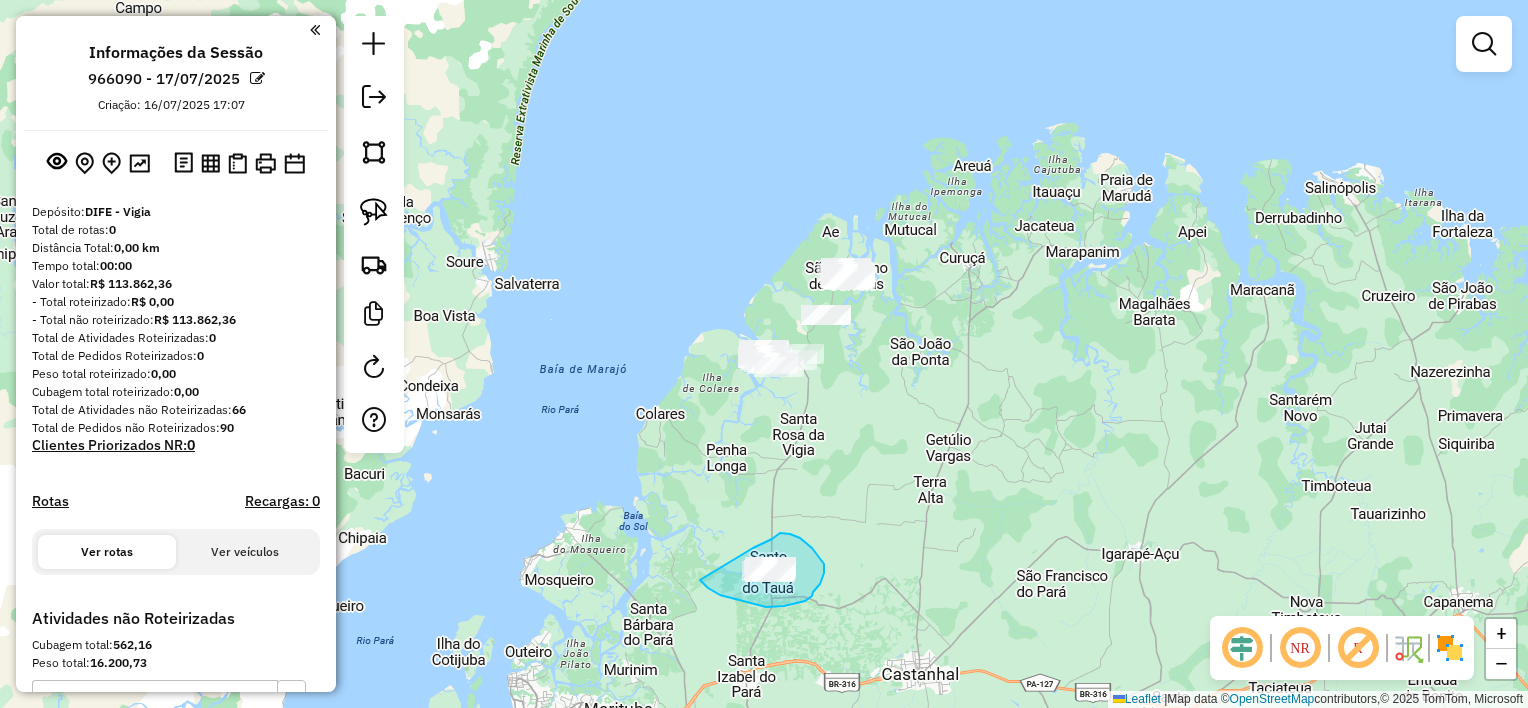 drag, startPoint x: 753, startPoint y: 548, endPoint x: 700, endPoint y: 580, distance: 61.91123 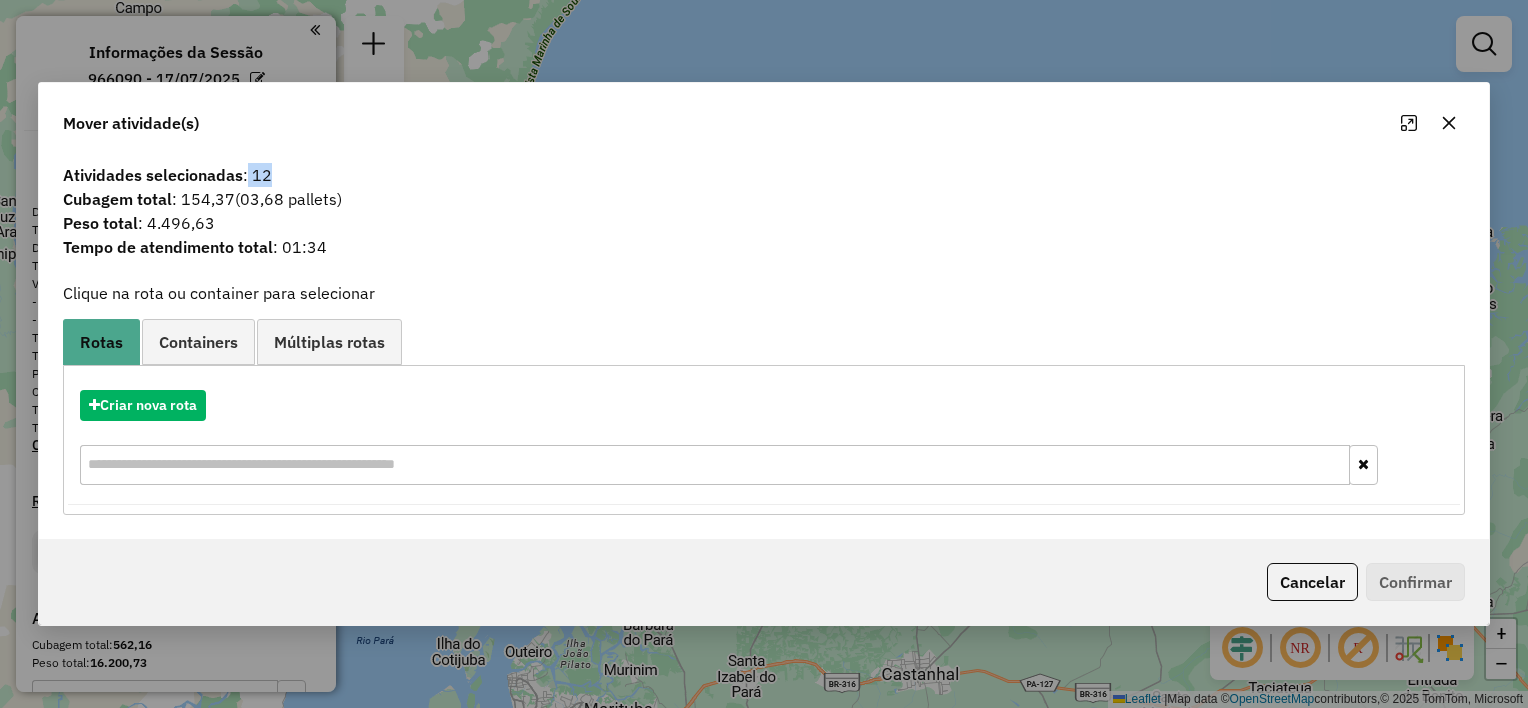drag, startPoint x: 248, startPoint y: 173, endPoint x: 276, endPoint y: 180, distance: 28.86174 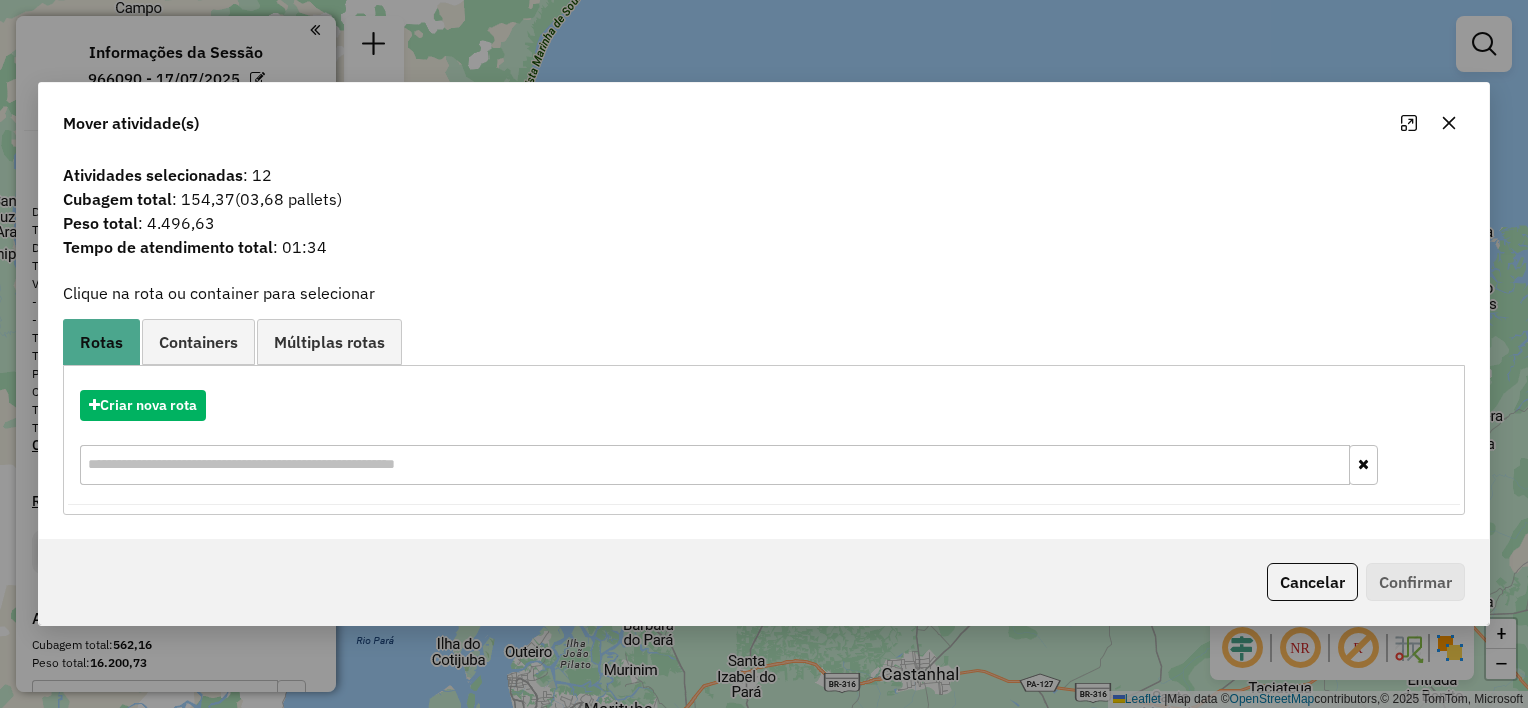 drag, startPoint x: 276, startPoint y: 180, endPoint x: 402, endPoint y: 204, distance: 128.26535 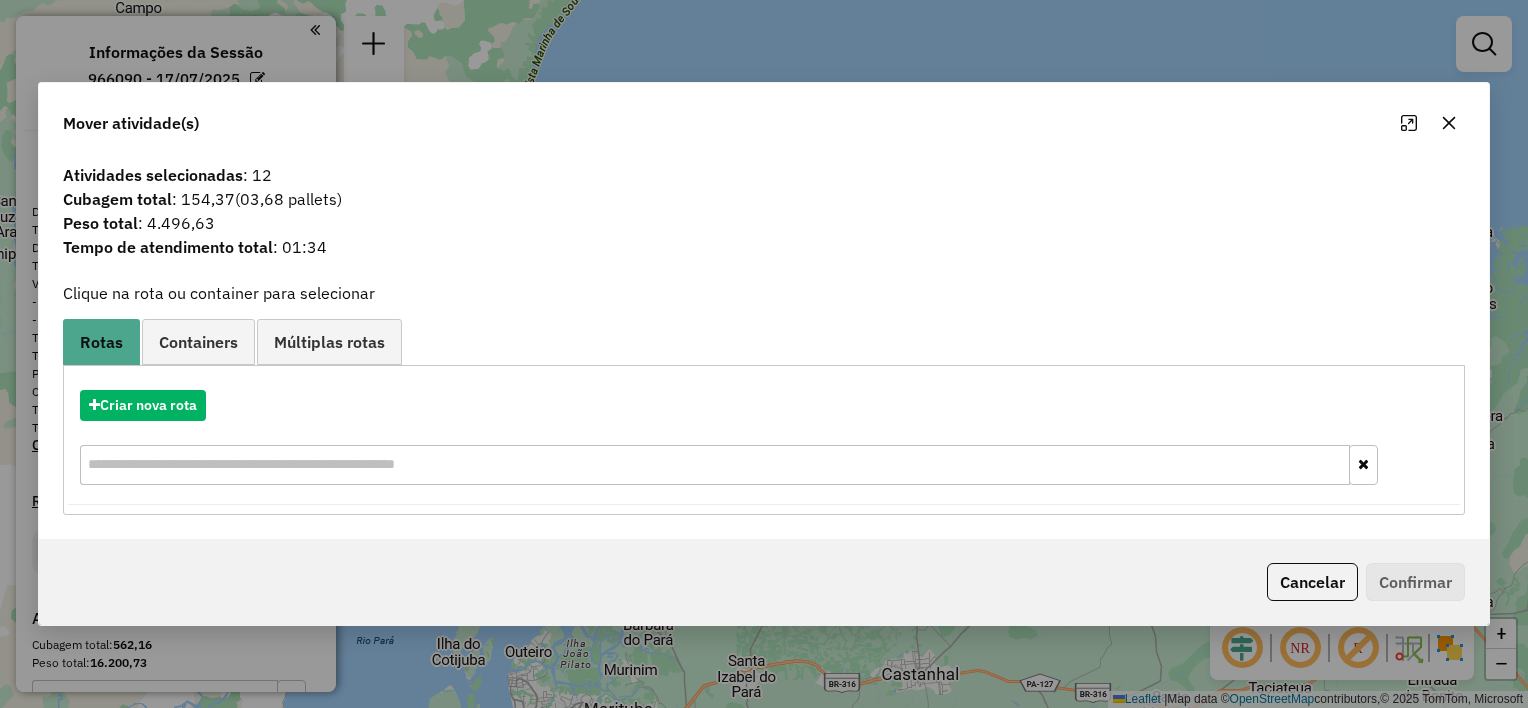 click 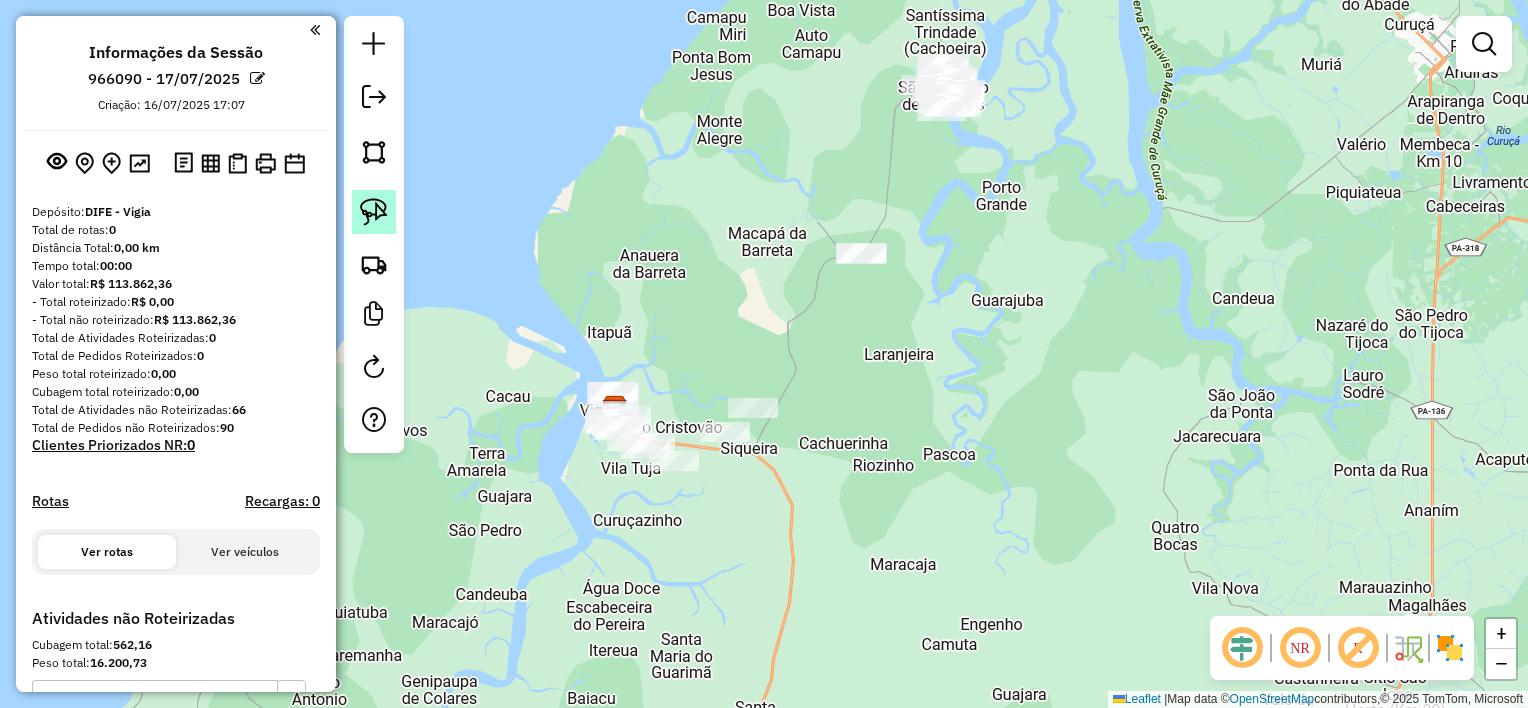 click 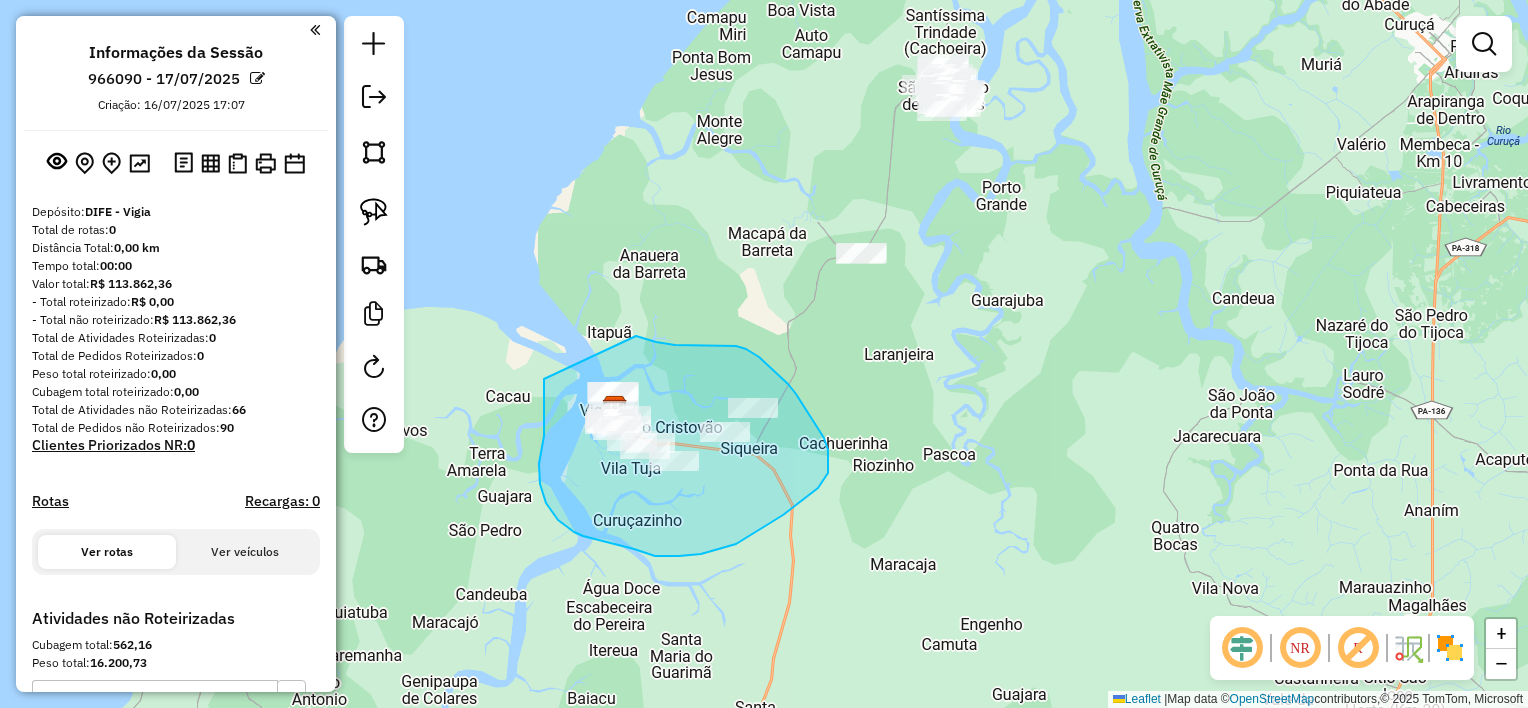 drag, startPoint x: 636, startPoint y: 336, endPoint x: 544, endPoint y: 379, distance: 101.55294 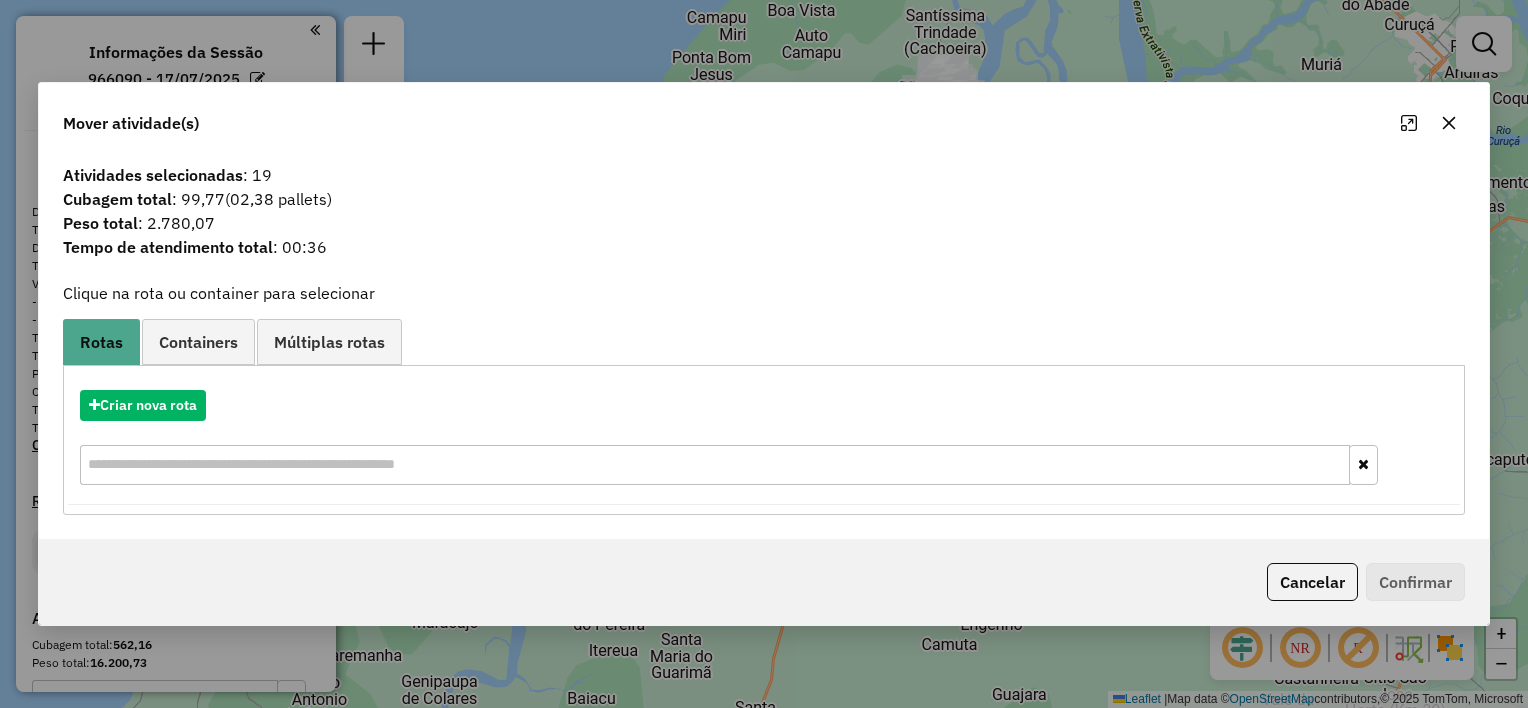 click 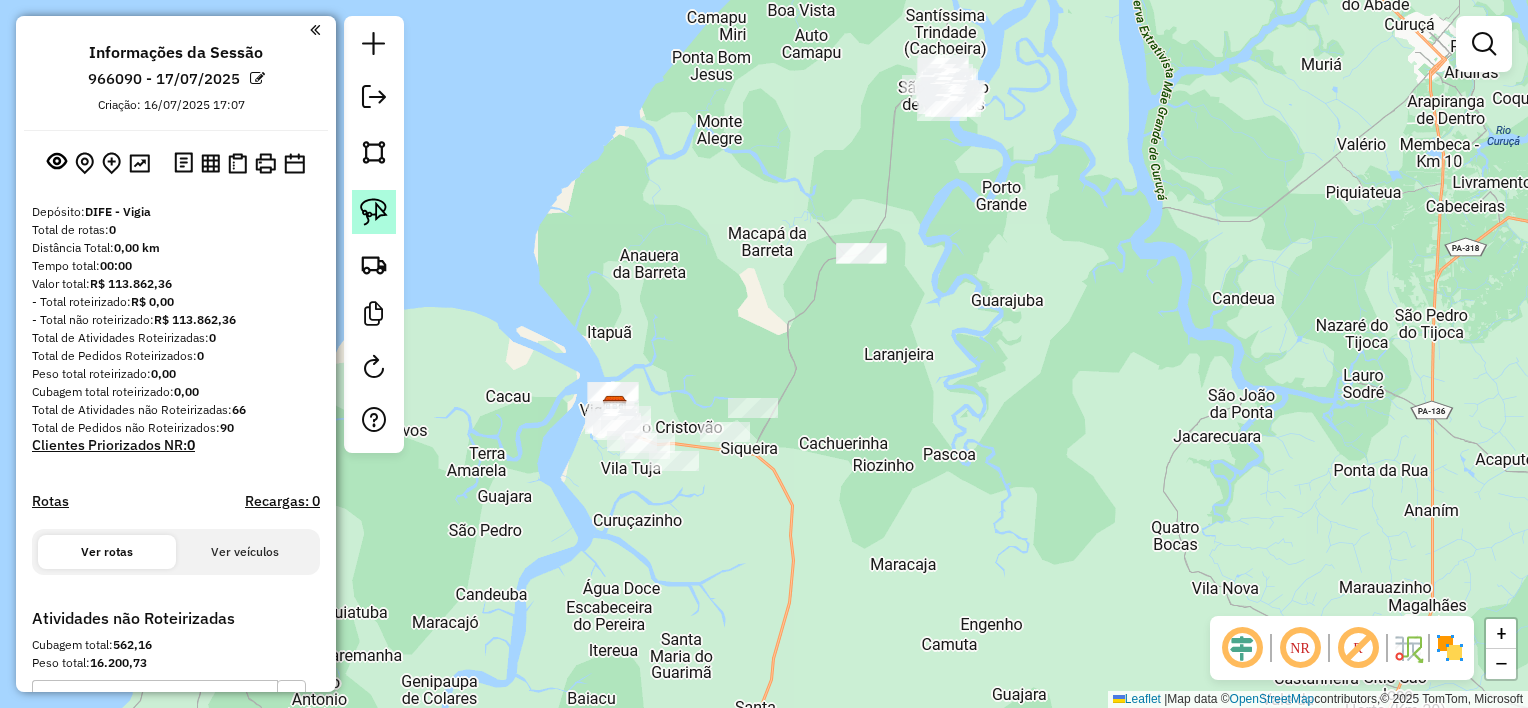 click 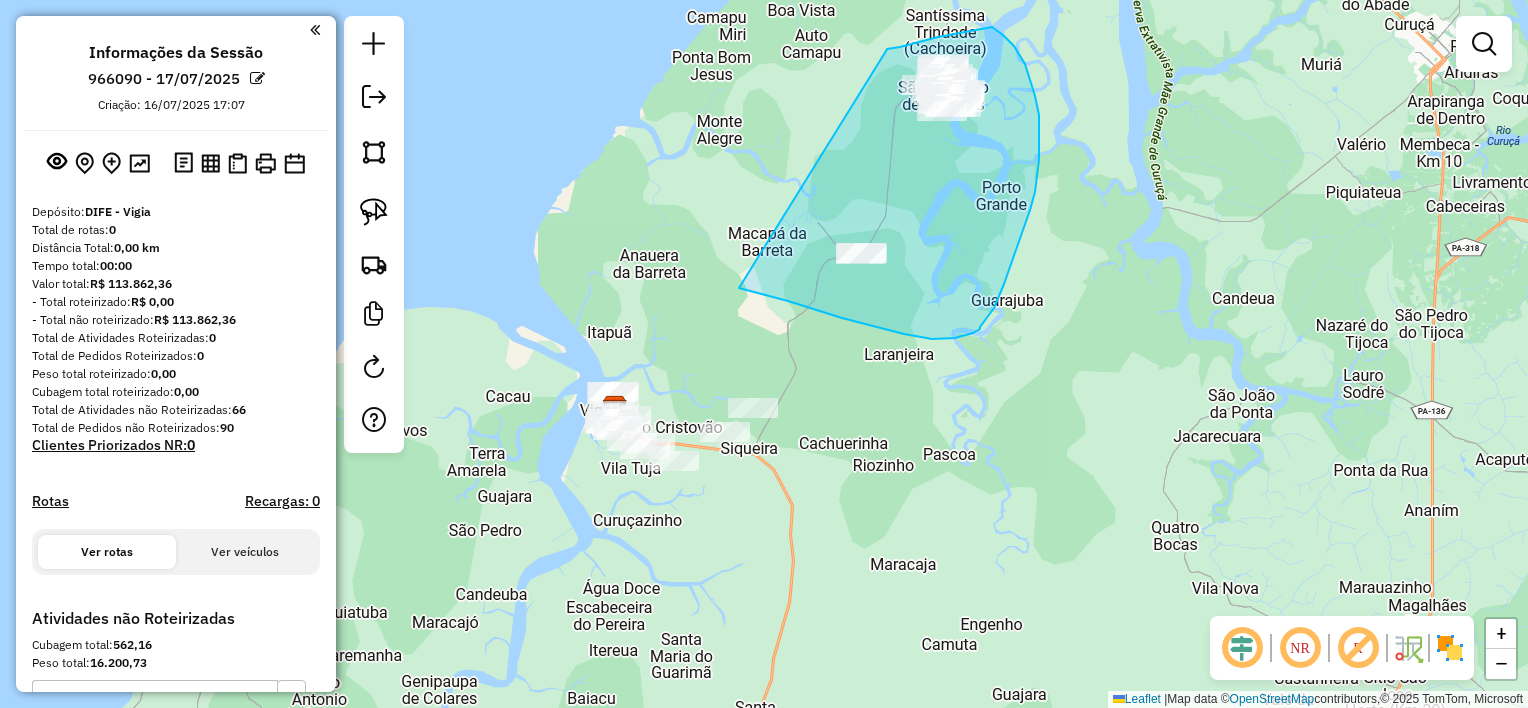 drag, startPoint x: 886, startPoint y: 51, endPoint x: 739, endPoint y: 288, distance: 278.8871 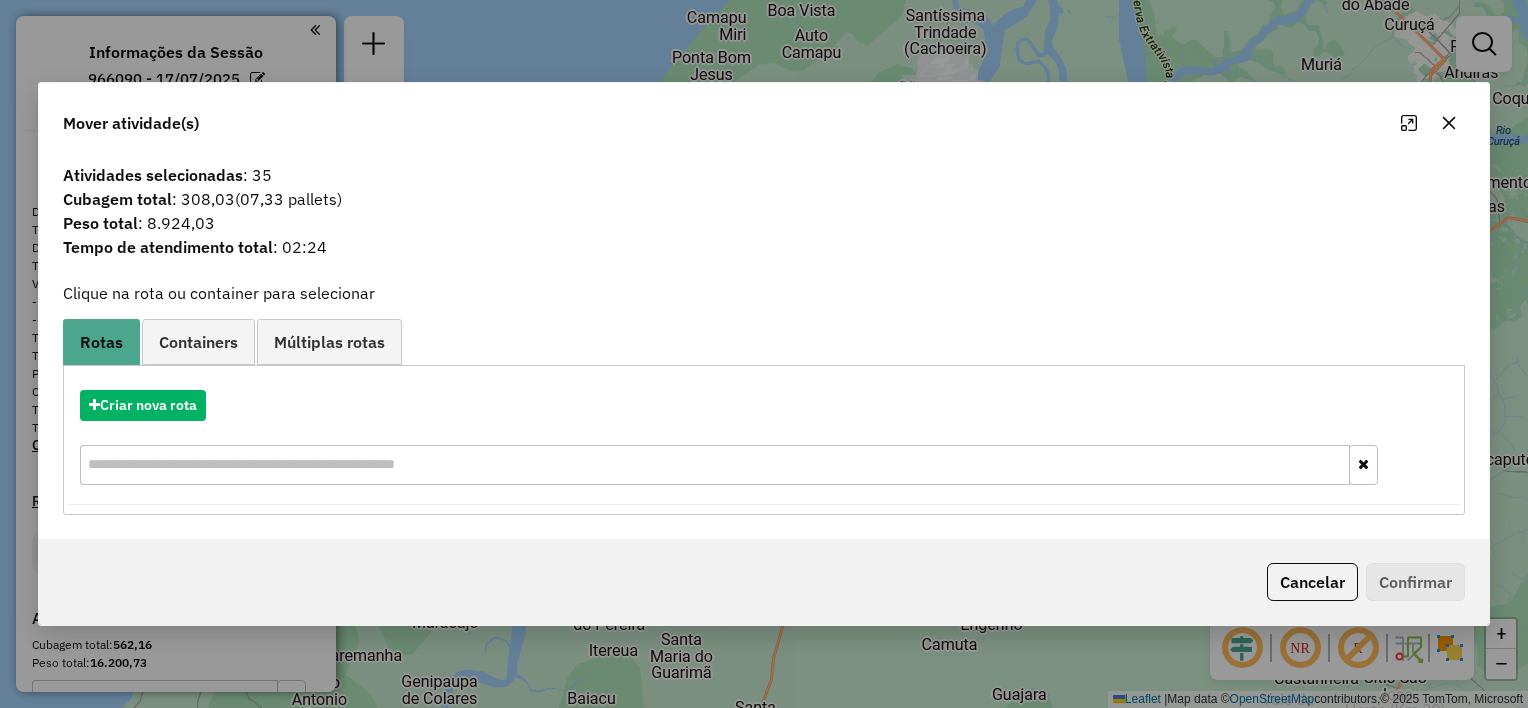 click 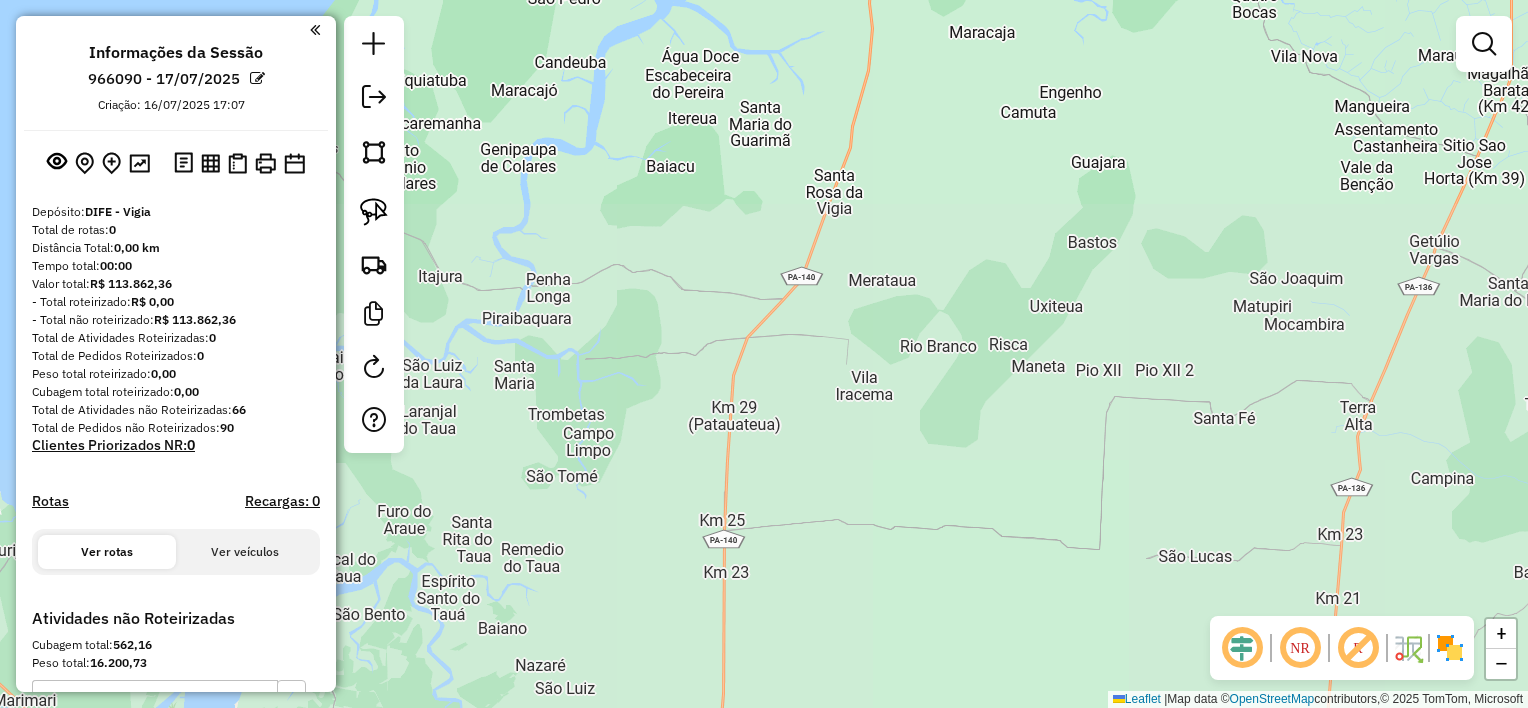 drag, startPoint x: 848, startPoint y: 650, endPoint x: 947, endPoint y: 85, distance: 573.6079 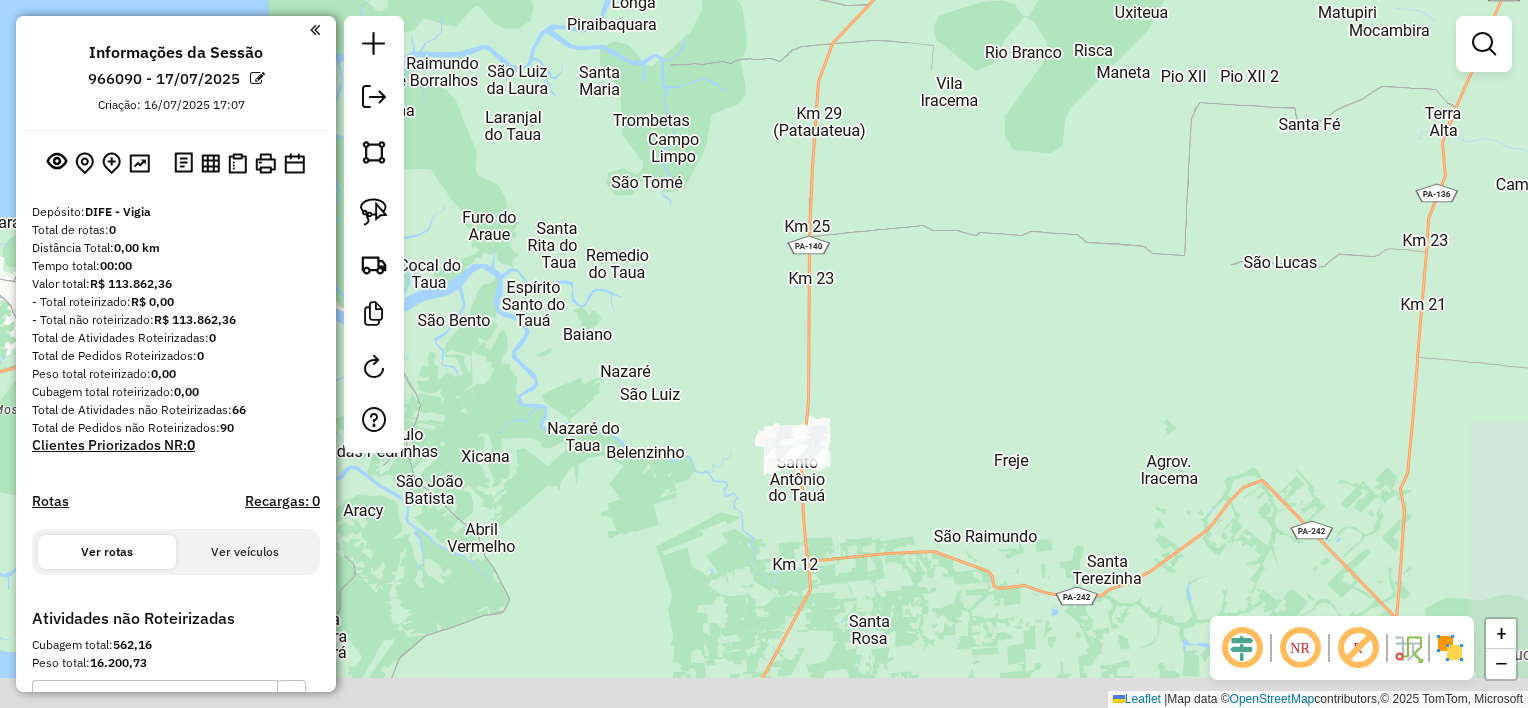 drag, startPoint x: 850, startPoint y: 522, endPoint x: 914, endPoint y: 259, distance: 270.67508 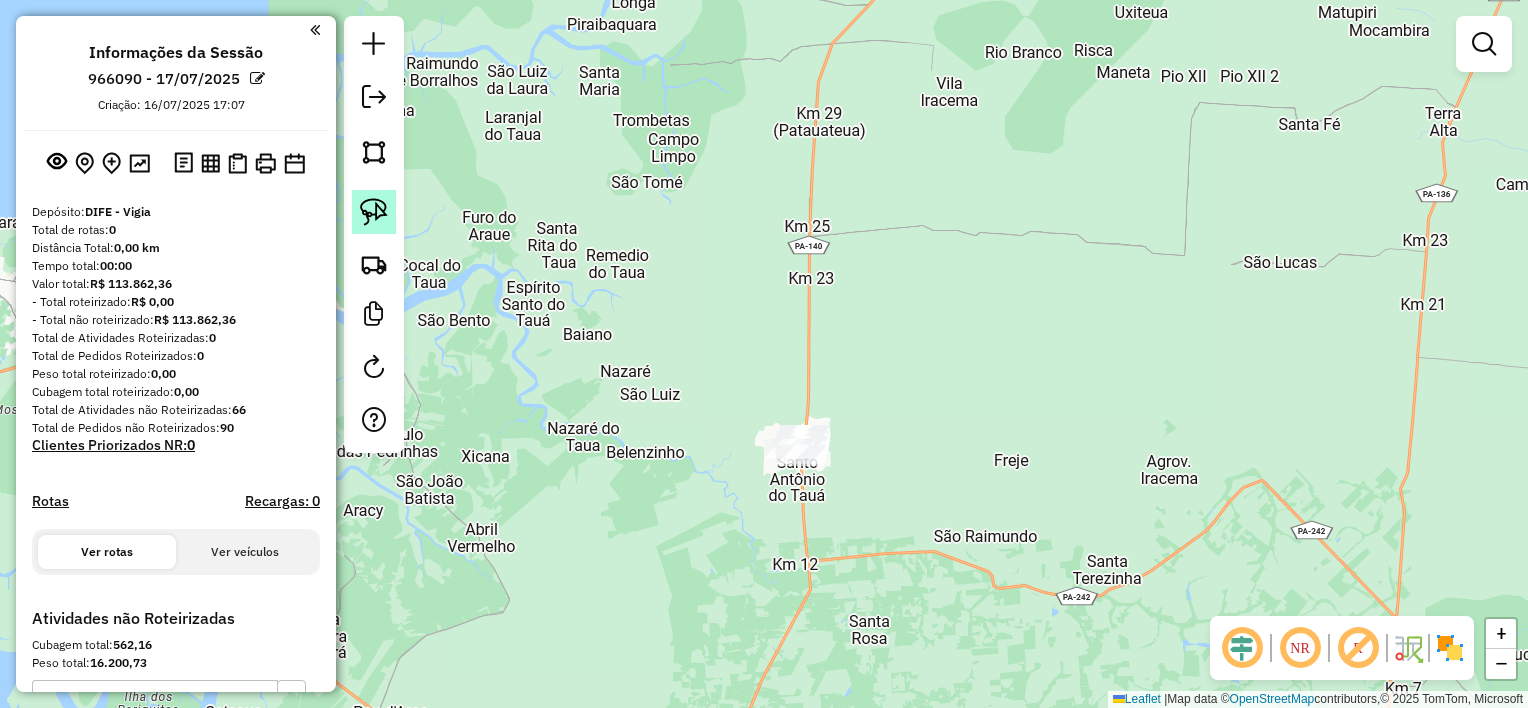 drag, startPoint x: 372, startPoint y: 215, endPoint x: 535, endPoint y: 321, distance: 194.43507 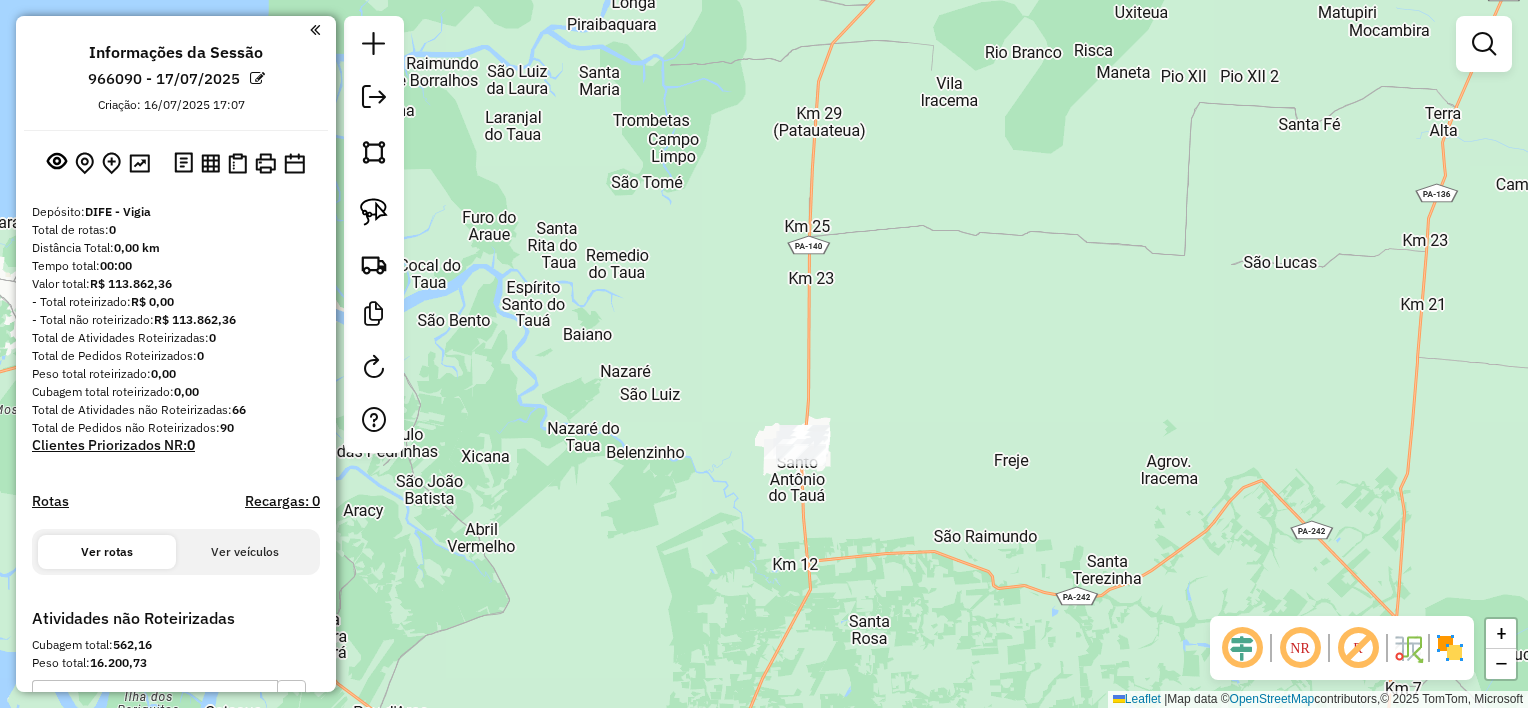 click 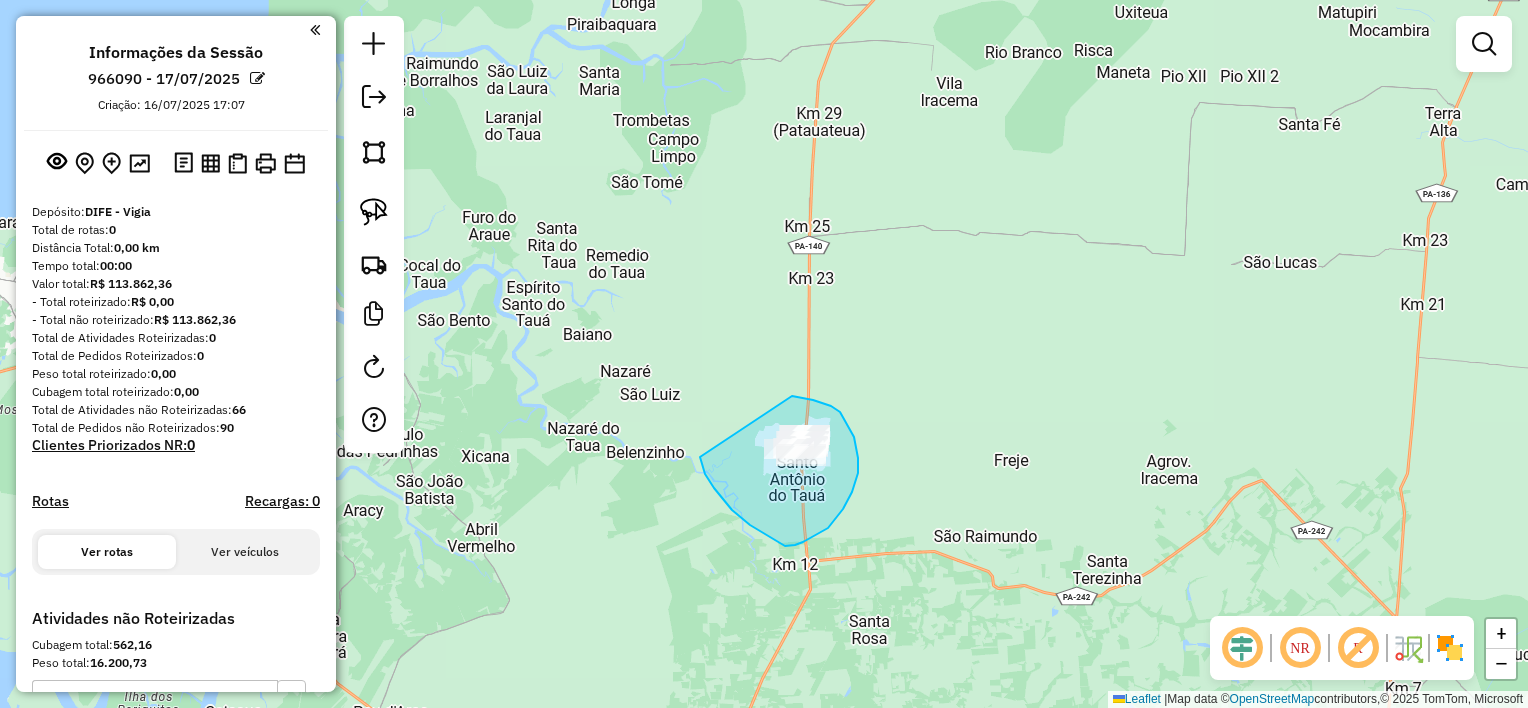 drag, startPoint x: 792, startPoint y: 396, endPoint x: 700, endPoint y: 457, distance: 110.38569 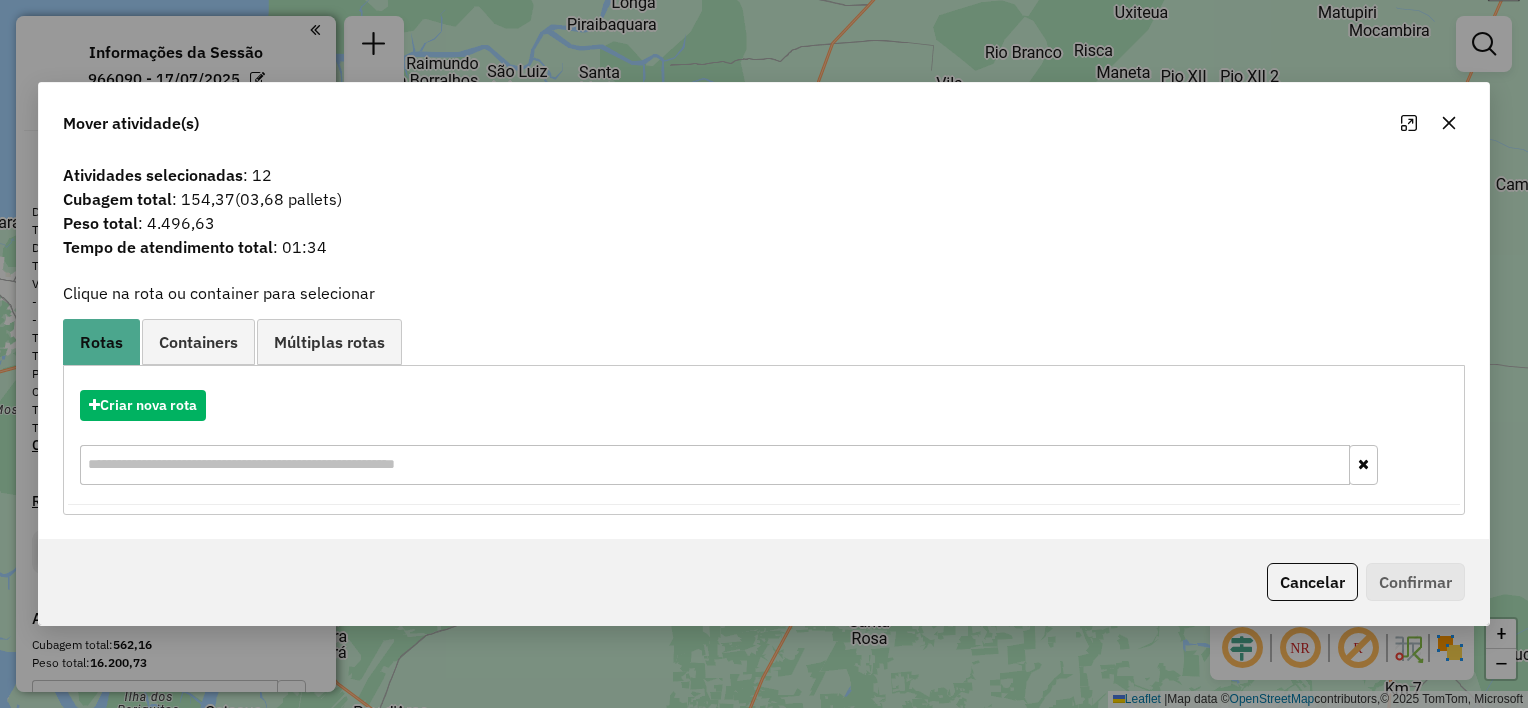 click 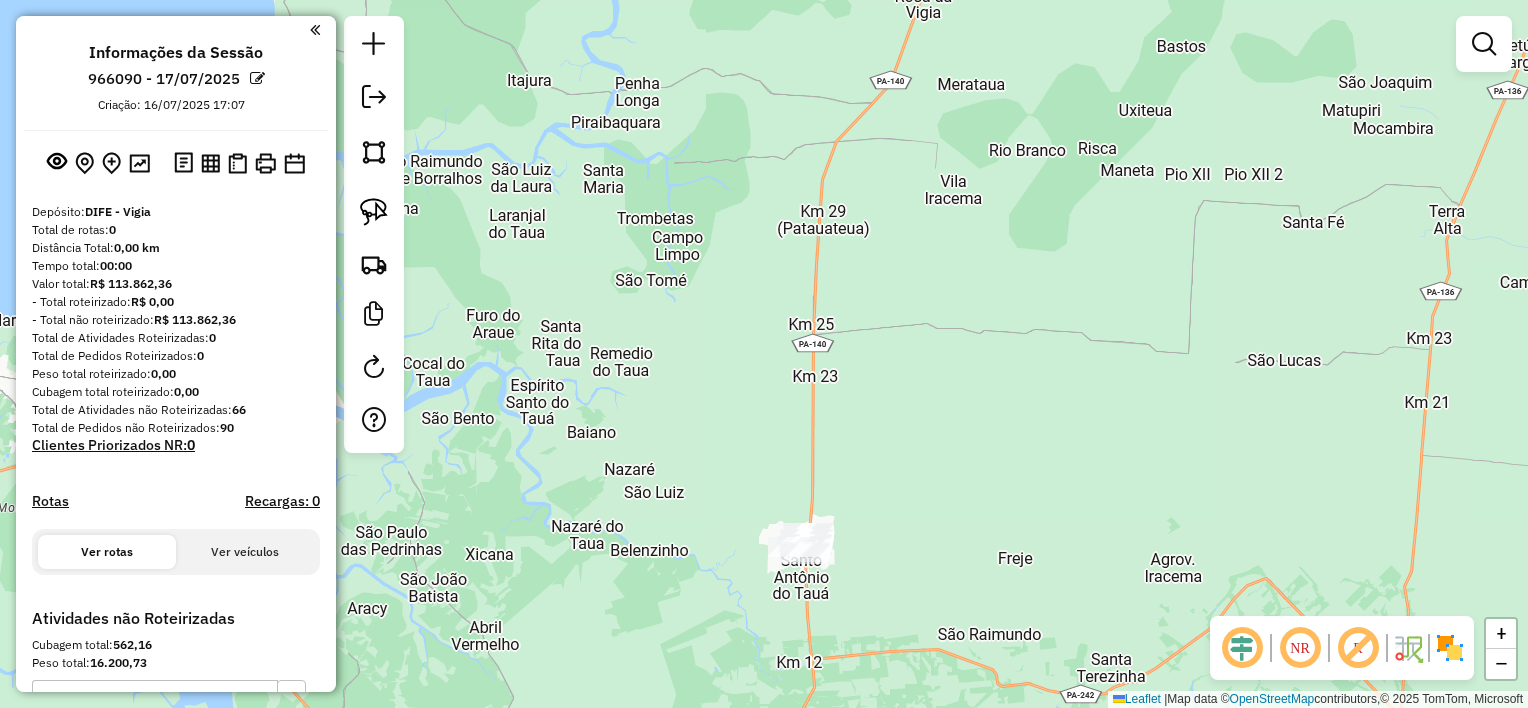 drag, startPoint x: 976, startPoint y: 207, endPoint x: 969, endPoint y: 257, distance: 50.48762 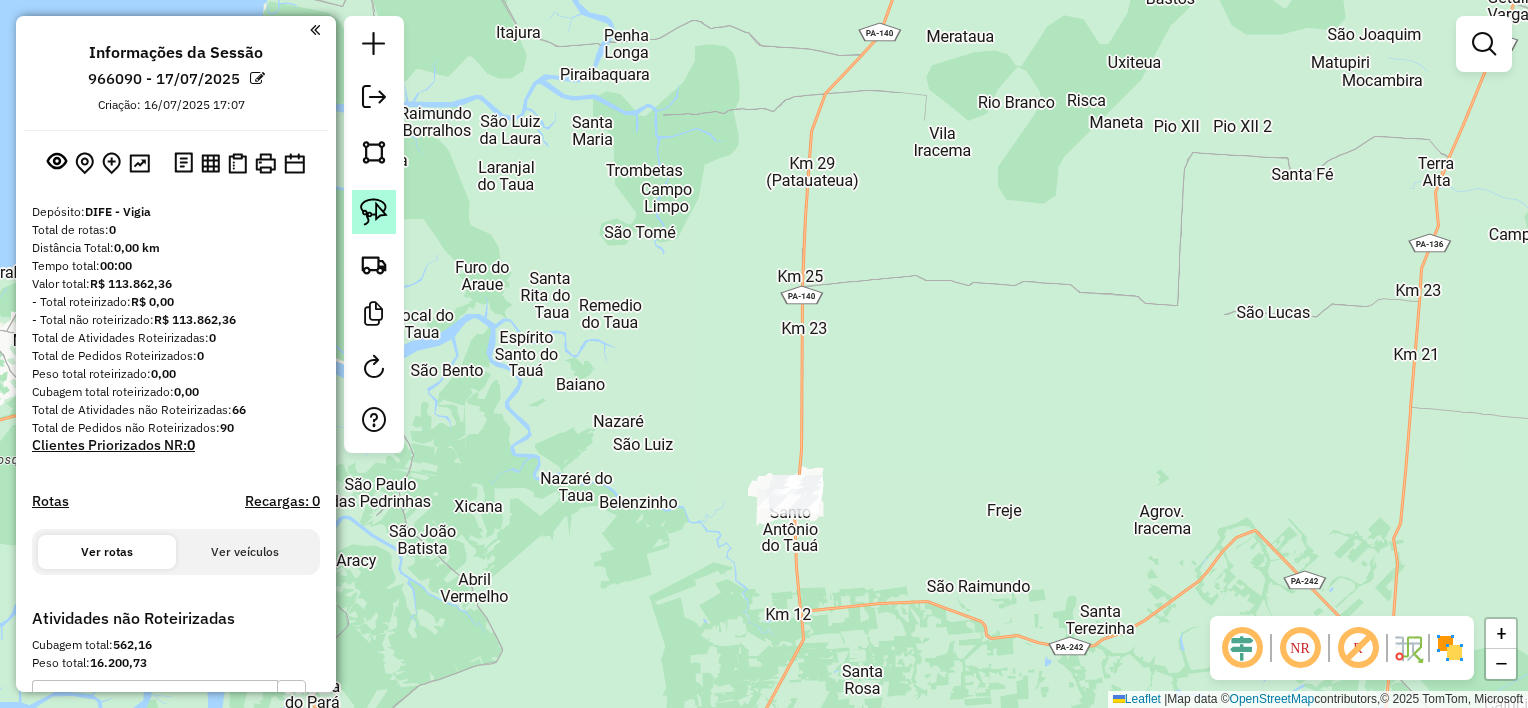 click 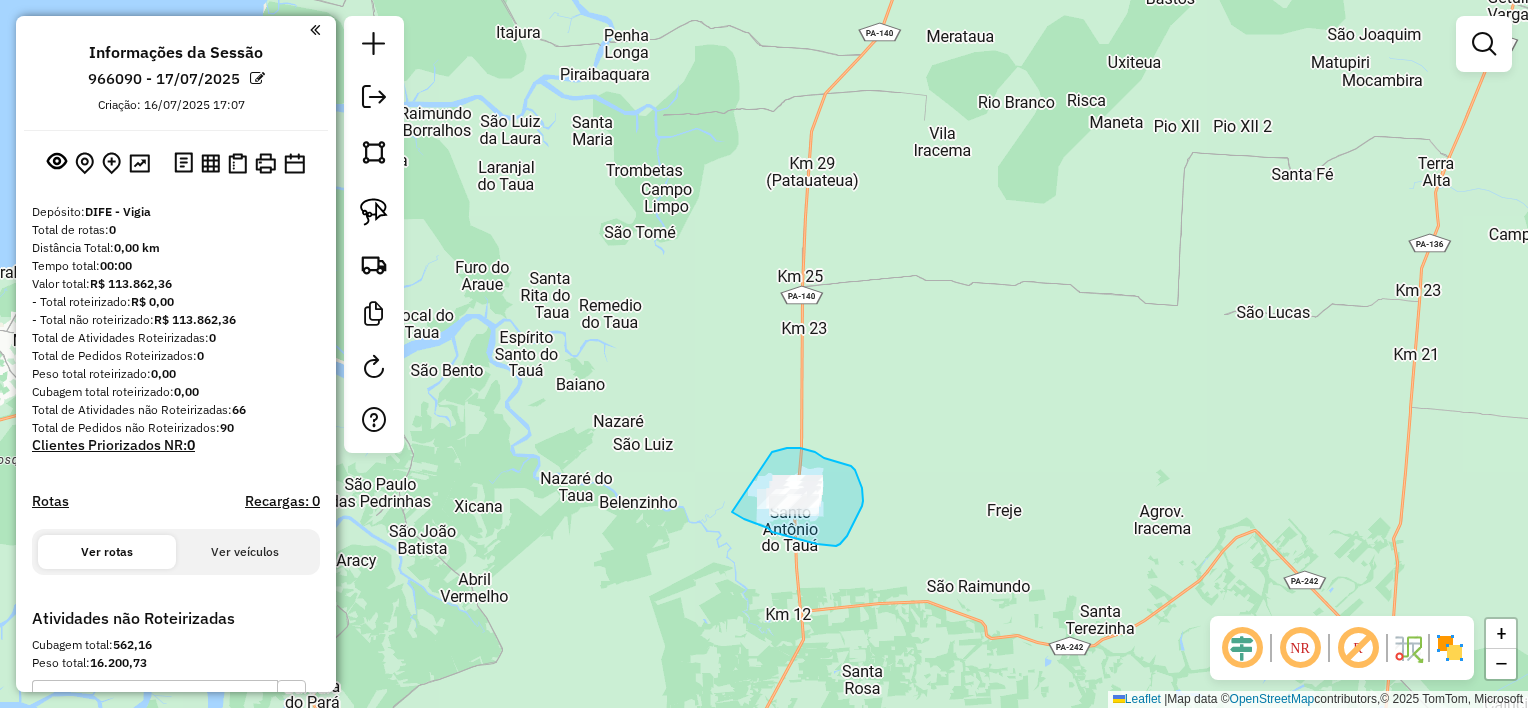 drag, startPoint x: 772, startPoint y: 452, endPoint x: 732, endPoint y: 512, distance: 72.11102 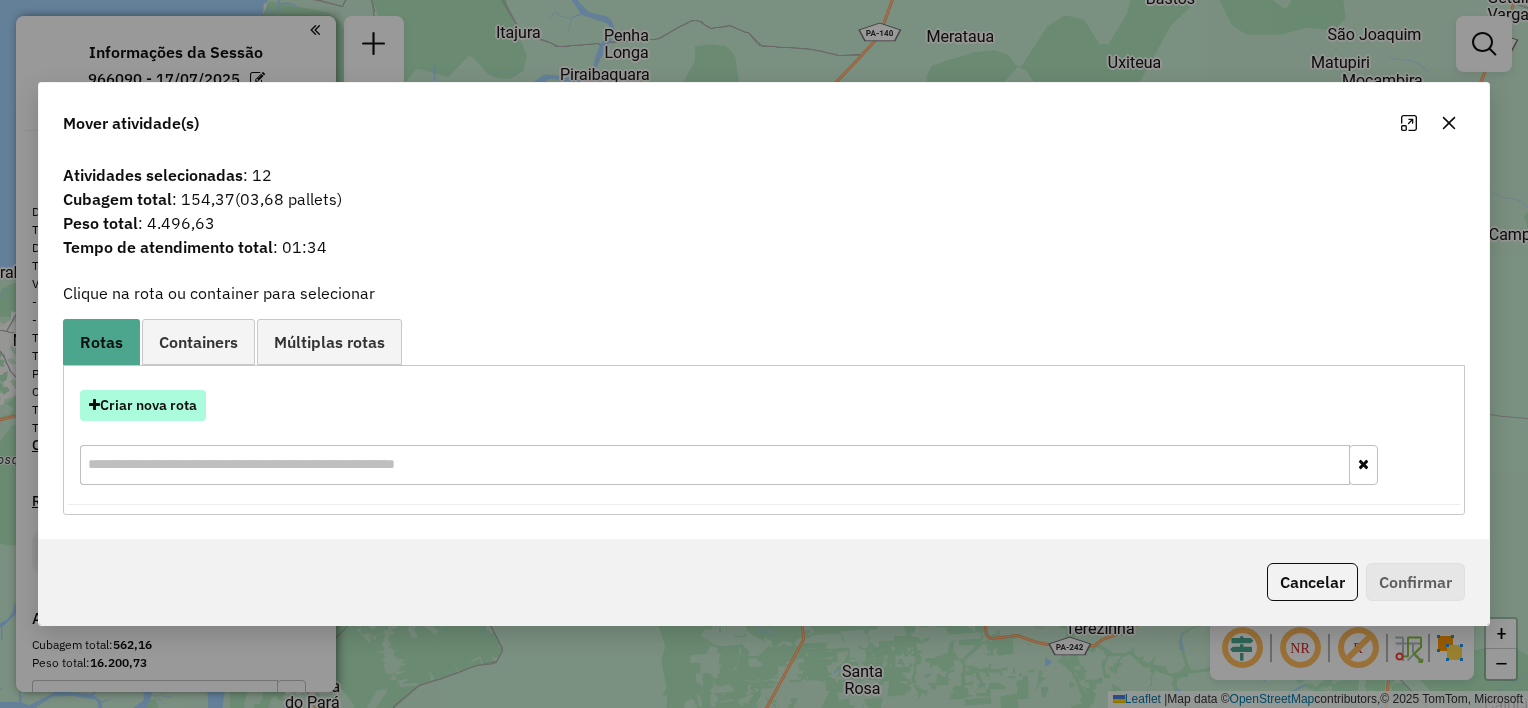 click on "Criar nova rota" at bounding box center (143, 405) 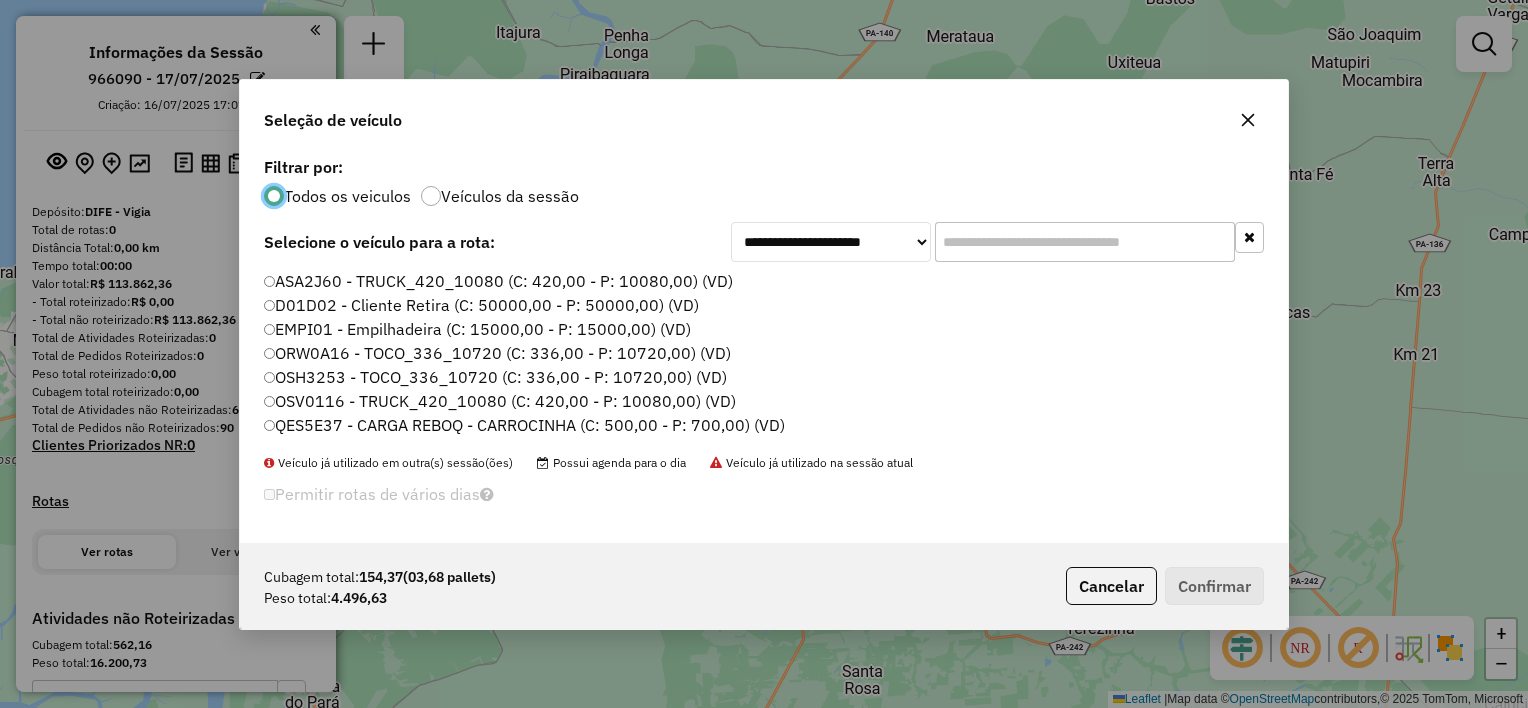 scroll, scrollTop: 10, scrollLeft: 6, axis: both 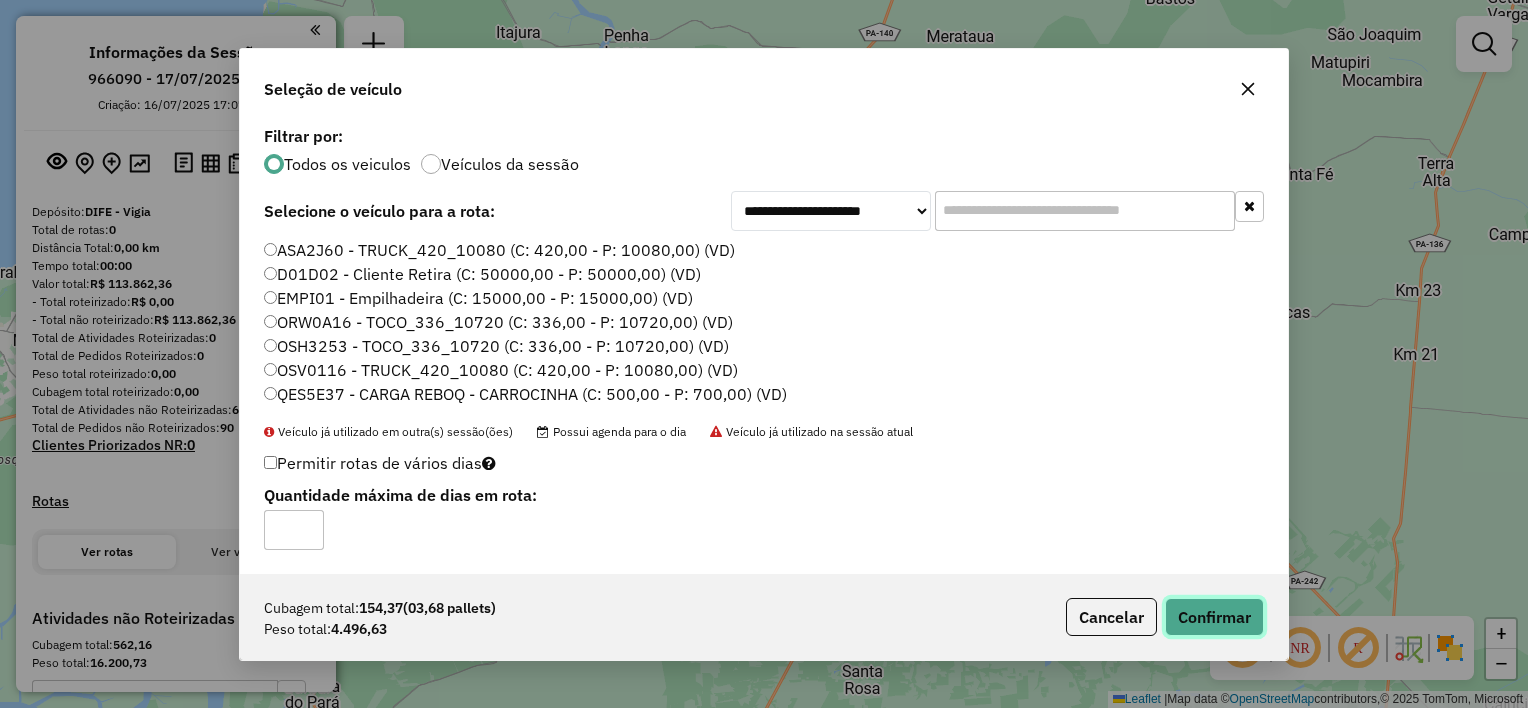 click on "Confirmar" 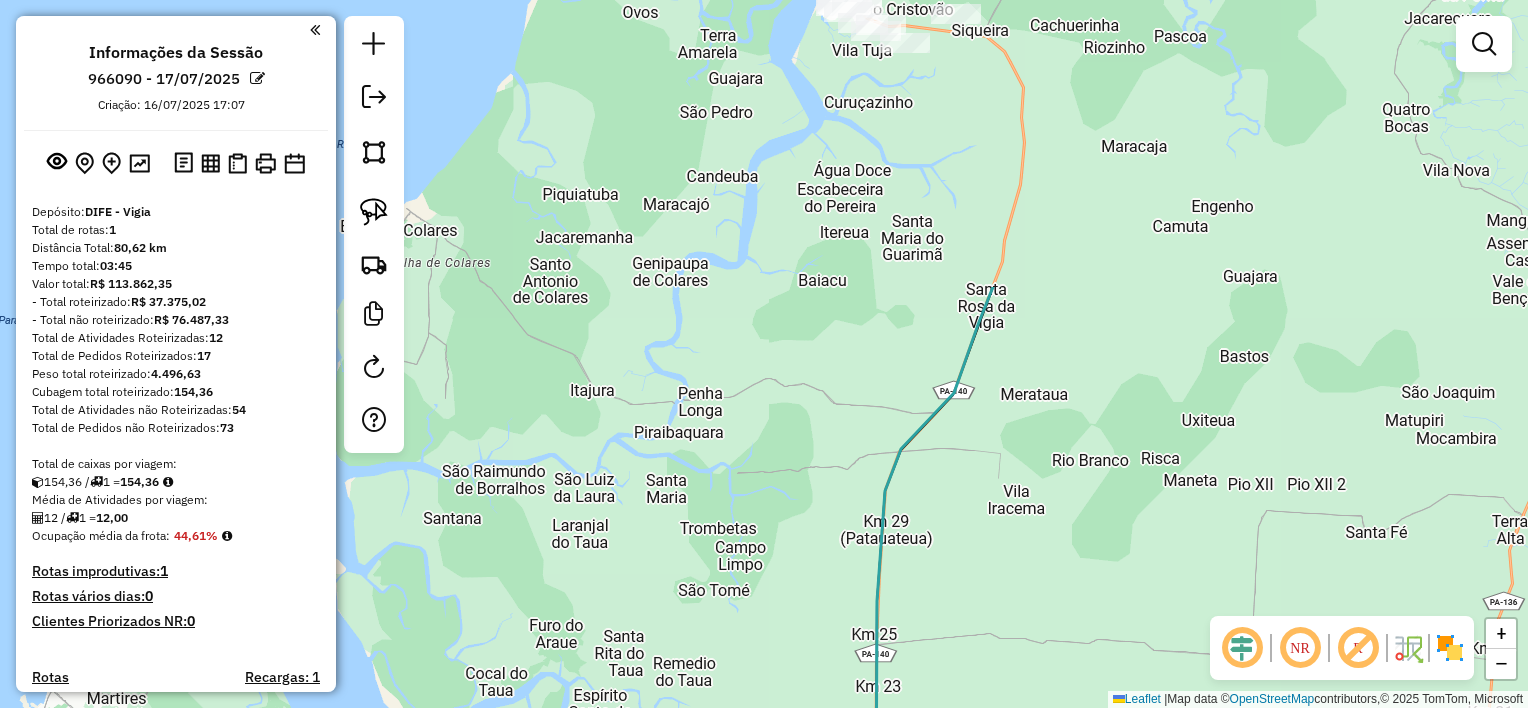 drag, startPoint x: 911, startPoint y: 367, endPoint x: 1000, endPoint y: 400, distance: 94.92102 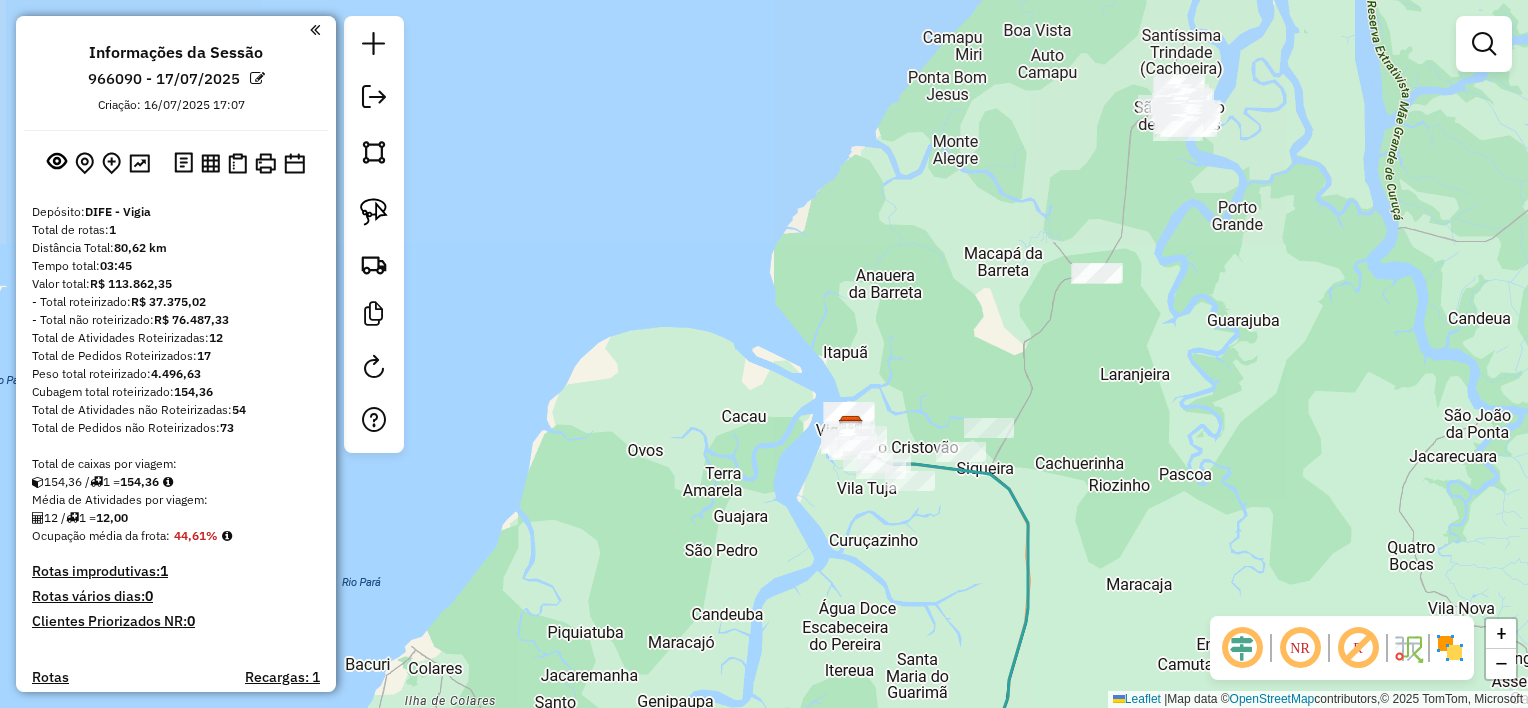 drag, startPoint x: 1032, startPoint y: 223, endPoint x: 1041, endPoint y: 621, distance: 398.10175 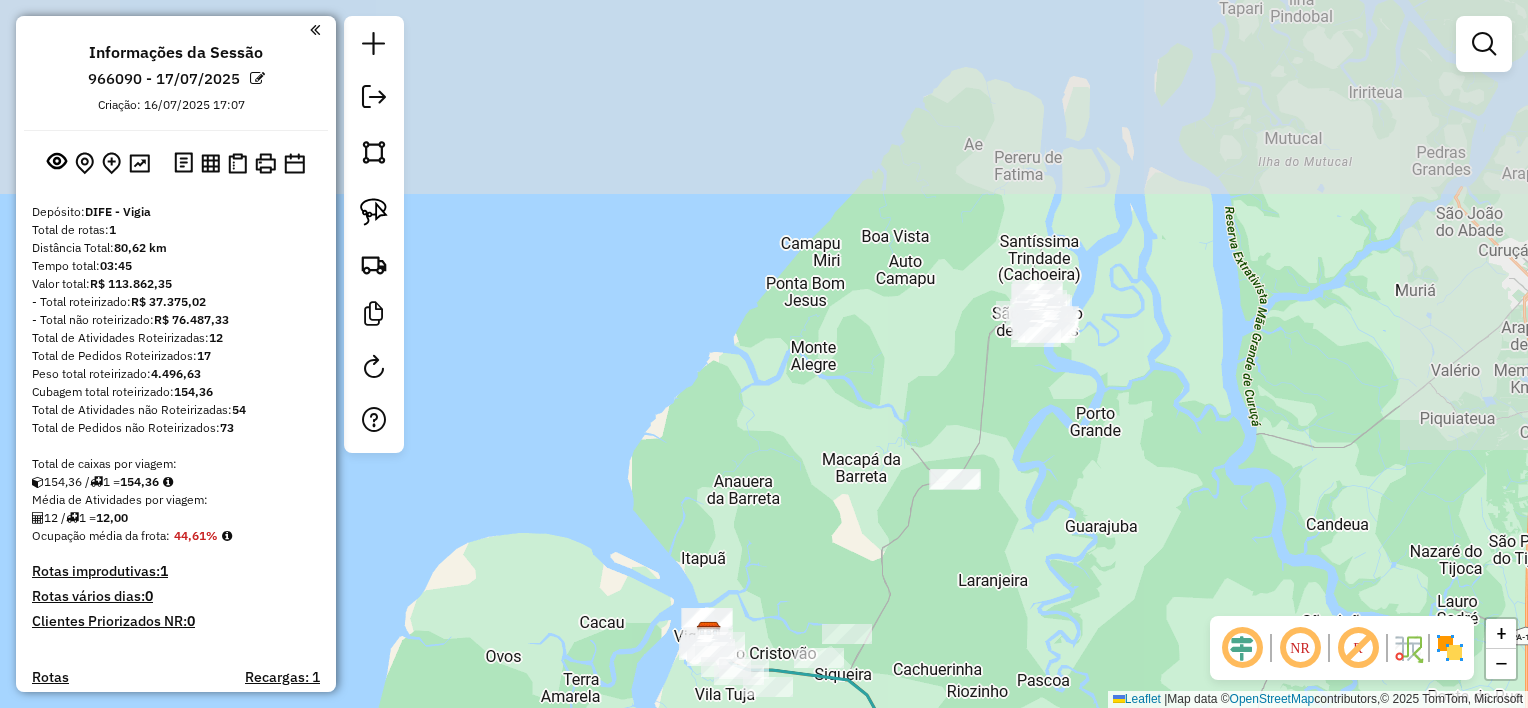 drag, startPoint x: 1109, startPoint y: 374, endPoint x: 965, endPoint y: 586, distance: 256.2811 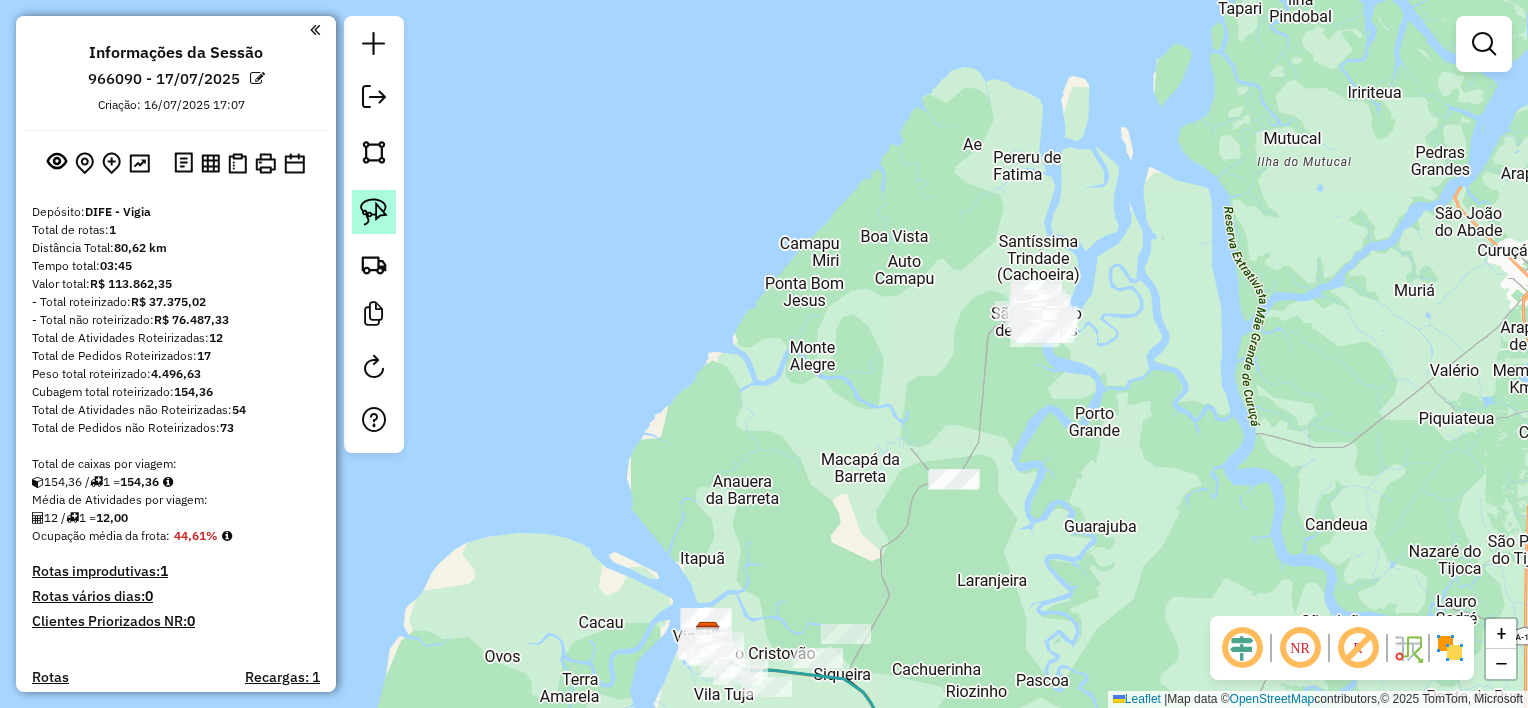 drag, startPoint x: 370, startPoint y: 194, endPoint x: 379, endPoint y: 200, distance: 10.816654 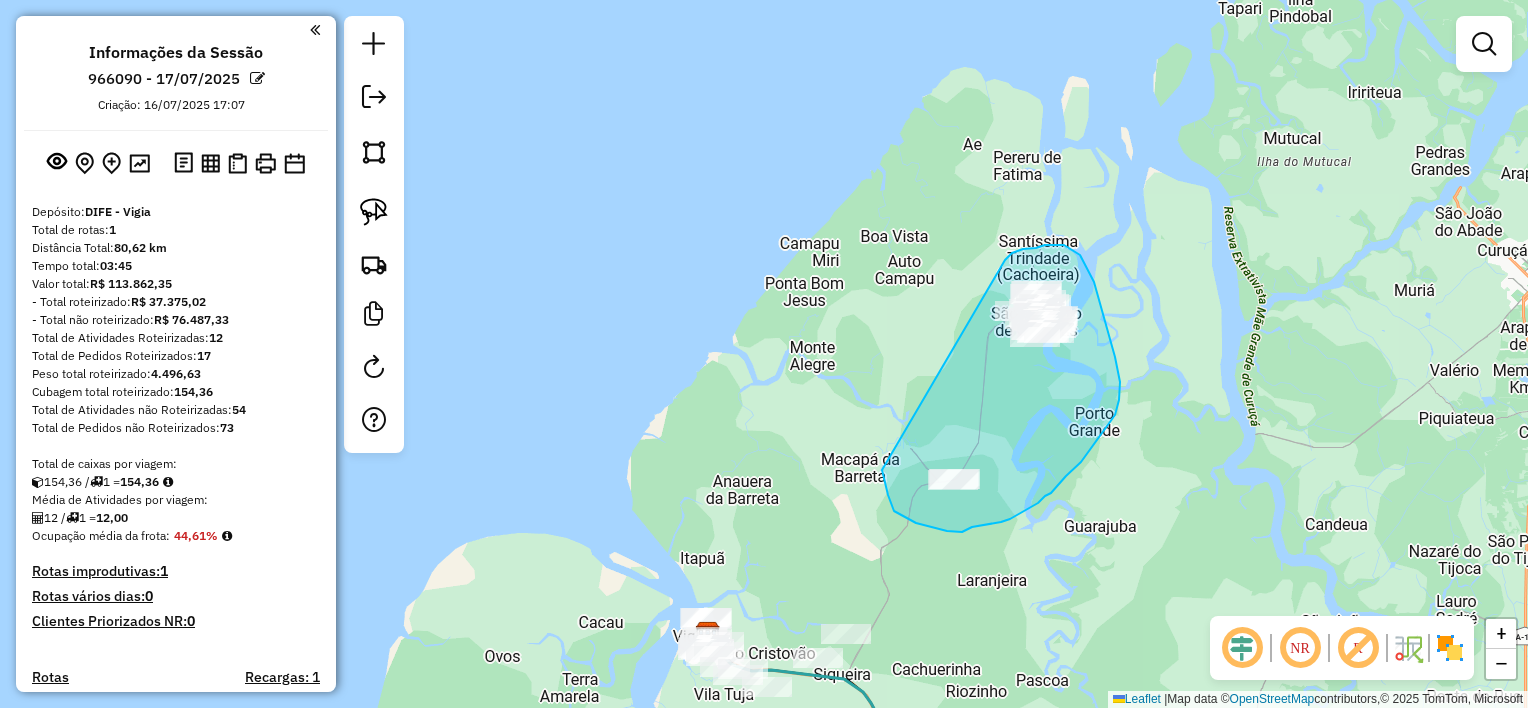 drag, startPoint x: 1005, startPoint y: 260, endPoint x: 877, endPoint y: 456, distance: 234.094 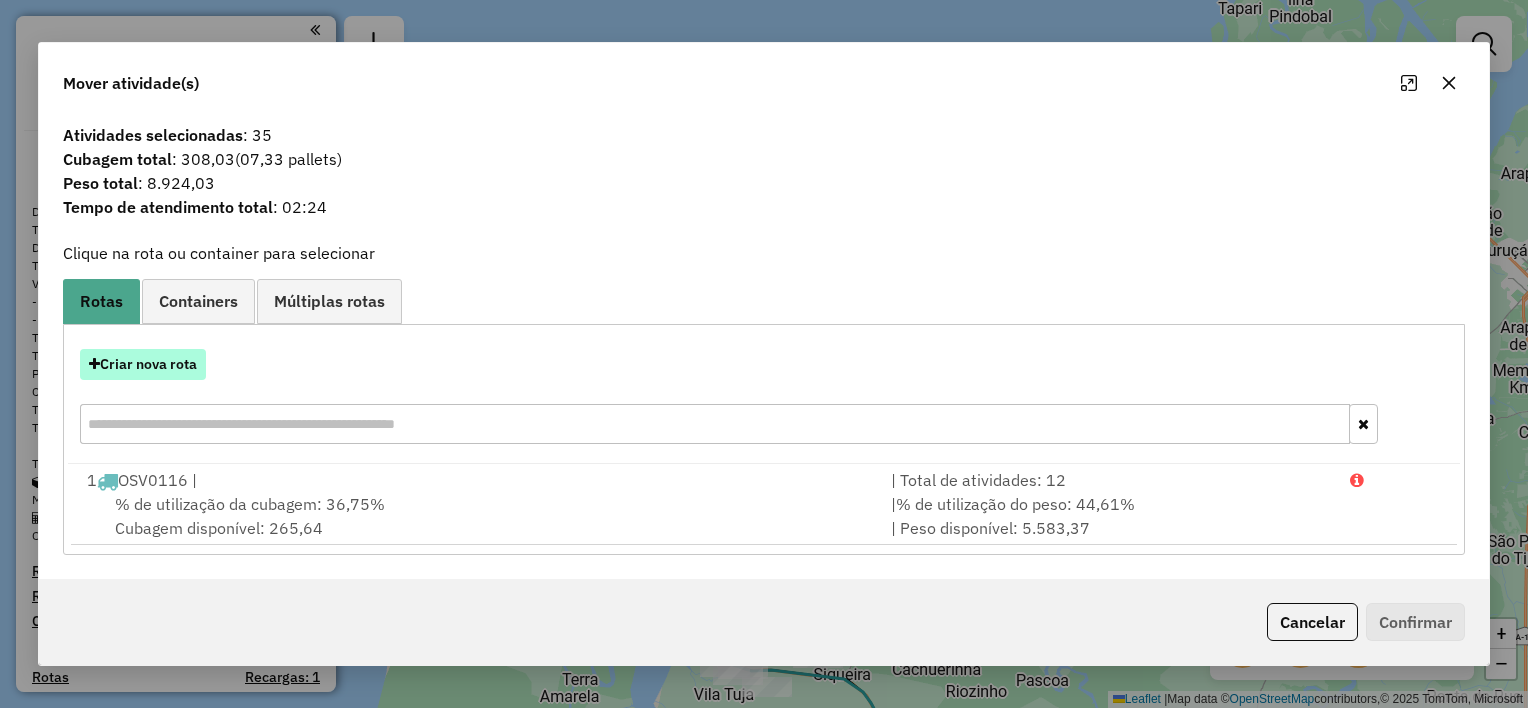 click on "Criar nova rota" at bounding box center (143, 364) 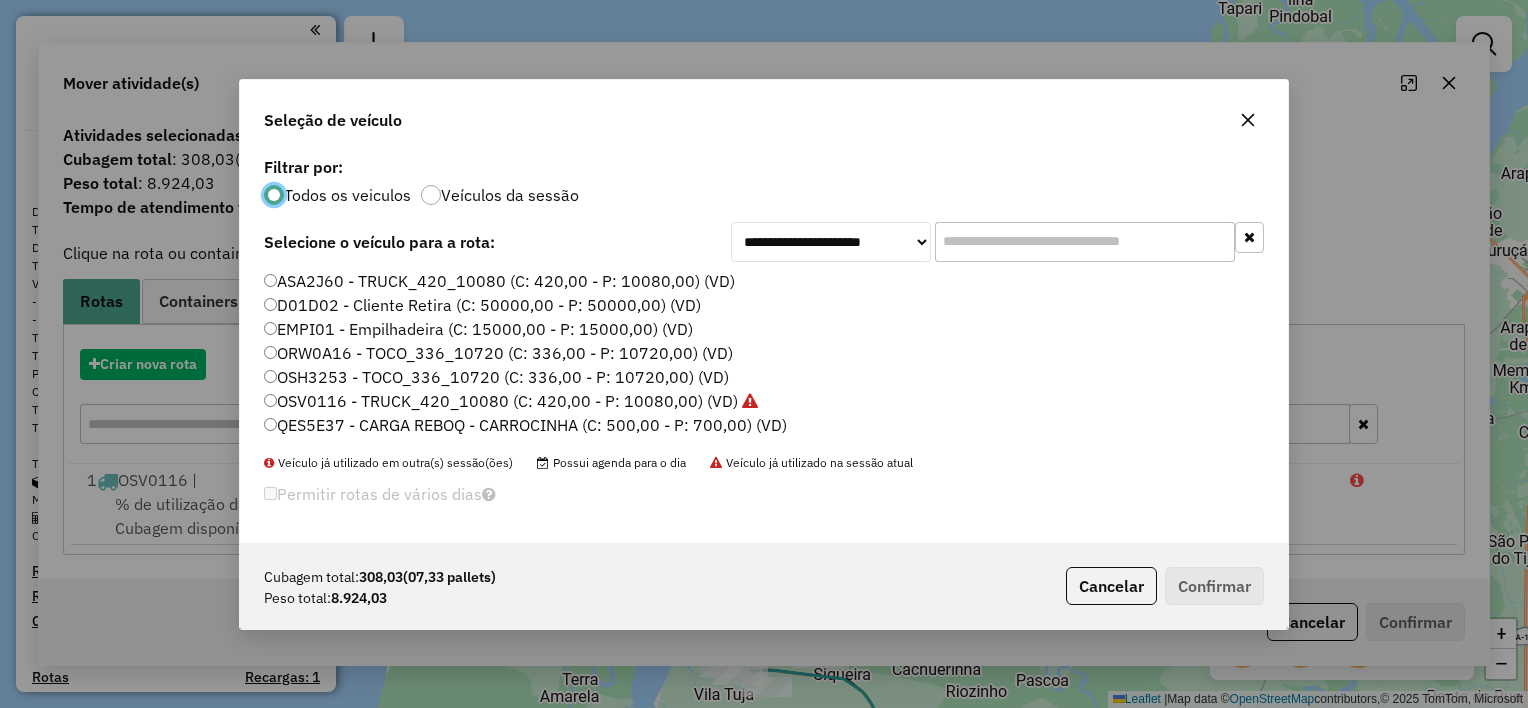 scroll, scrollTop: 10, scrollLeft: 6, axis: both 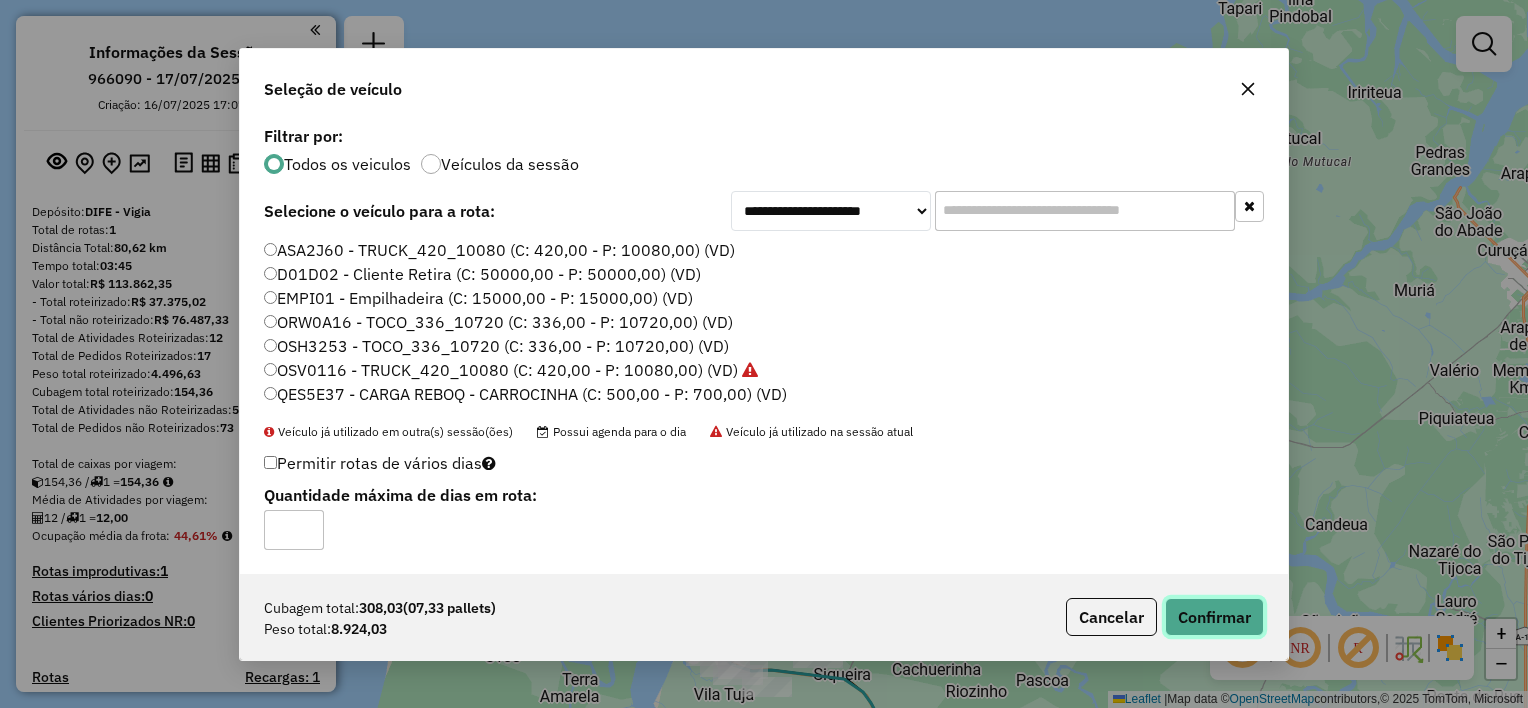 click on "Confirmar" 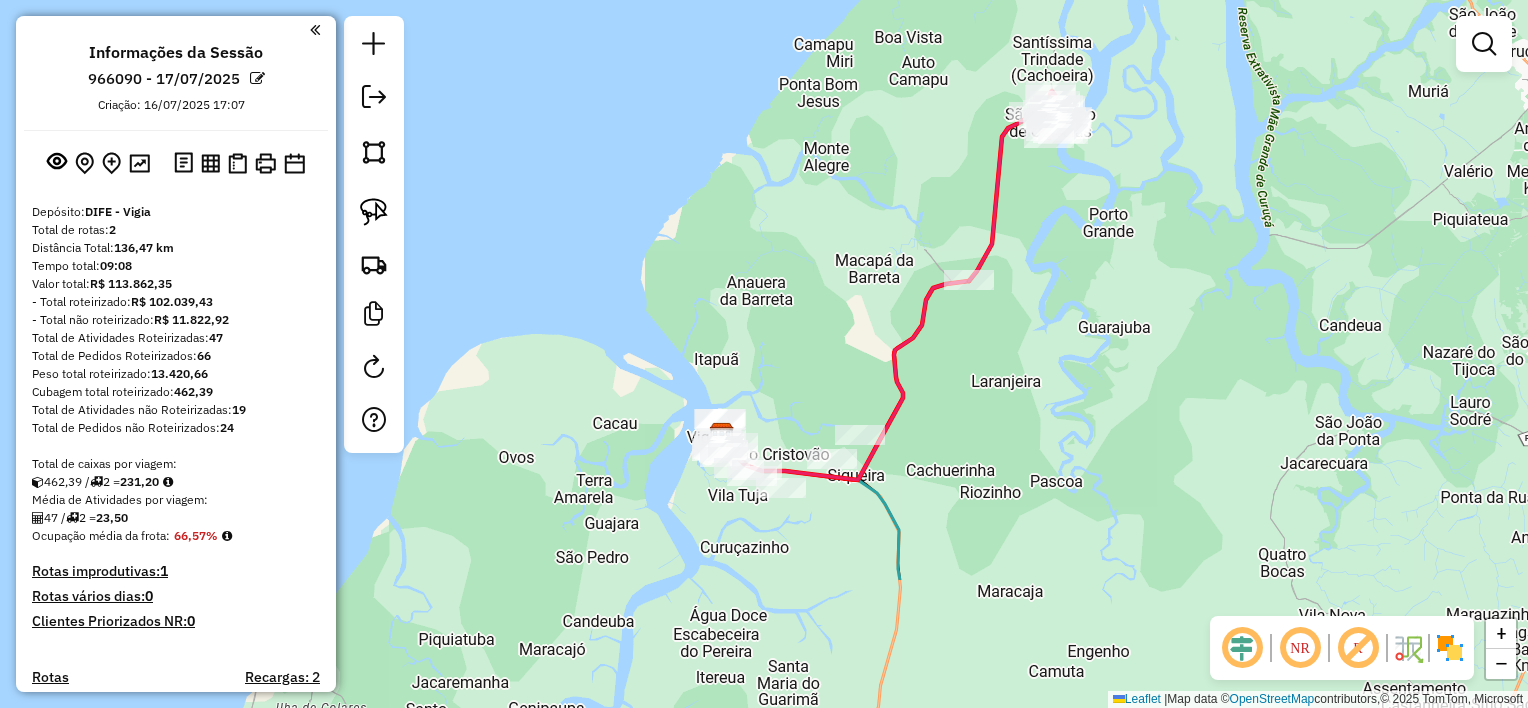 drag, startPoint x: 986, startPoint y: 580, endPoint x: 1002, endPoint y: 339, distance: 241.53053 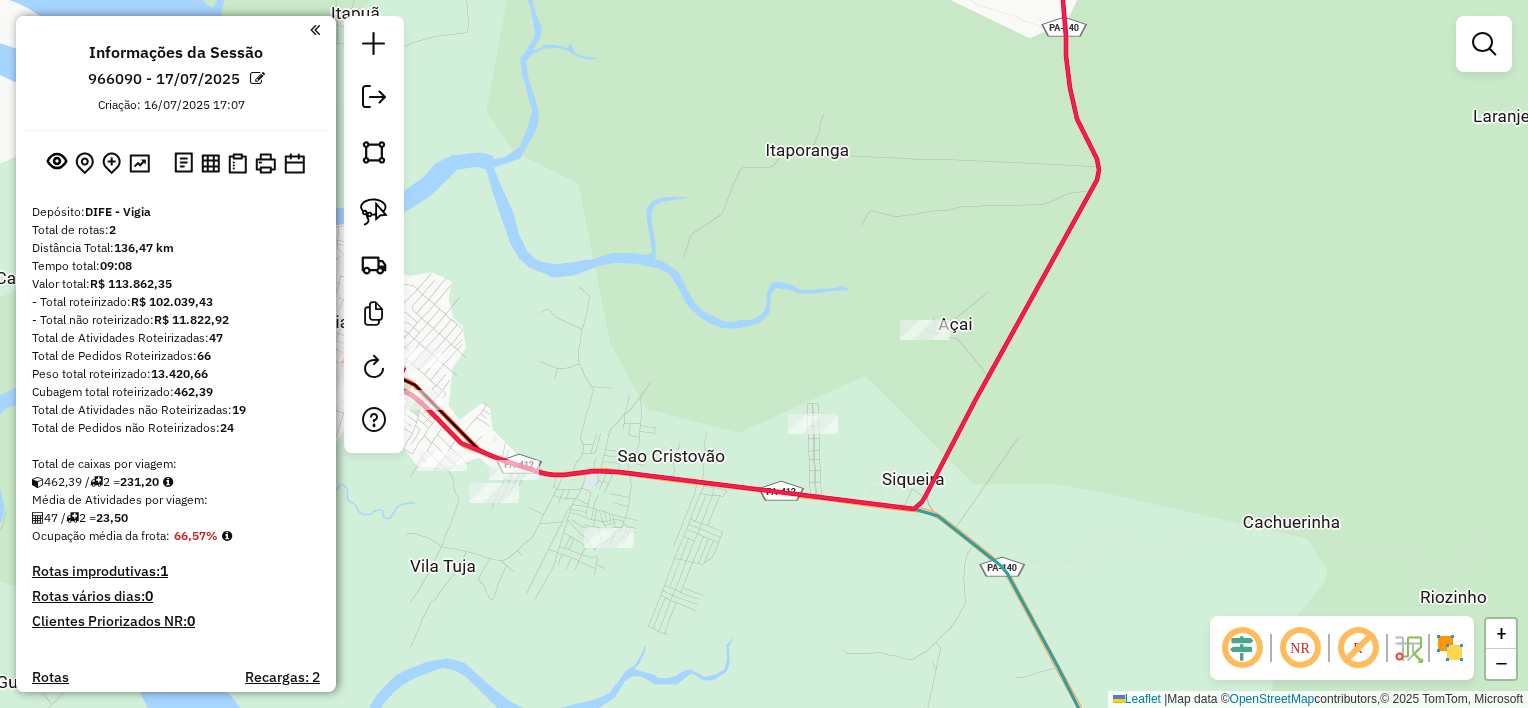 drag, startPoint x: 380, startPoint y: 222, endPoint x: 490, endPoint y: 248, distance: 113.03097 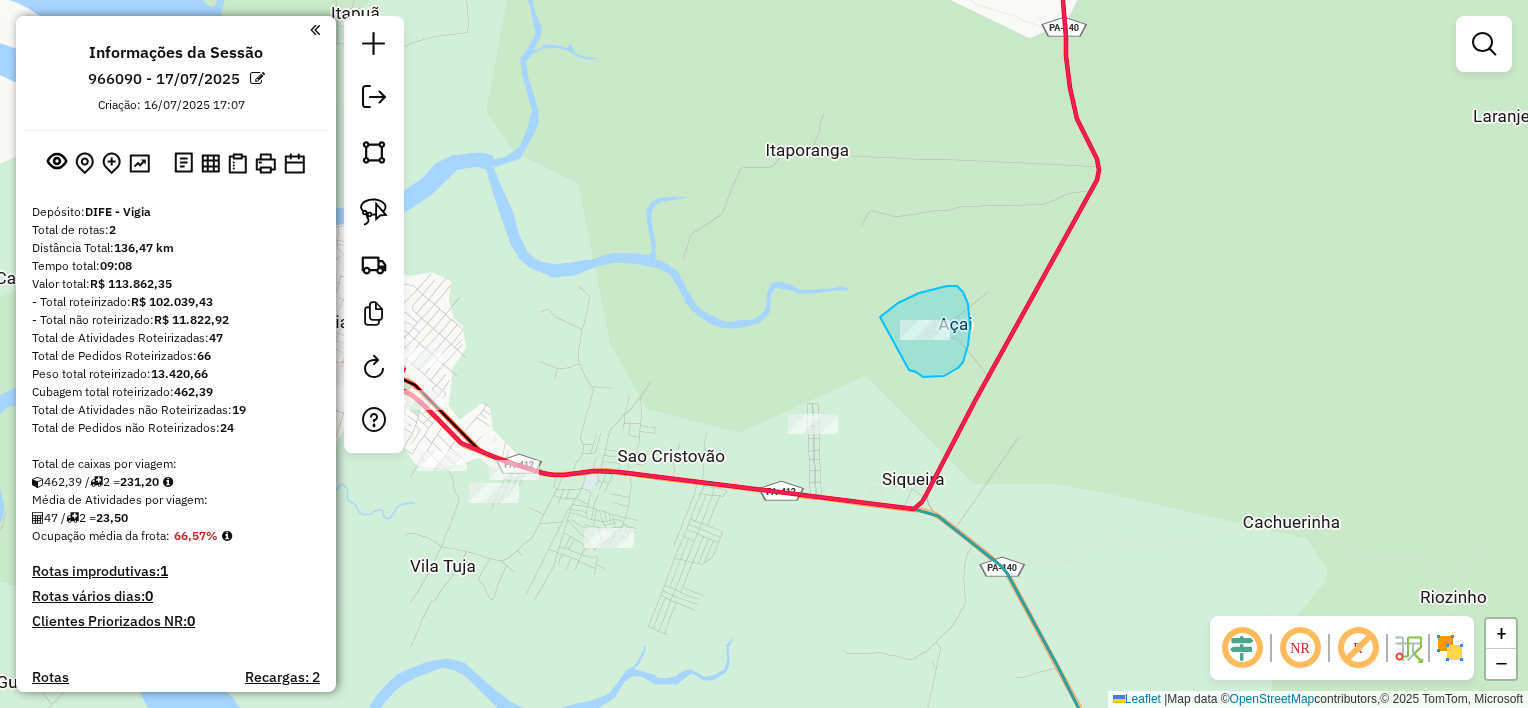 drag, startPoint x: 881, startPoint y: 317, endPoint x: 909, endPoint y: 370, distance: 59.94164 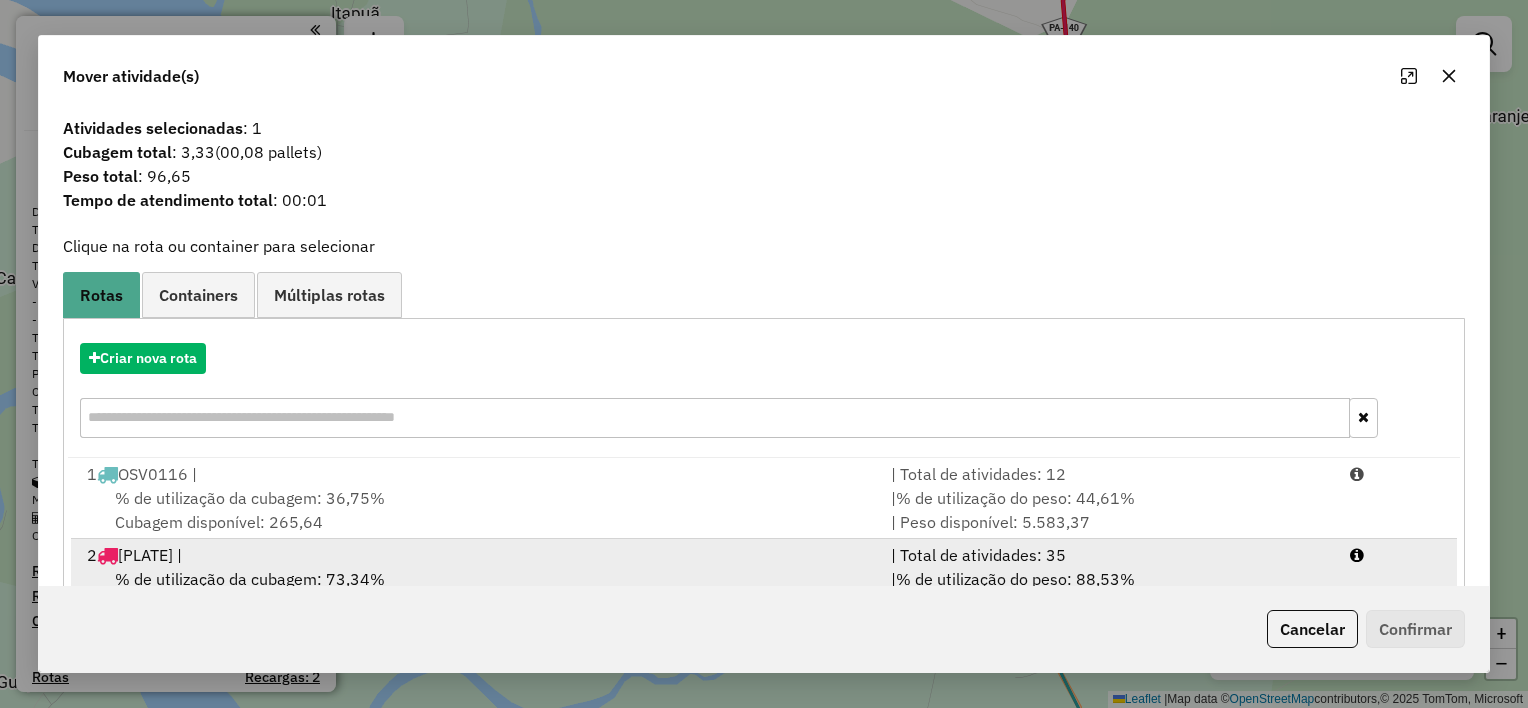 click on "% de utilização da cubagem: 73,34%" at bounding box center [250, 579] 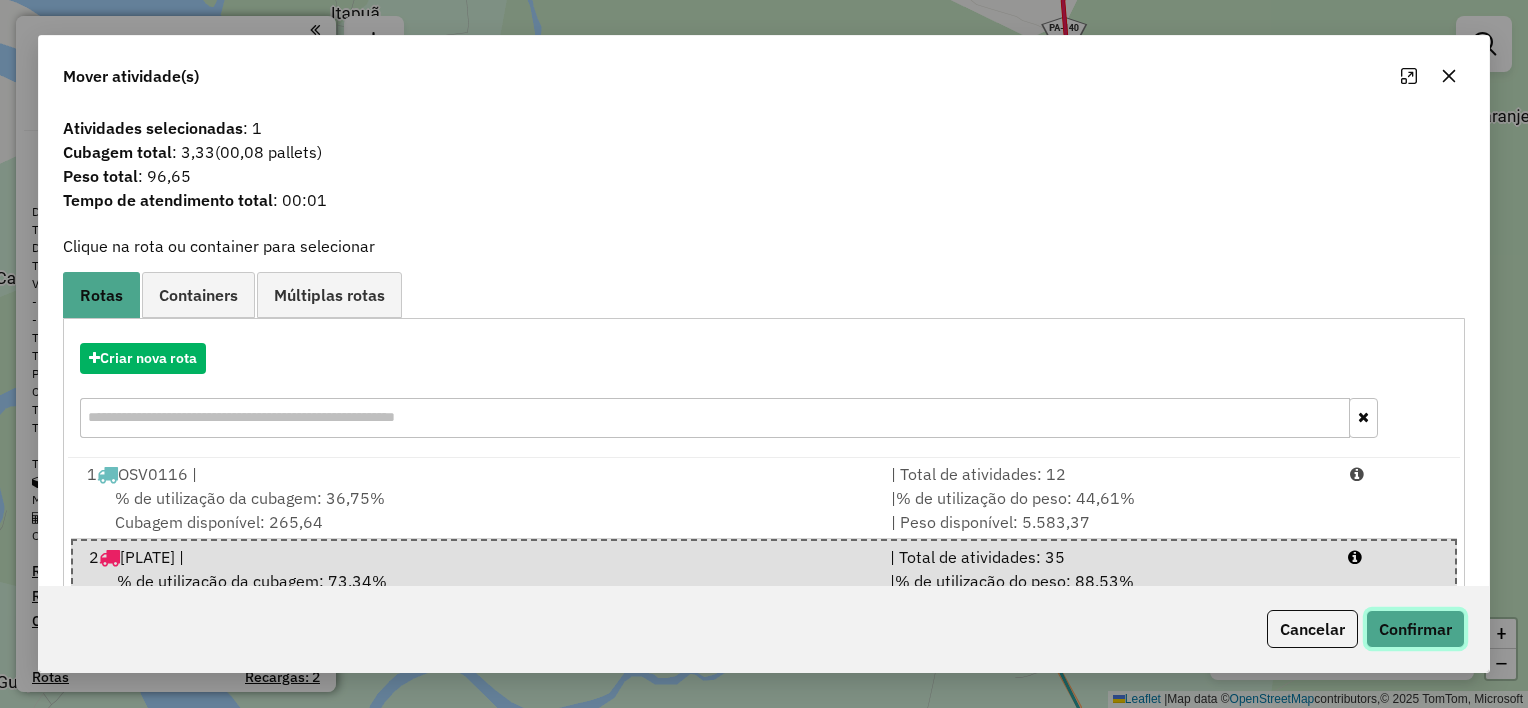 click on "Confirmar" 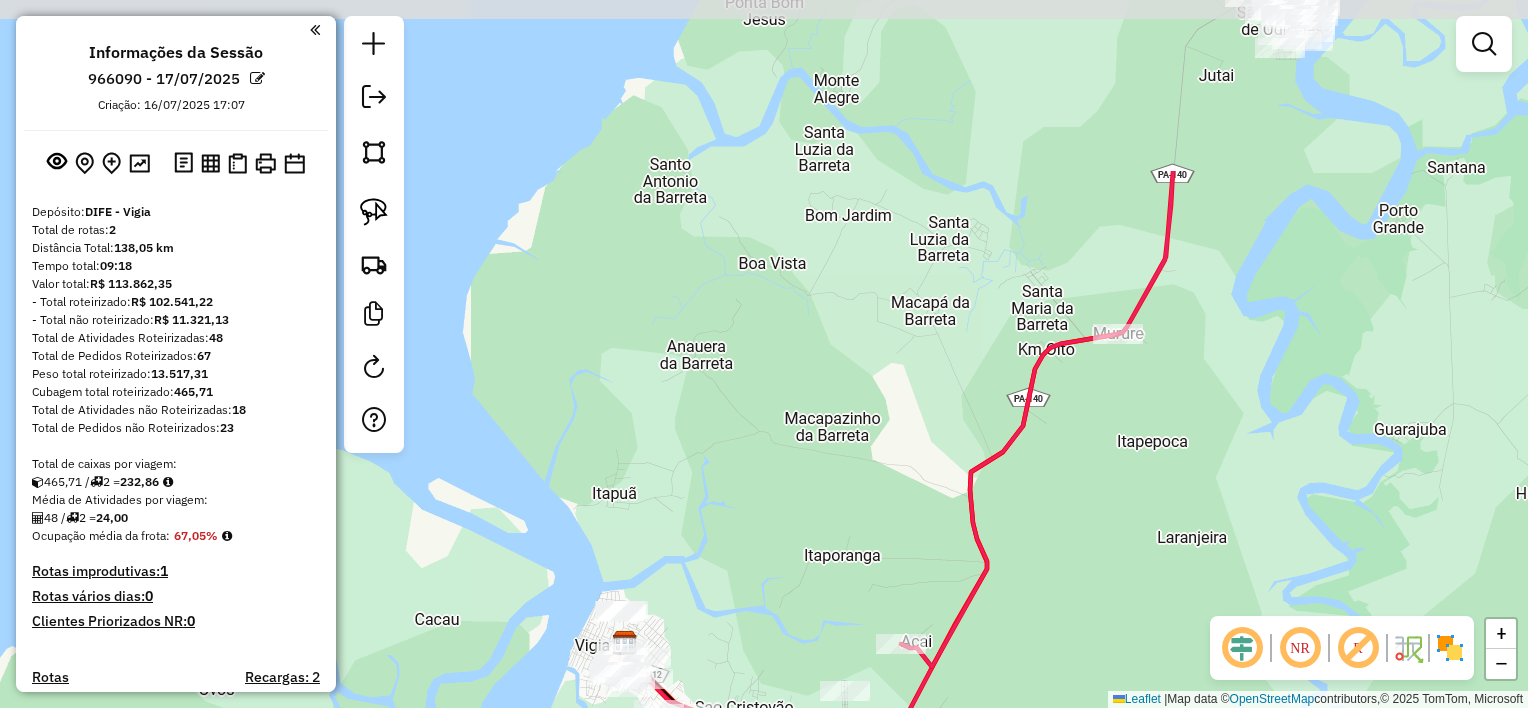 drag, startPoint x: 1121, startPoint y: 418, endPoint x: 1064, endPoint y: 488, distance: 90.27181 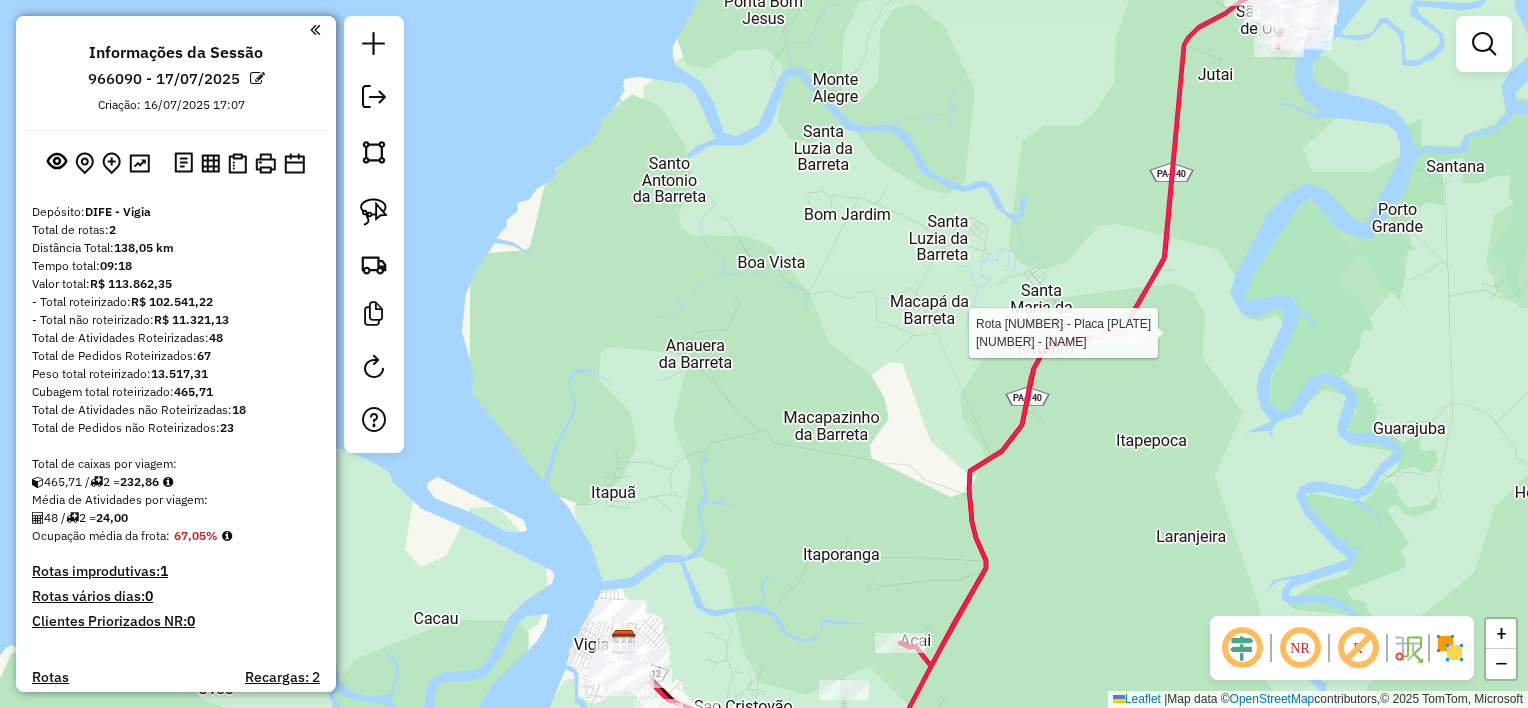 select on "**********" 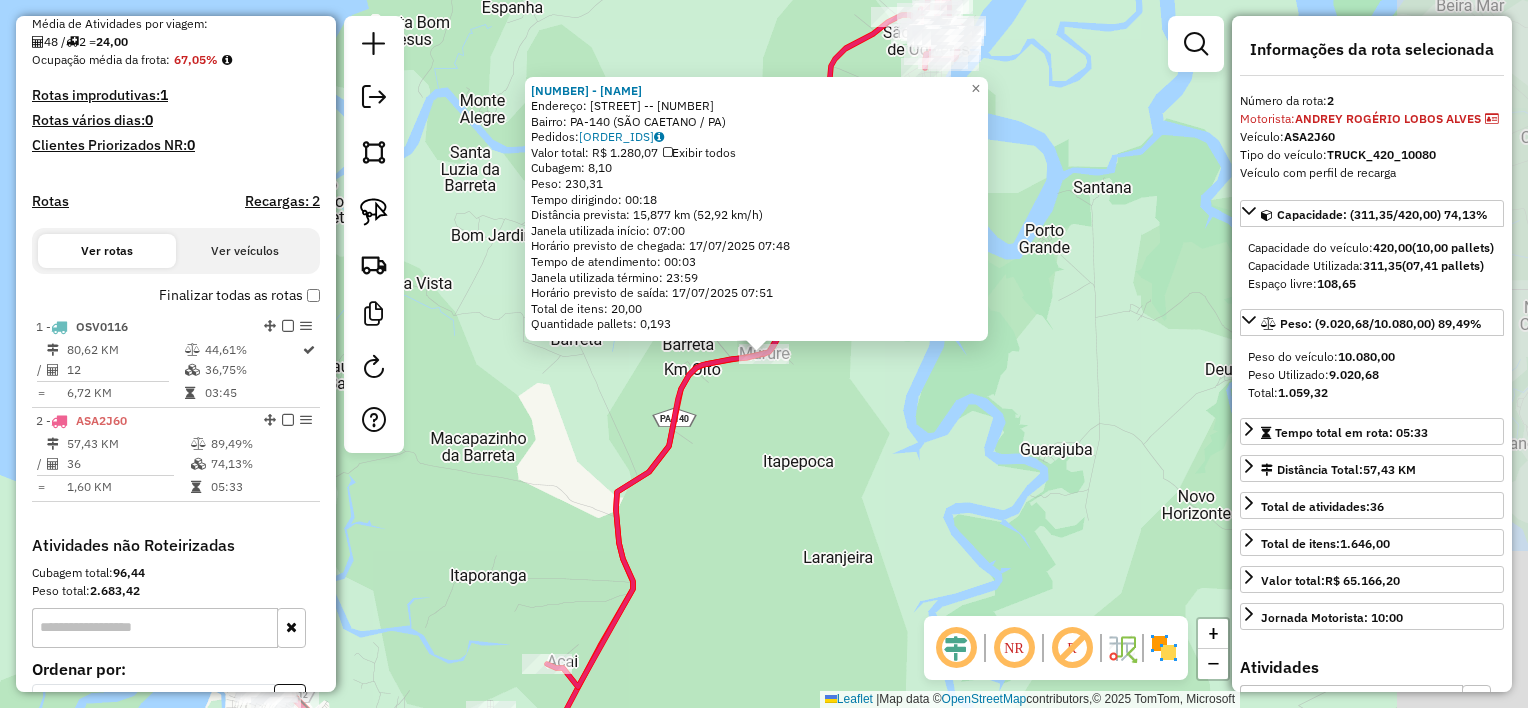 scroll, scrollTop: 678, scrollLeft: 0, axis: vertical 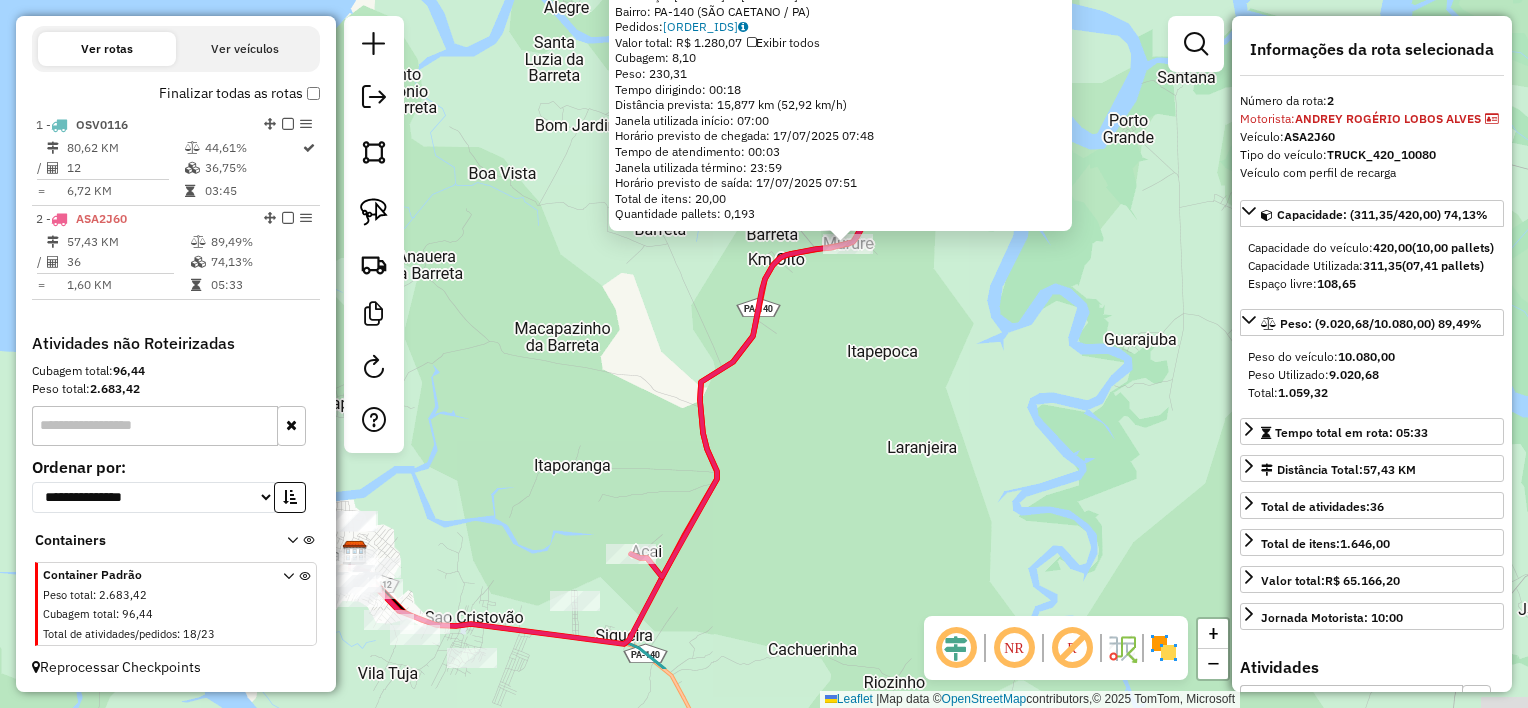 drag, startPoint x: 1056, startPoint y: 400, endPoint x: 1140, endPoint y: 258, distance: 164.98485 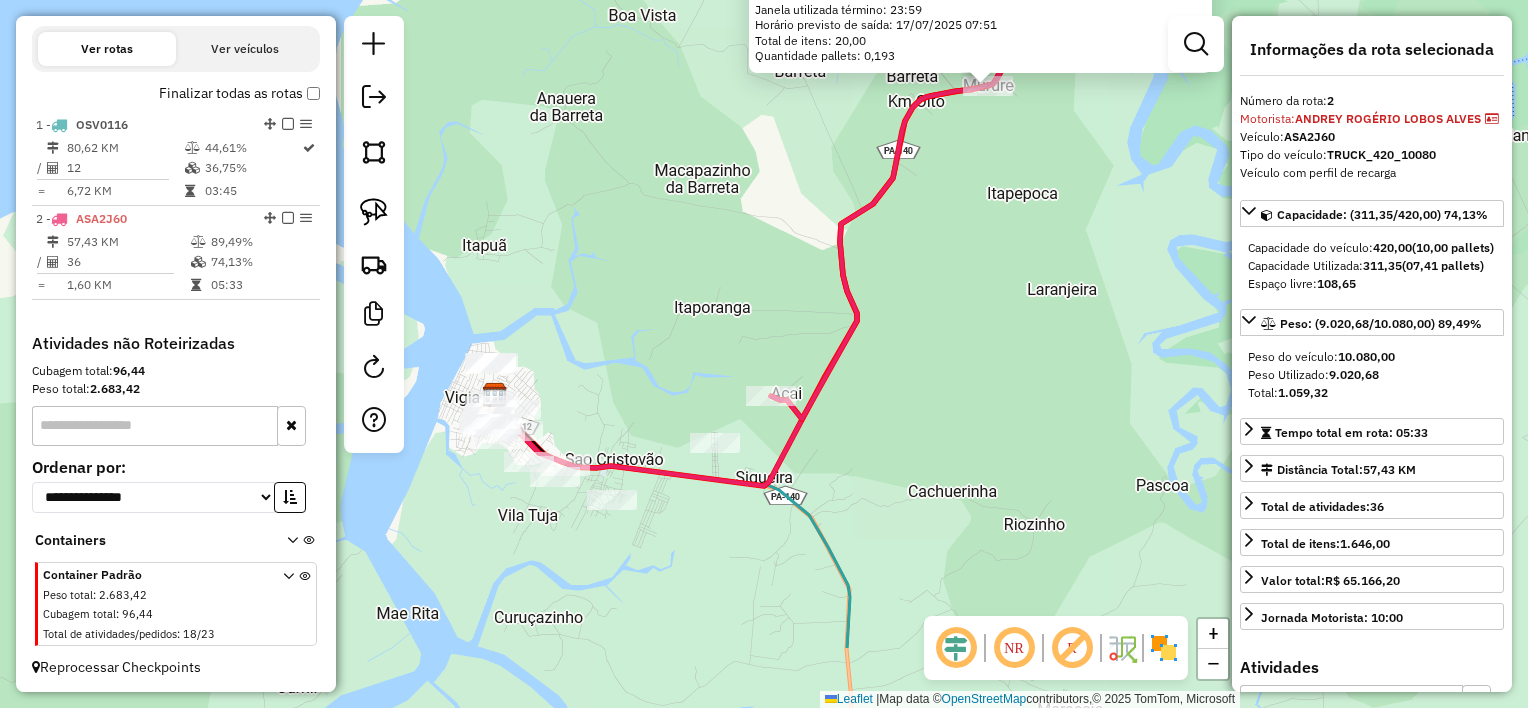 drag, startPoint x: 672, startPoint y: 622, endPoint x: 812, endPoint y: 491, distance: 191.73158 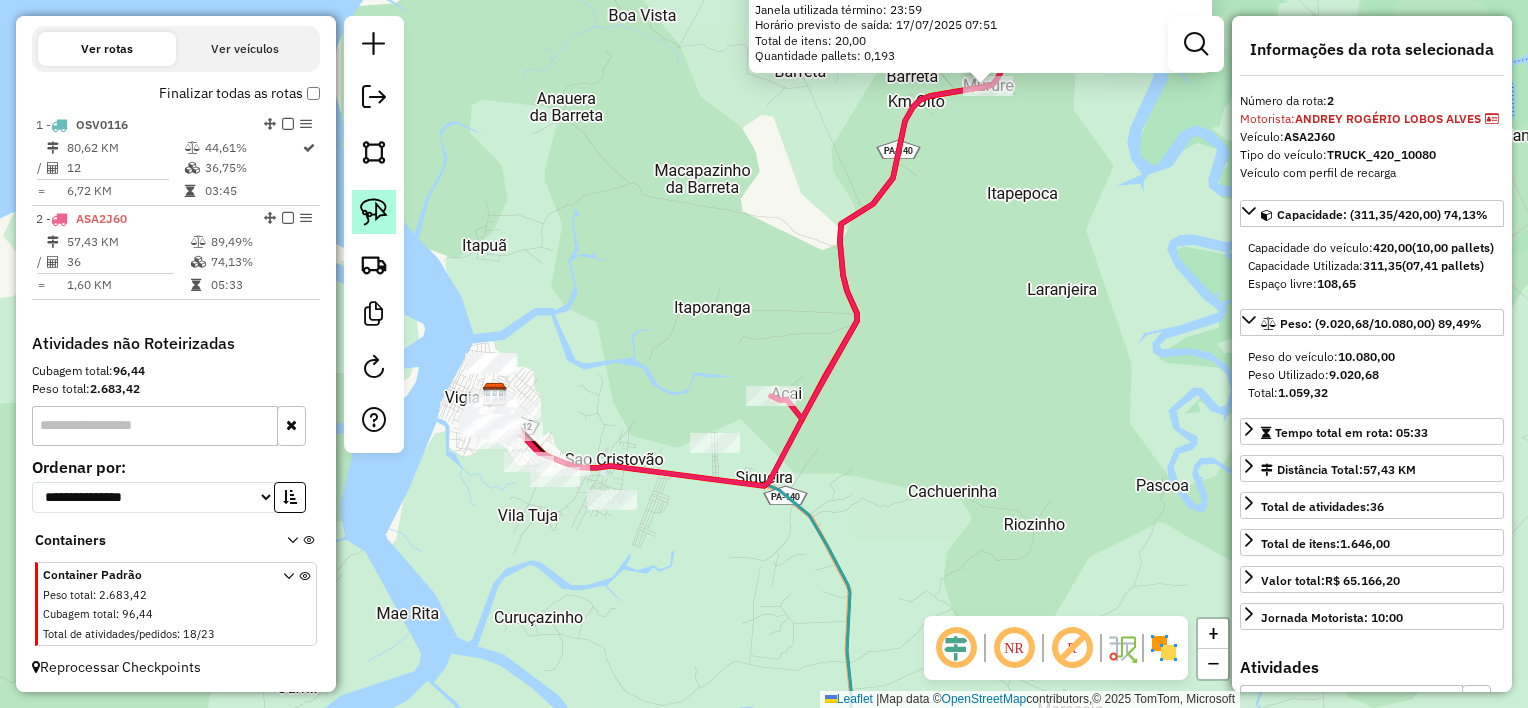 click 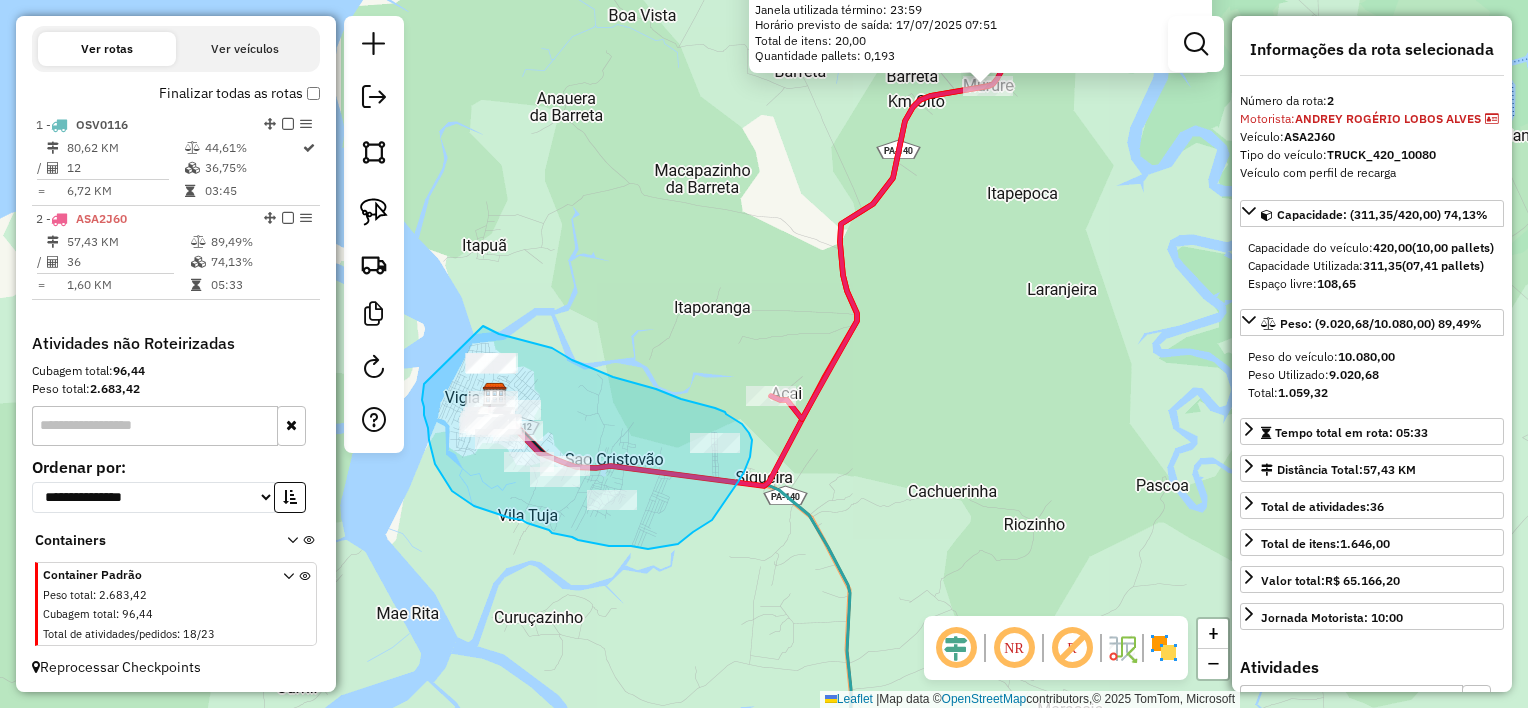 drag, startPoint x: 483, startPoint y: 326, endPoint x: 424, endPoint y: 384, distance: 82.73451 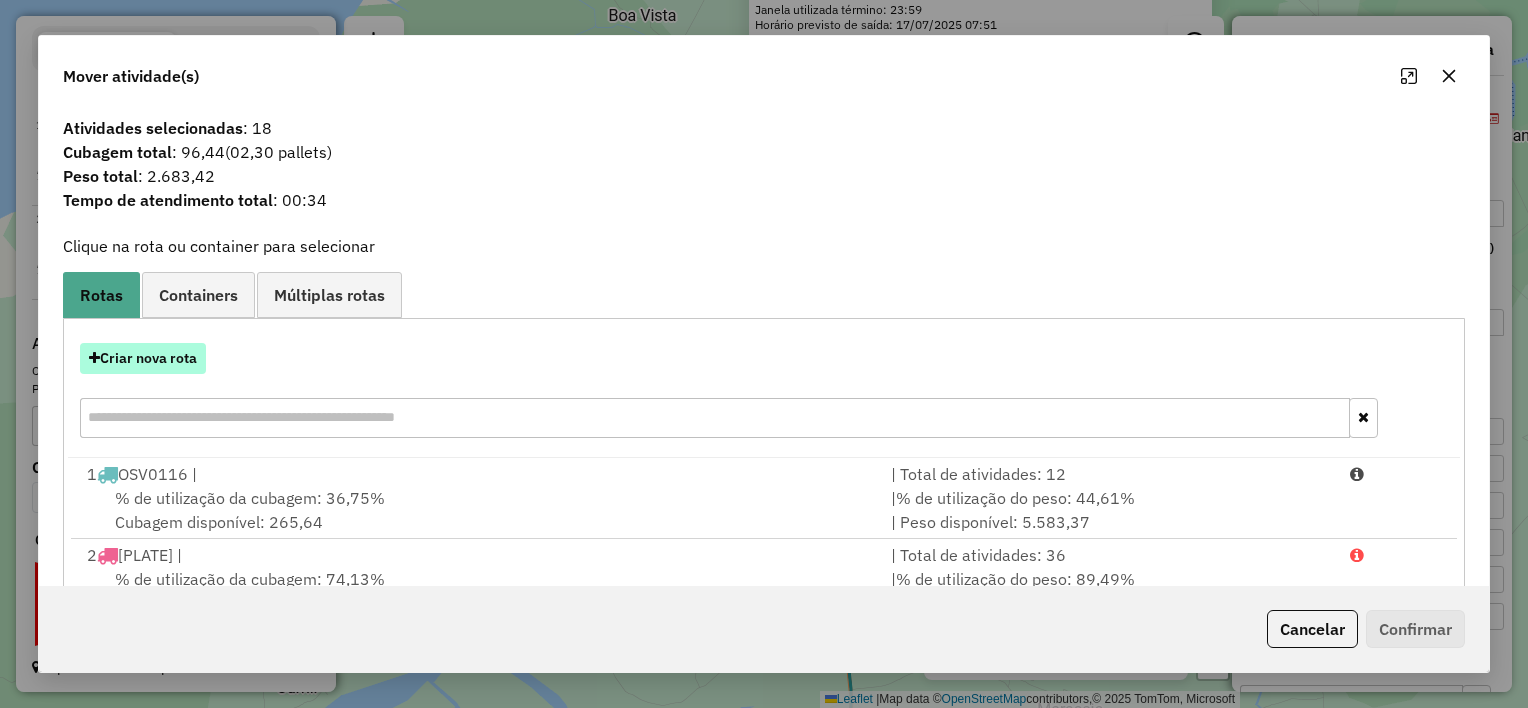 click on "Criar nova rota" at bounding box center (143, 358) 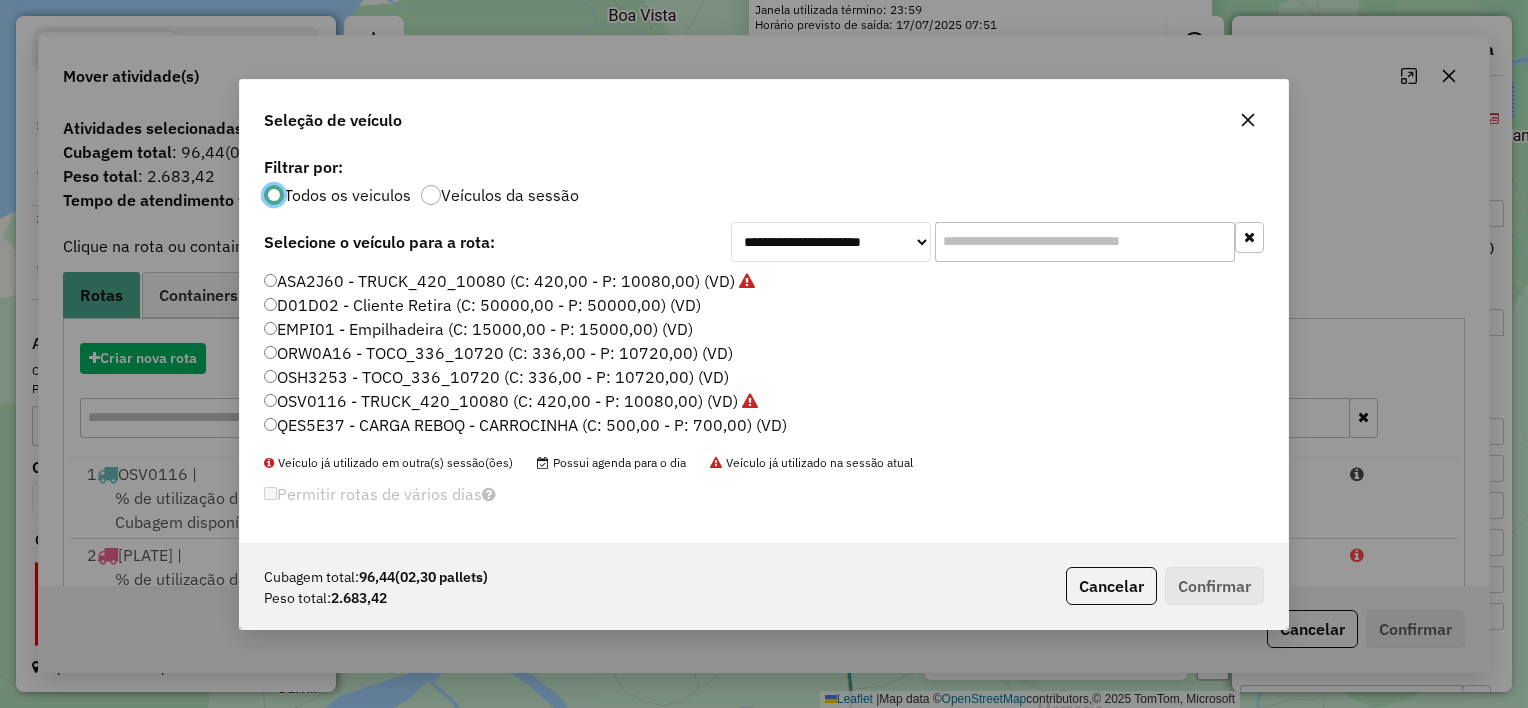 scroll, scrollTop: 10, scrollLeft: 6, axis: both 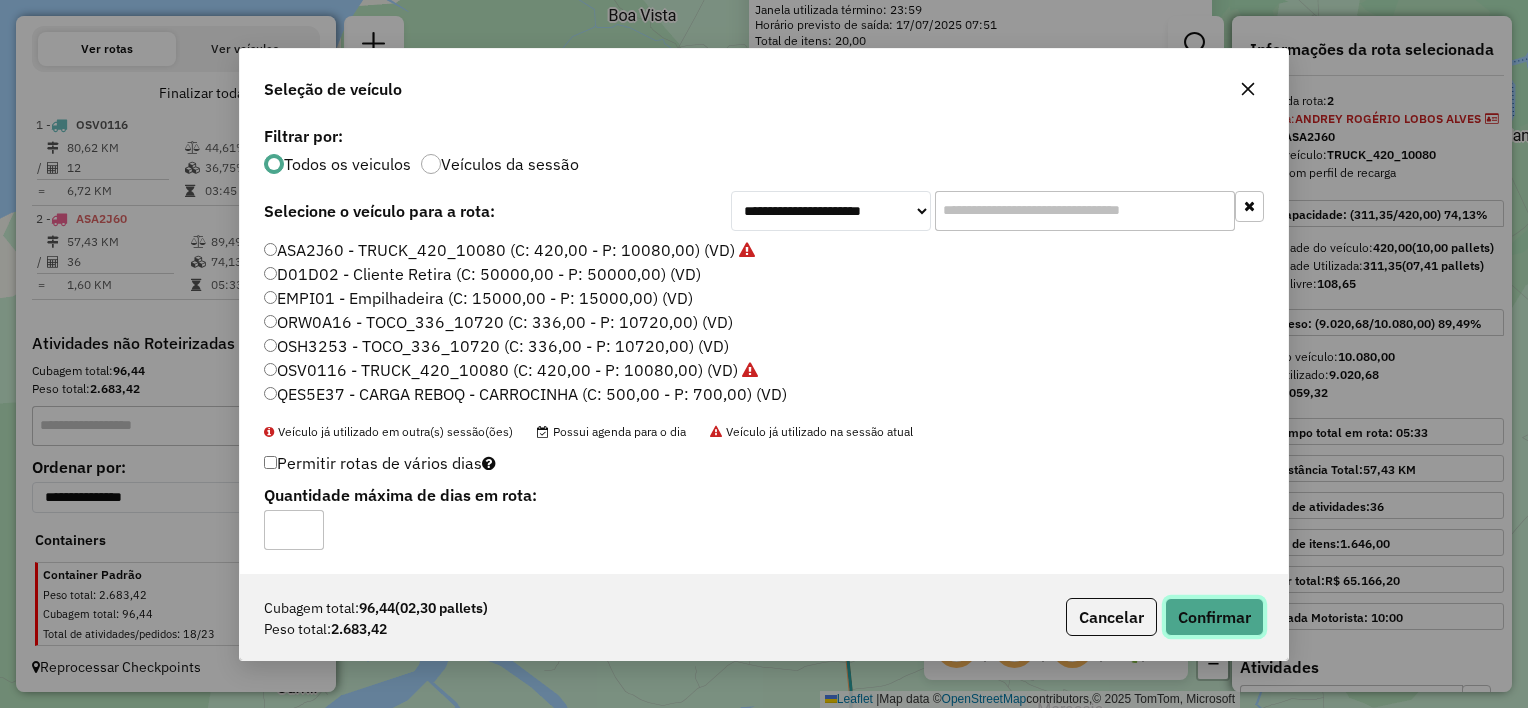 click on "Confirmar" 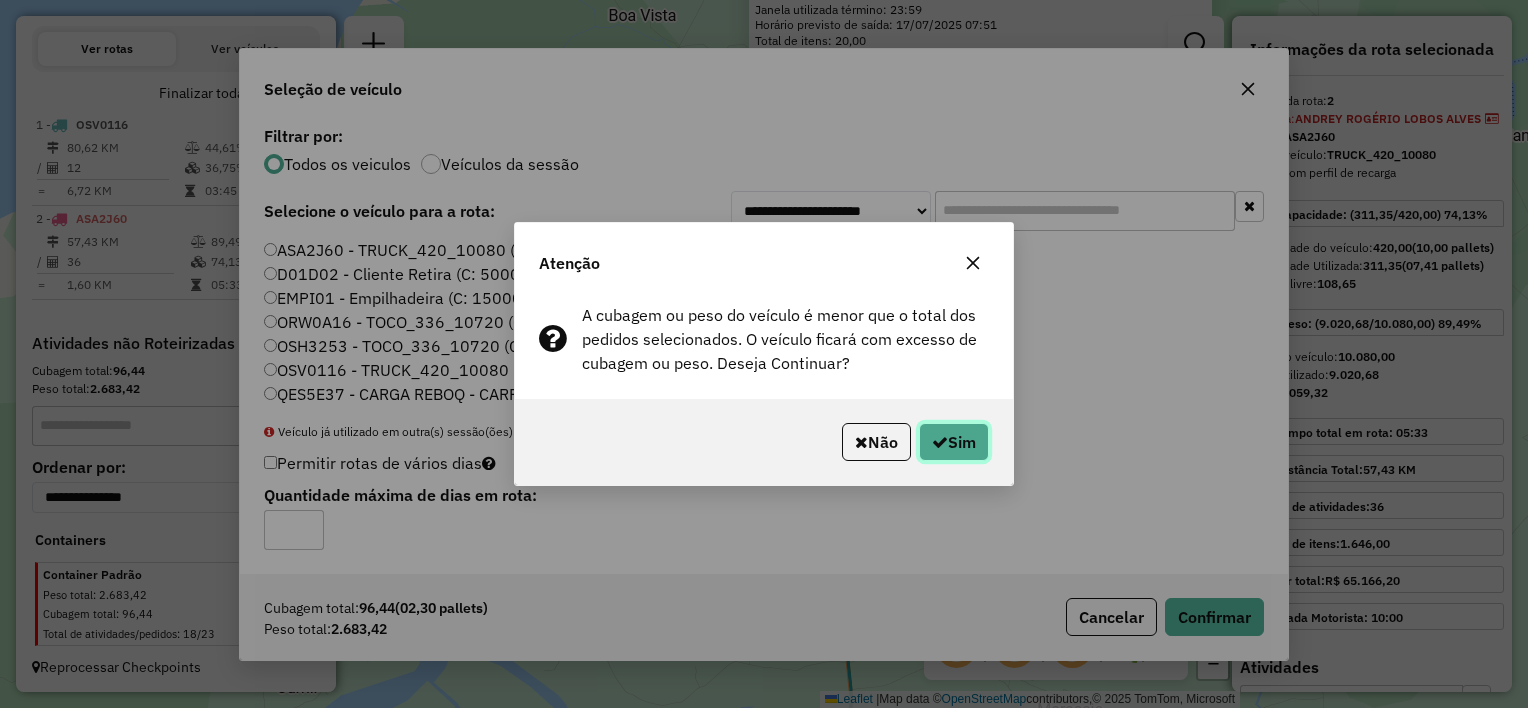 click on "Sim" 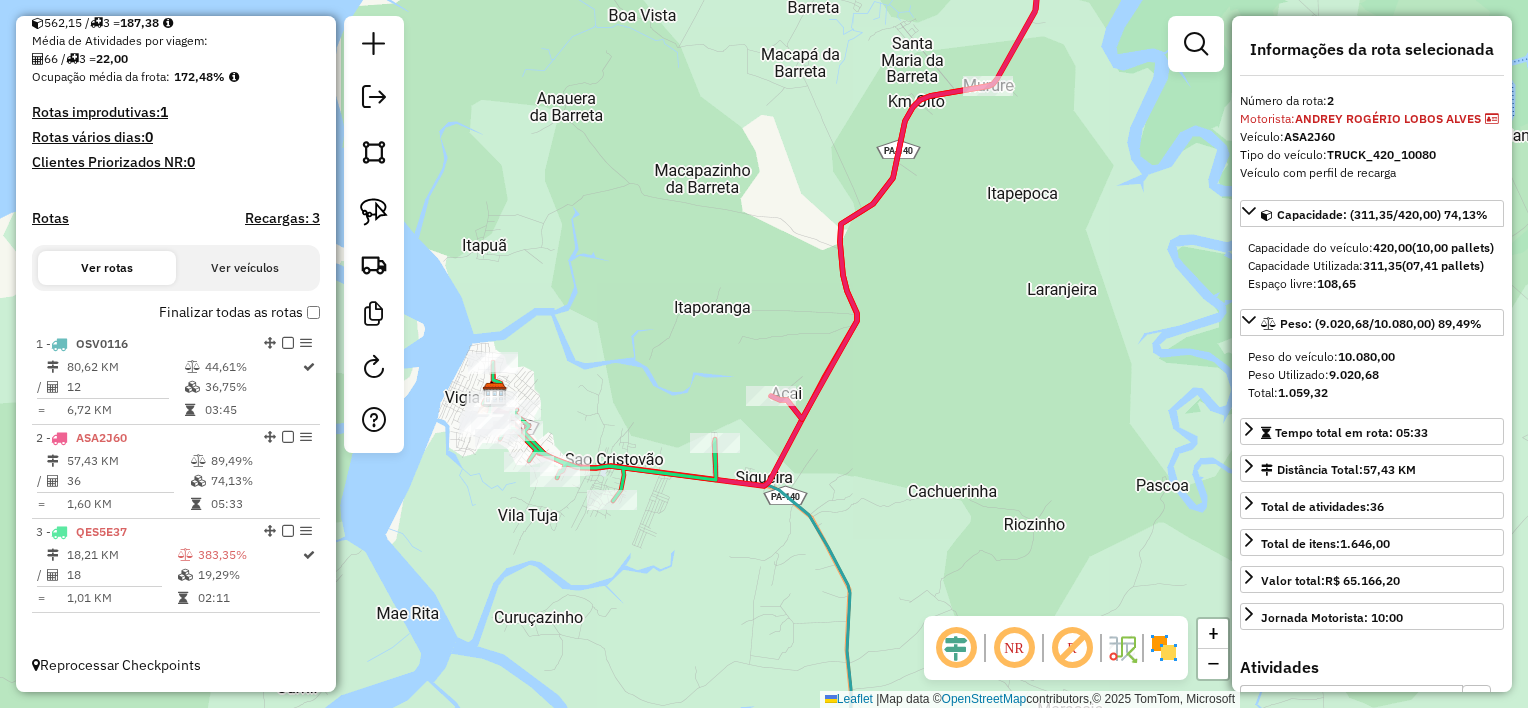 scroll, scrollTop: 458, scrollLeft: 0, axis: vertical 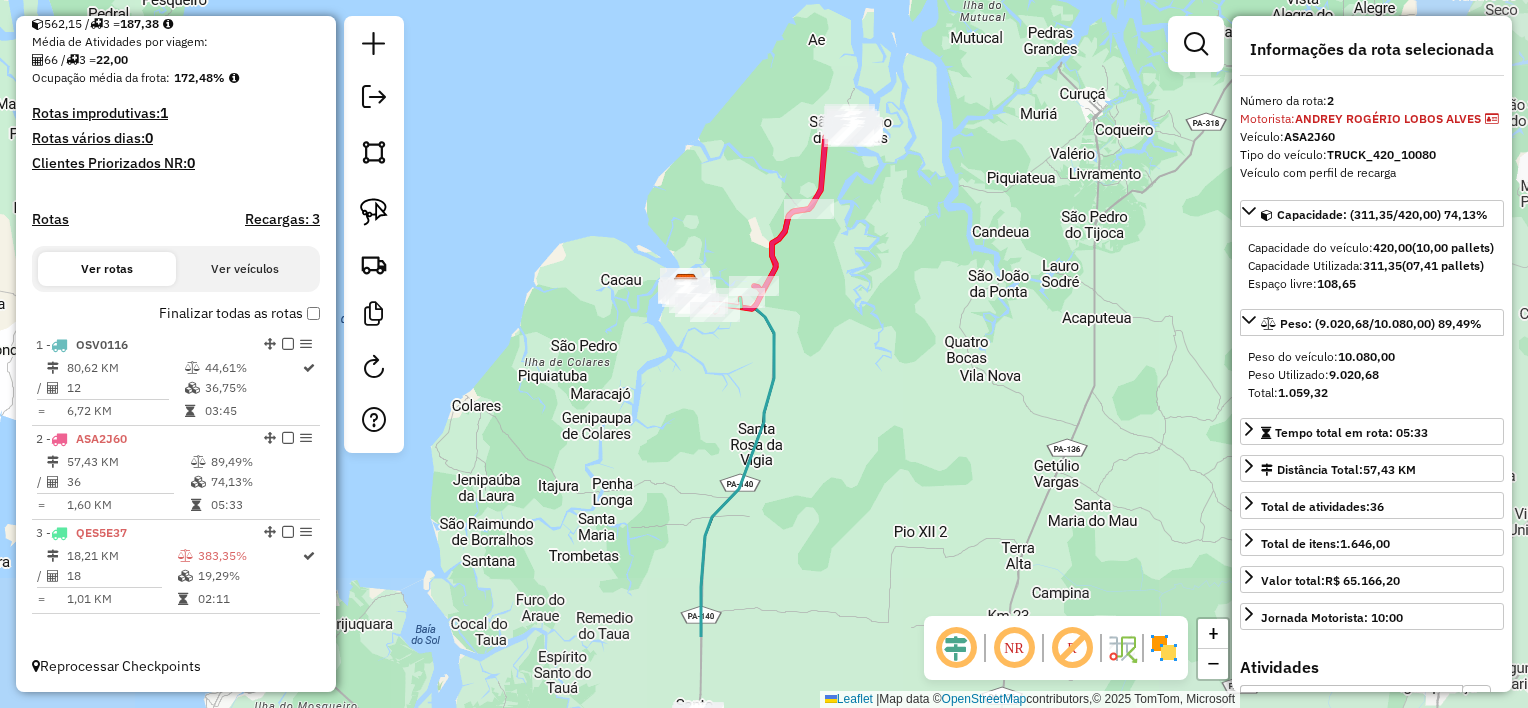 drag, startPoint x: 992, startPoint y: 443, endPoint x: 840, endPoint y: 301, distance: 208.00961 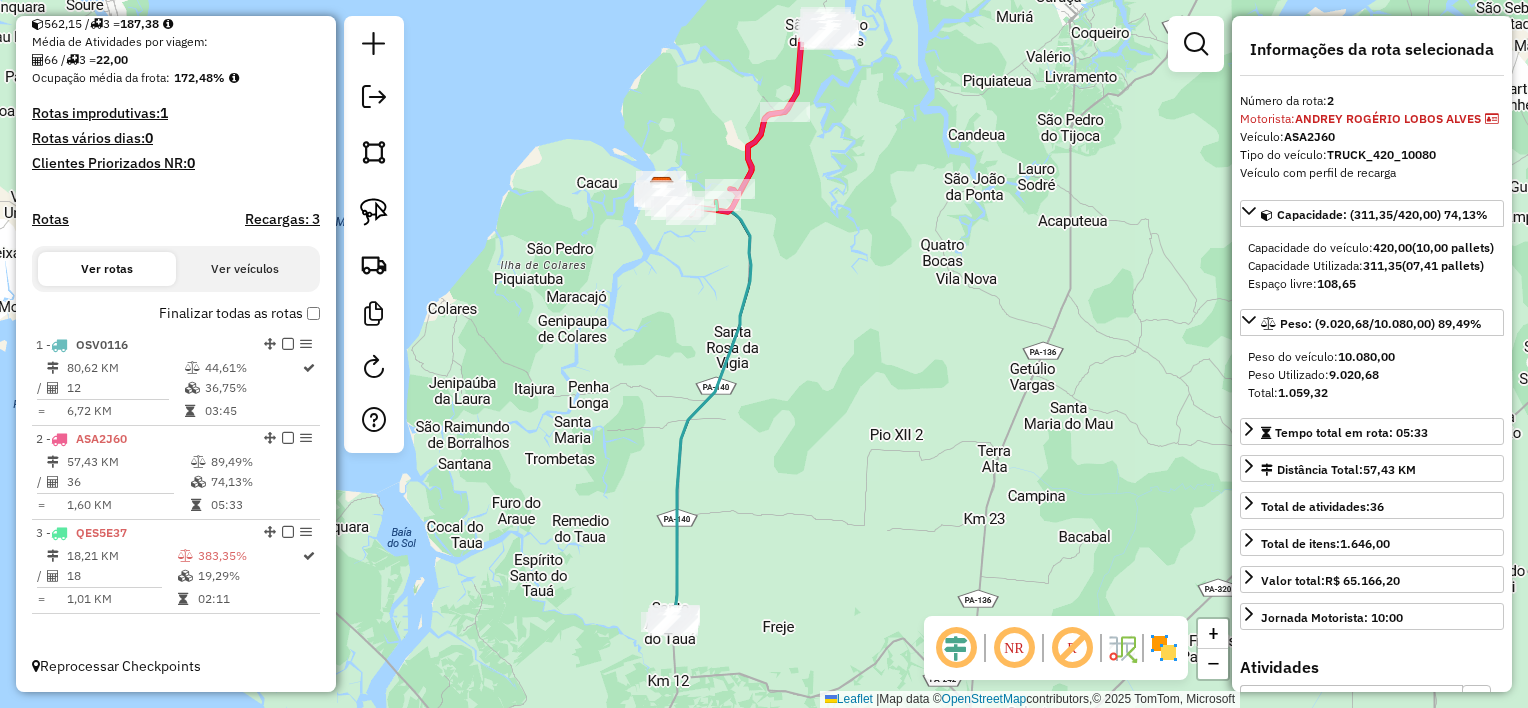 drag, startPoint x: 892, startPoint y: 465, endPoint x: 868, endPoint y: 368, distance: 99.92497 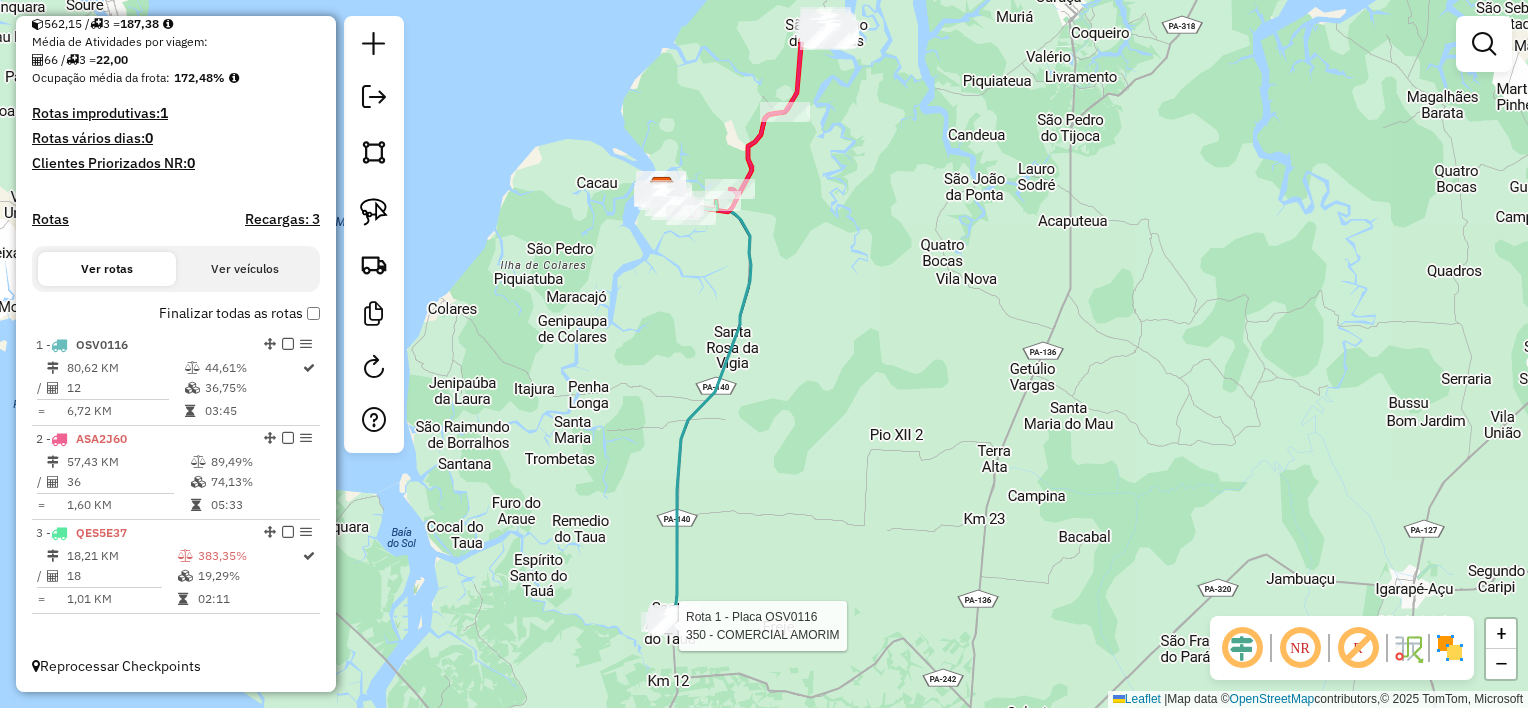 select on "**********" 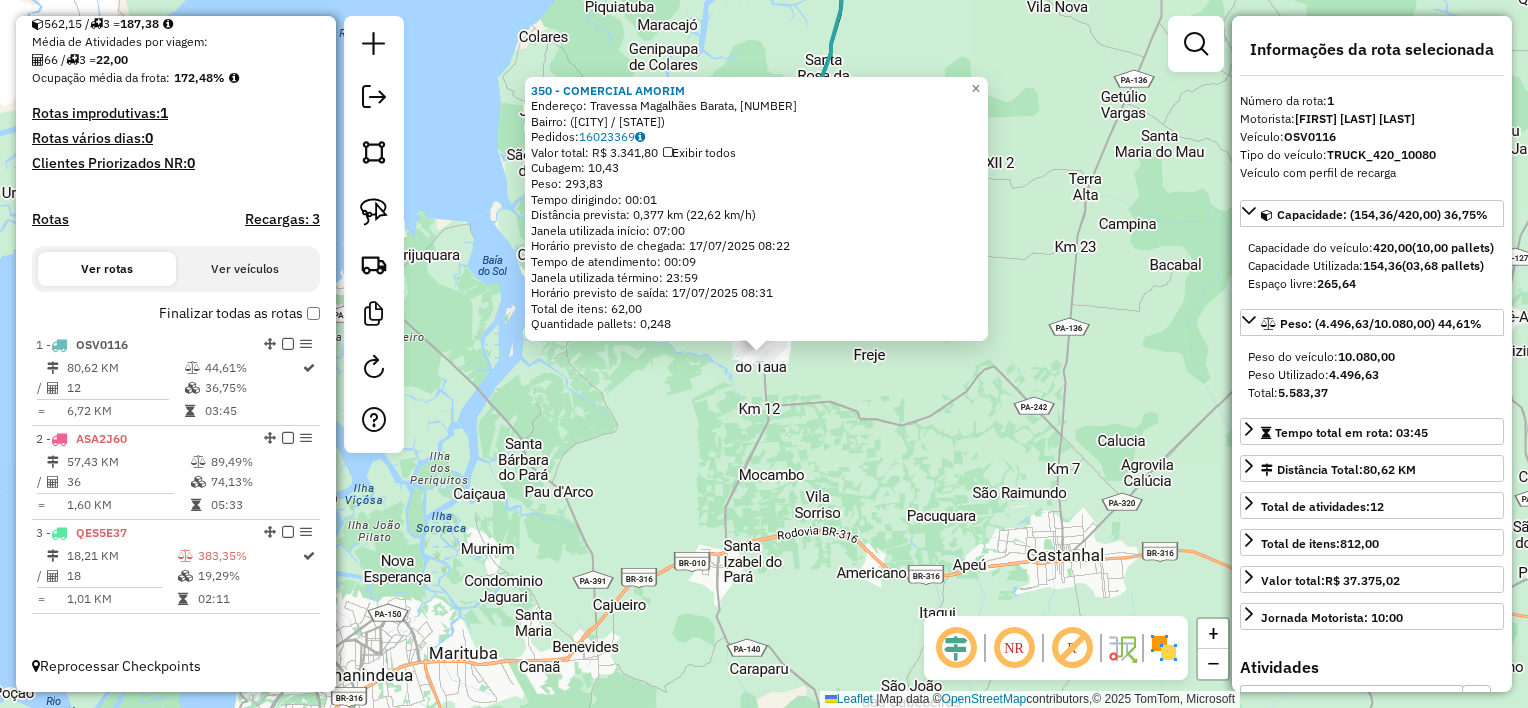 click on "[NUMBER] - [NAME]  Endereço: Travessa Magalhães Barata, [NUMBER]   Bairro:  ([CITY] / [STATE])   Pedidos:  [ORDER_ID]   Valor total: R$ [PRICE]   Exibir todos   Cubagem: [CUBAGE]  Peso: [WEIGHT]  Tempo dirigindo: [TIME]   Distância prevista: [DISTANCE] km ([SPEED] km/h)   Janela utilizada início: [TIME]   Horário previsto de chegada: [DATE] [TIME]   Tempo de atendimento: [TIME]   Janela utilizada término: [TIME]   Horário previsto de saída: [DATE] [TIME]   Total de itens: [NUMBER]   Quantidade pallets: [QUANTITY]  × Janela de atendimento Grade de atendimento Capacidade Transportadoras Veículos Cliente Pedidos  Rotas Selecione os dias de semana para filtrar as janelas de atendimento  Seg   Ter   Qua   Qui   Sex   Sáb   Dom  Informe o período da janela de atendimento: De: Até:  Filtrar exatamente a janela do cliente  Considerar janela de atendimento padrão  Selecione os dias de semana para filtrar as grades de atendimento  Seg   Ter   Qua   Qui   Sex   Sáb   Dom   Peso mínimo:   Peso máximo:   De:  +" 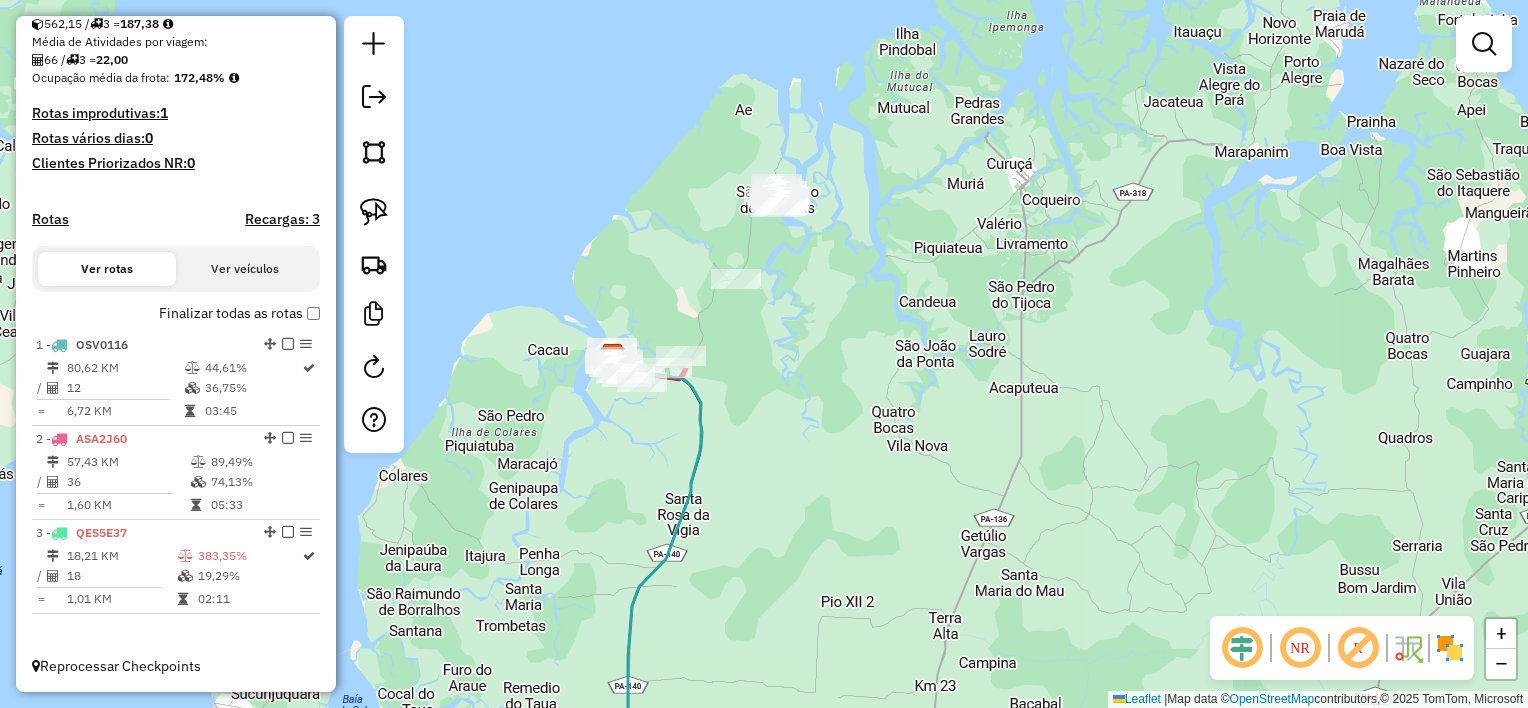 drag, startPoint x: 919, startPoint y: 320, endPoint x: 779, endPoint y: 757, distance: 458.878 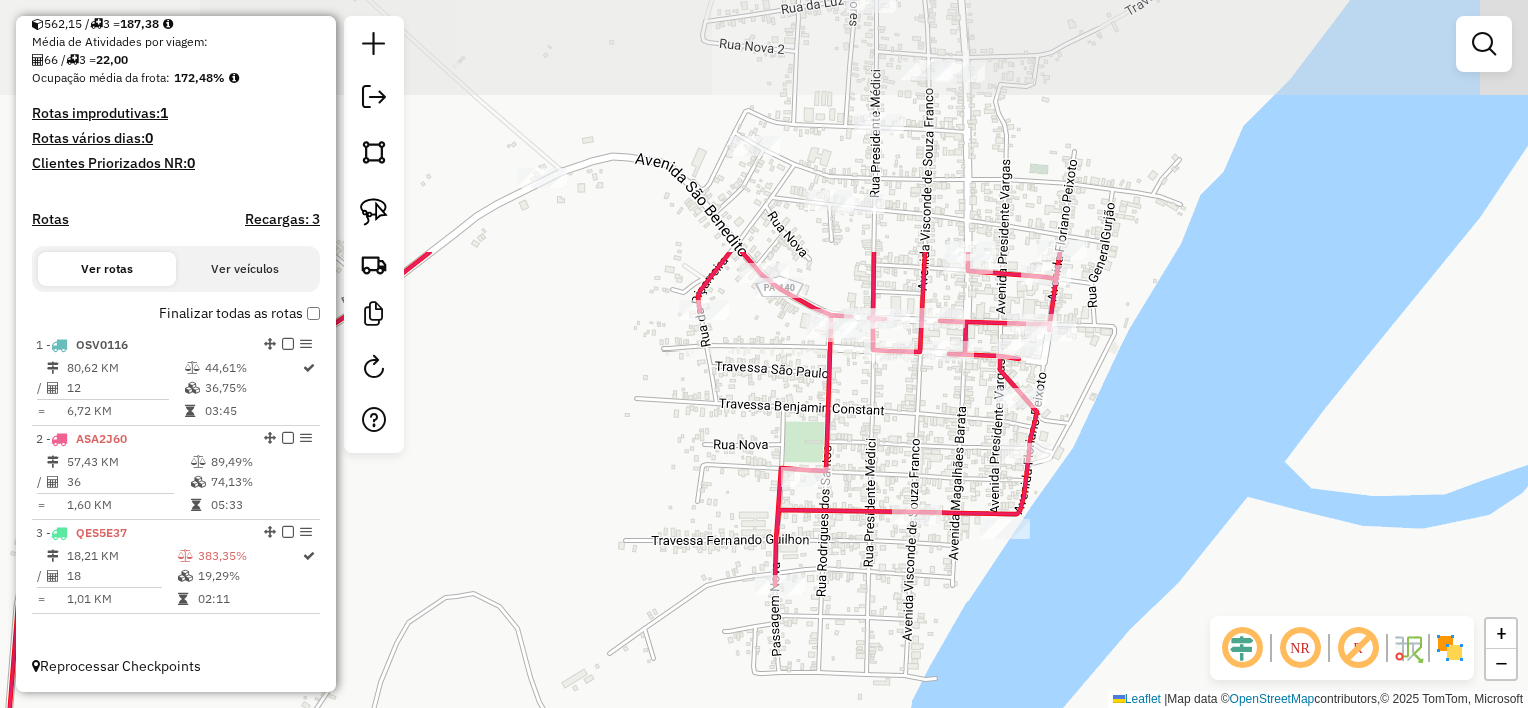 drag, startPoint x: 813, startPoint y: 90, endPoint x: 768, endPoint y: 413, distance: 326.1196 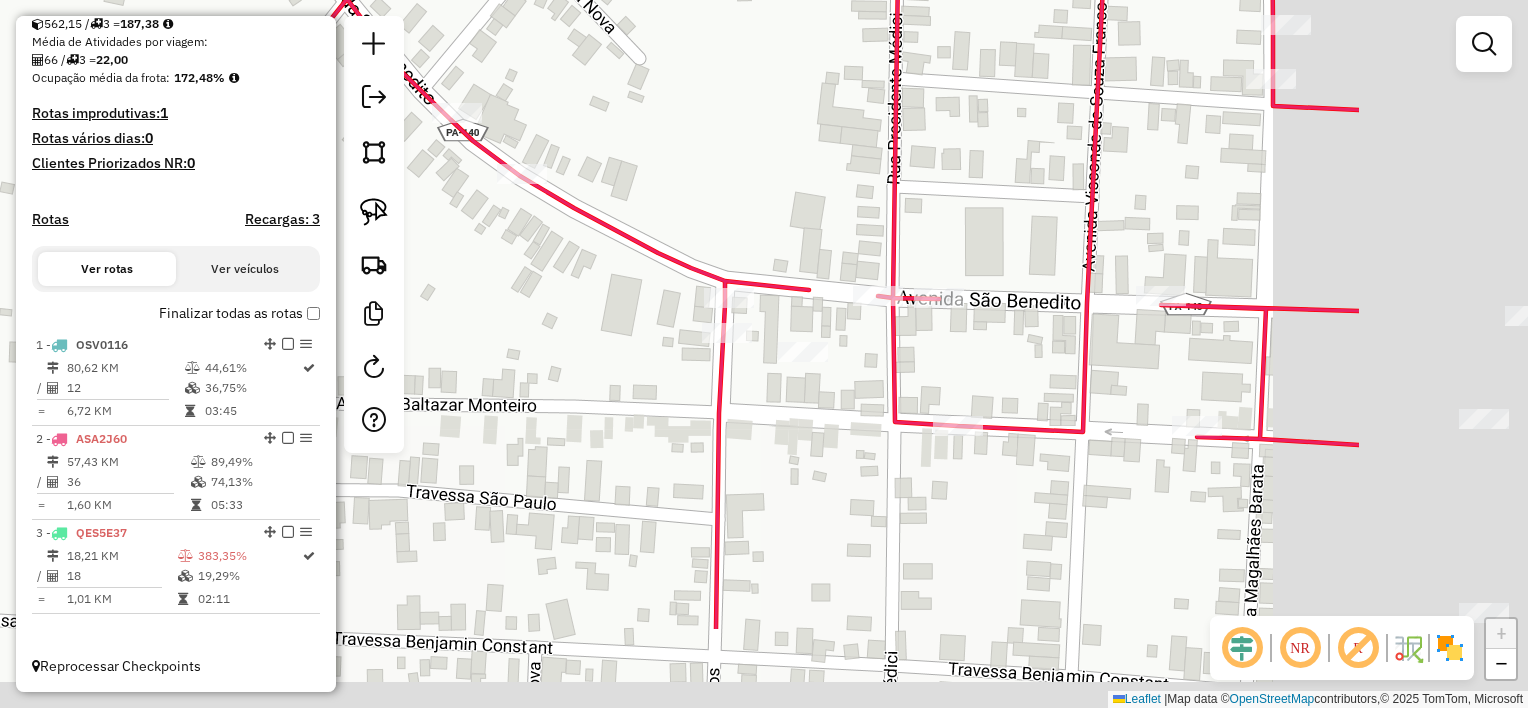 drag, startPoint x: 976, startPoint y: 376, endPoint x: 613, endPoint y: 215, distance: 397.102 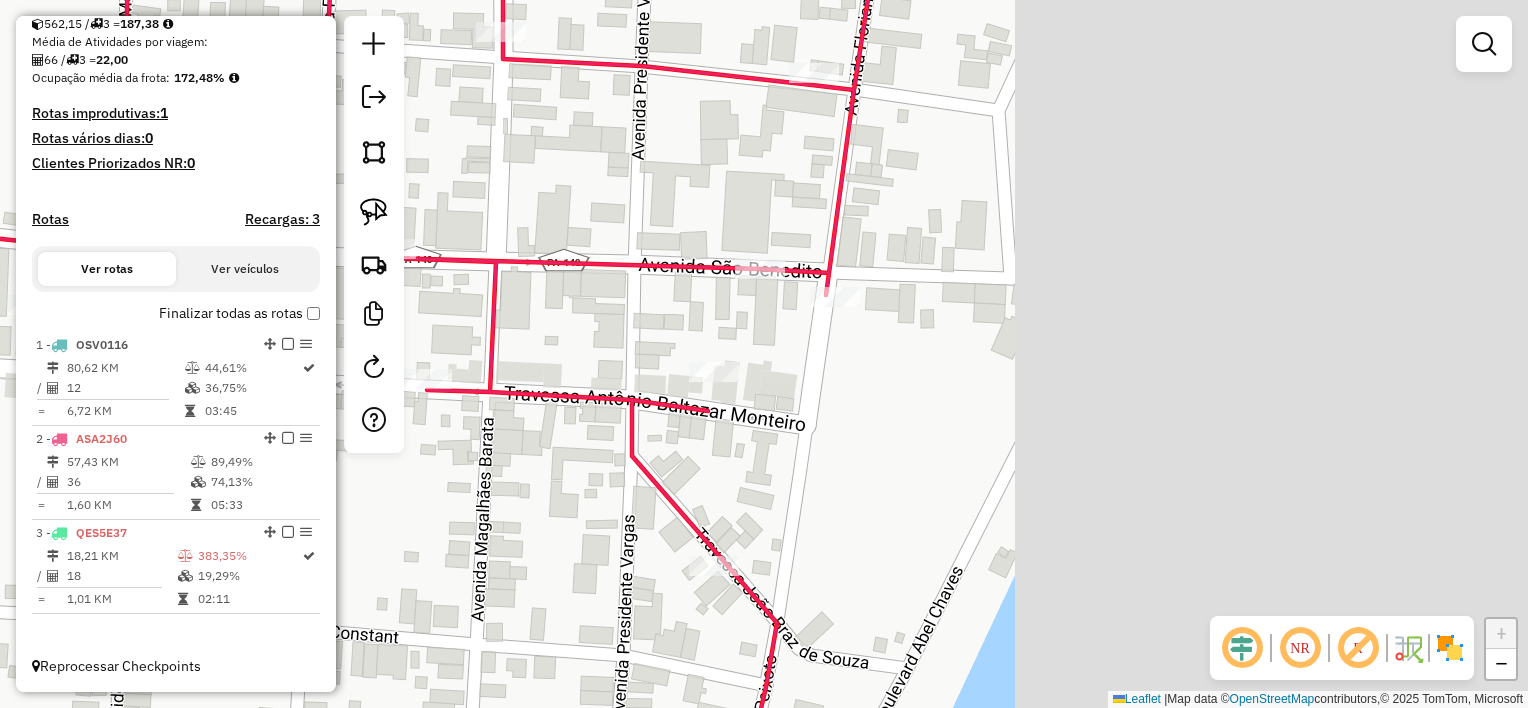 drag, startPoint x: 1300, startPoint y: 358, endPoint x: 571, endPoint y: 322, distance: 729.88837 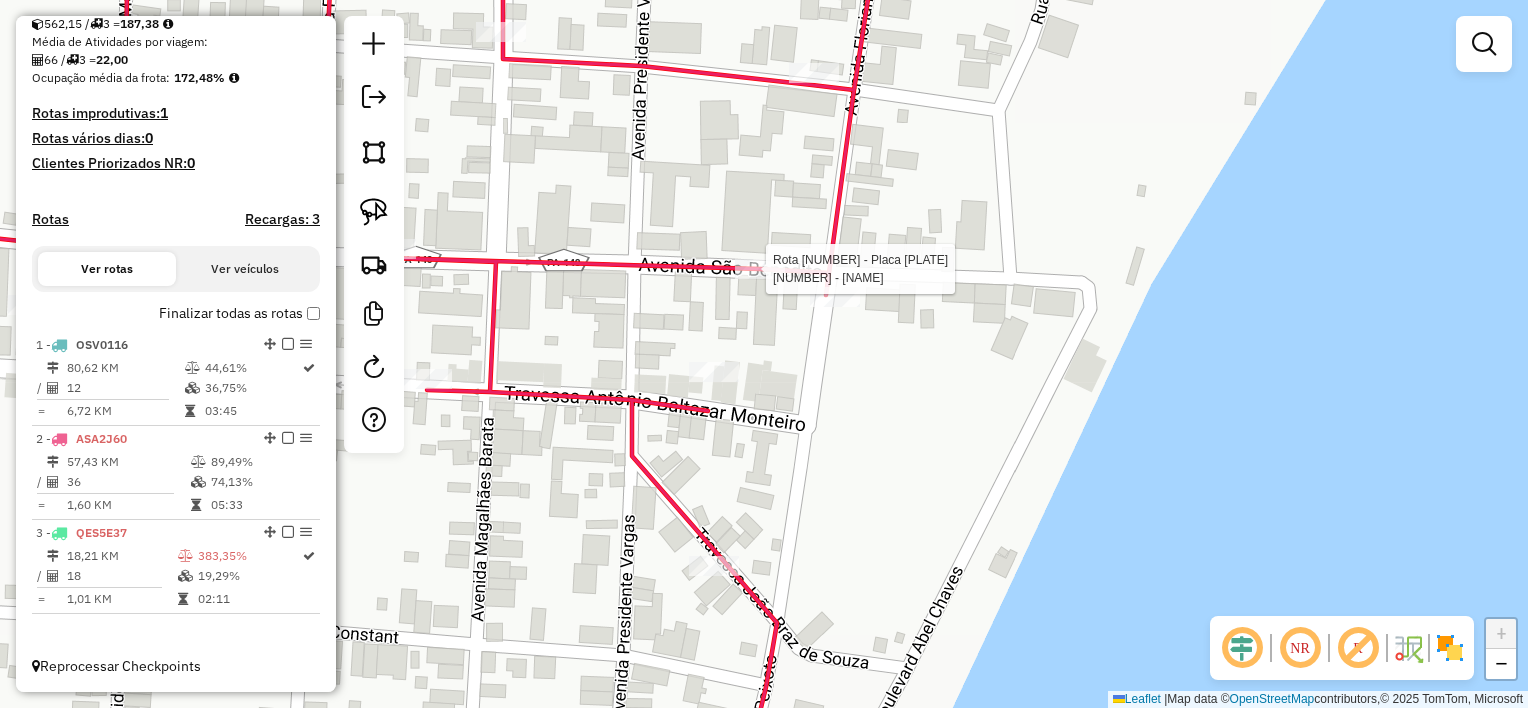 select on "**********" 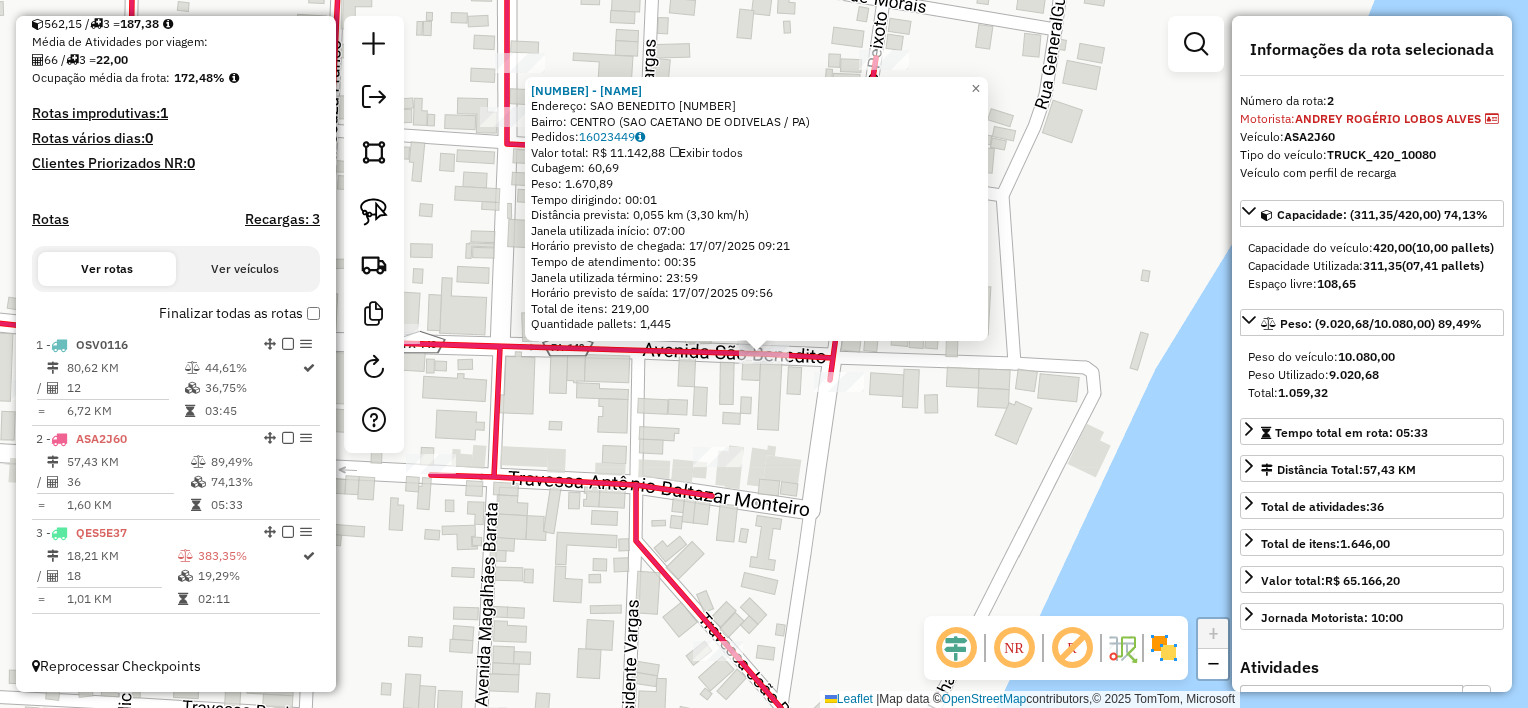 drag, startPoint x: 571, startPoint y: 184, endPoint x: 622, endPoint y: 176, distance: 51.62364 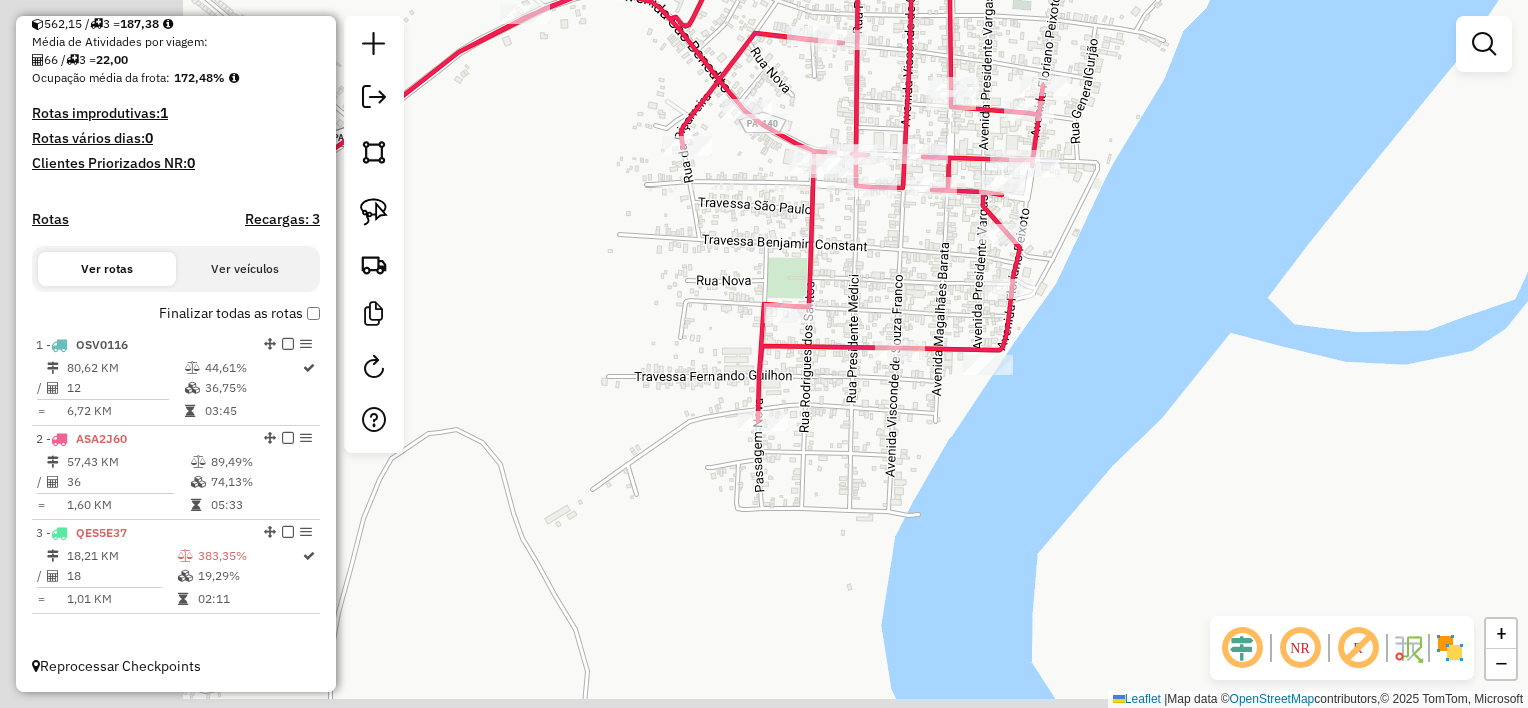 drag, startPoint x: 569, startPoint y: 524, endPoint x: 948, endPoint y: 283, distance: 449.13474 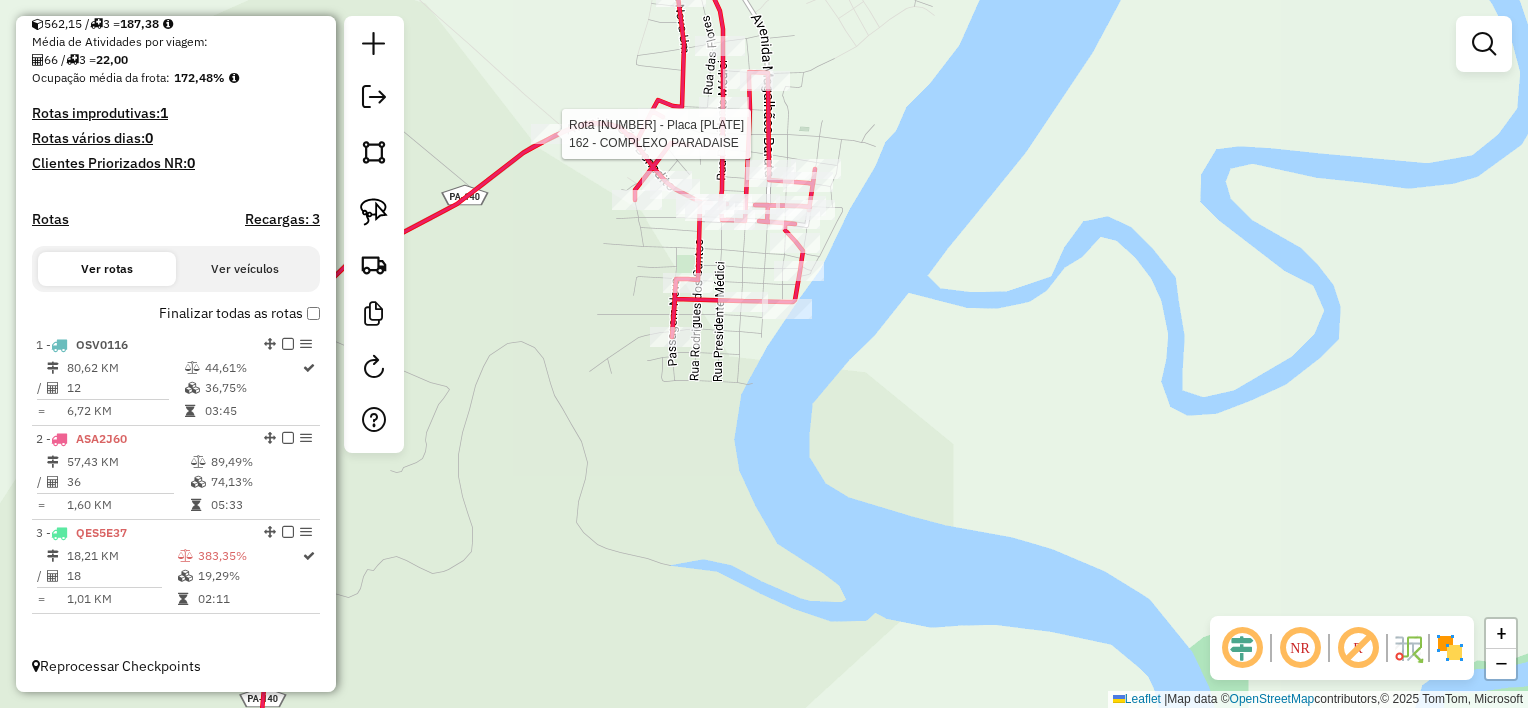 select on "**********" 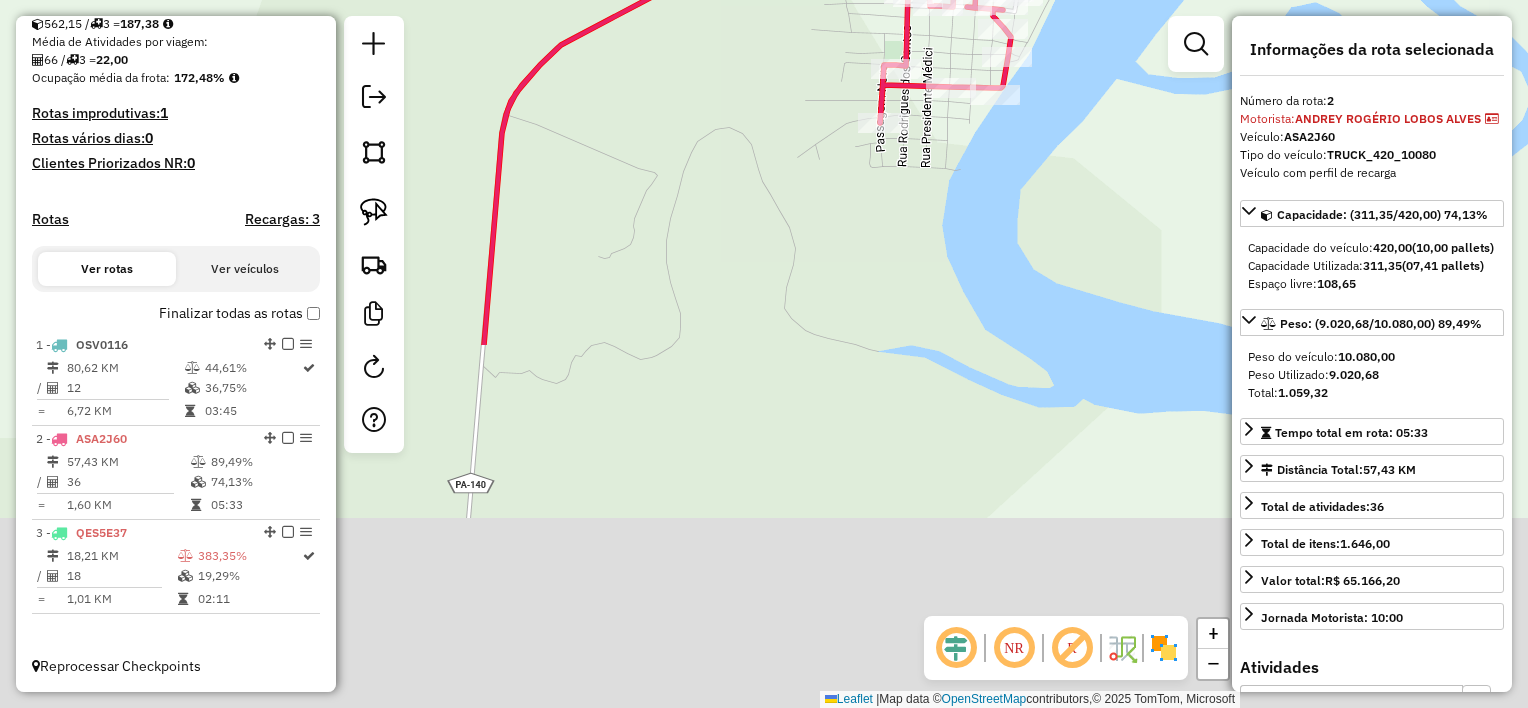 drag, startPoint x: 647, startPoint y: 630, endPoint x: 686, endPoint y: 63, distance: 568.33966 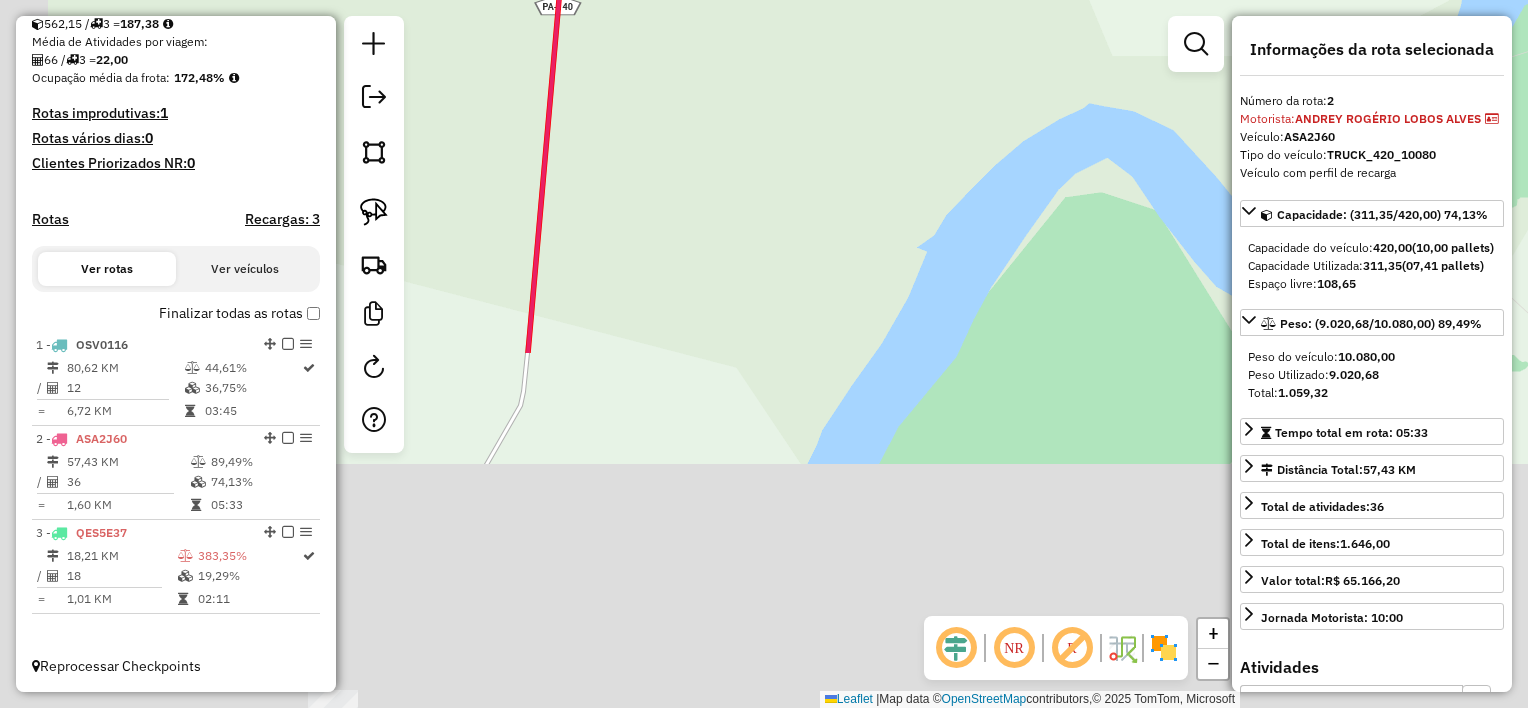 drag, startPoint x: 690, startPoint y: 550, endPoint x: 811, endPoint y: -31, distance: 593.46606 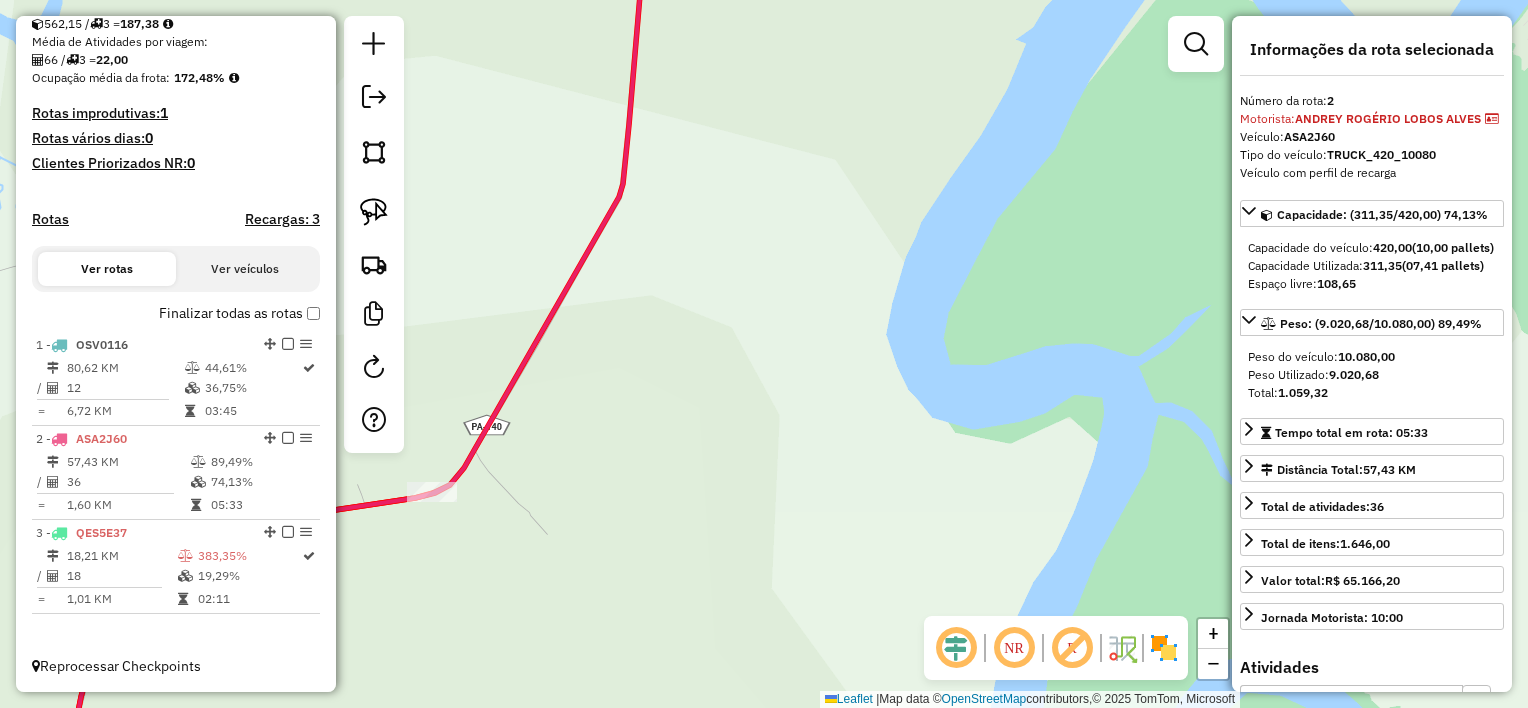 drag, startPoint x: 621, startPoint y: 562, endPoint x: 764, endPoint y: 424, distance: 198.72845 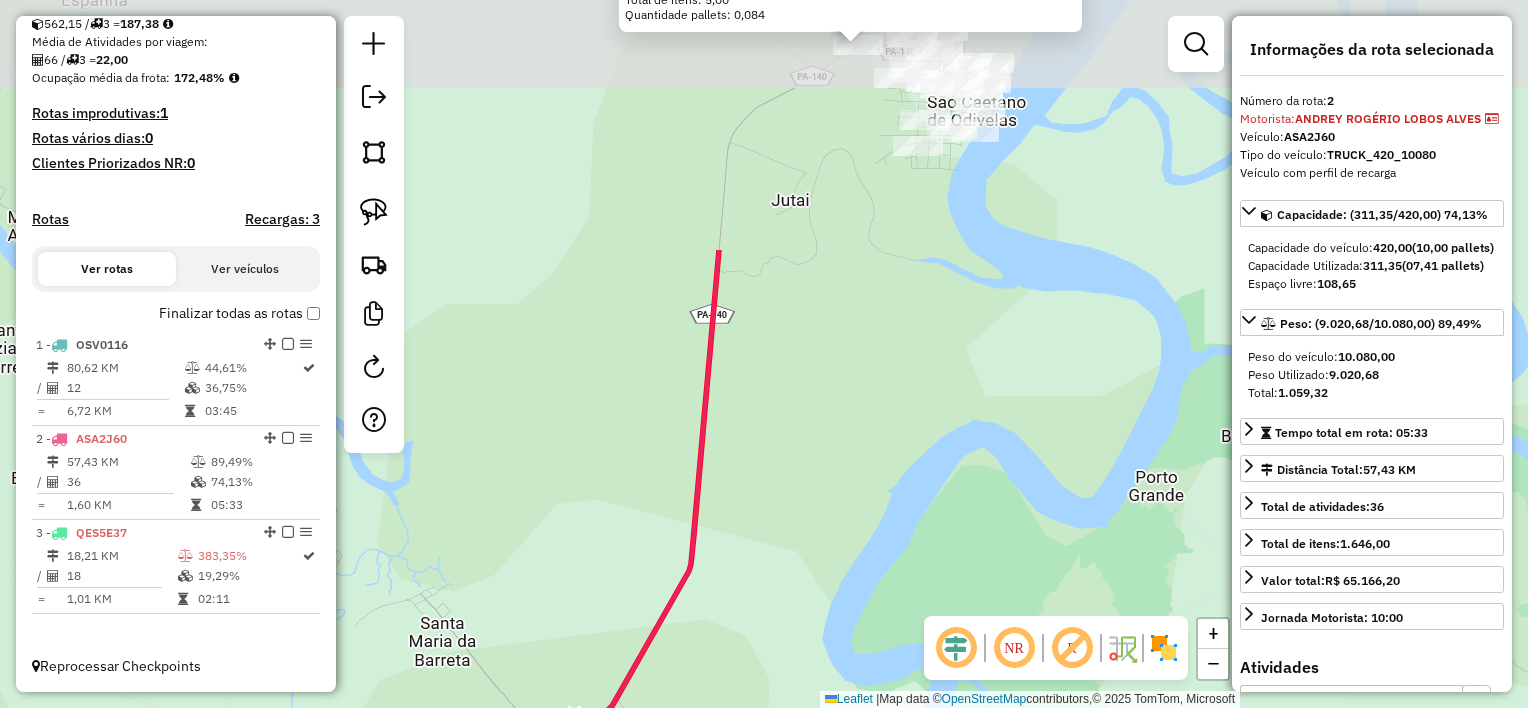 drag, startPoint x: 801, startPoint y: 299, endPoint x: 768, endPoint y: 509, distance: 212.57704 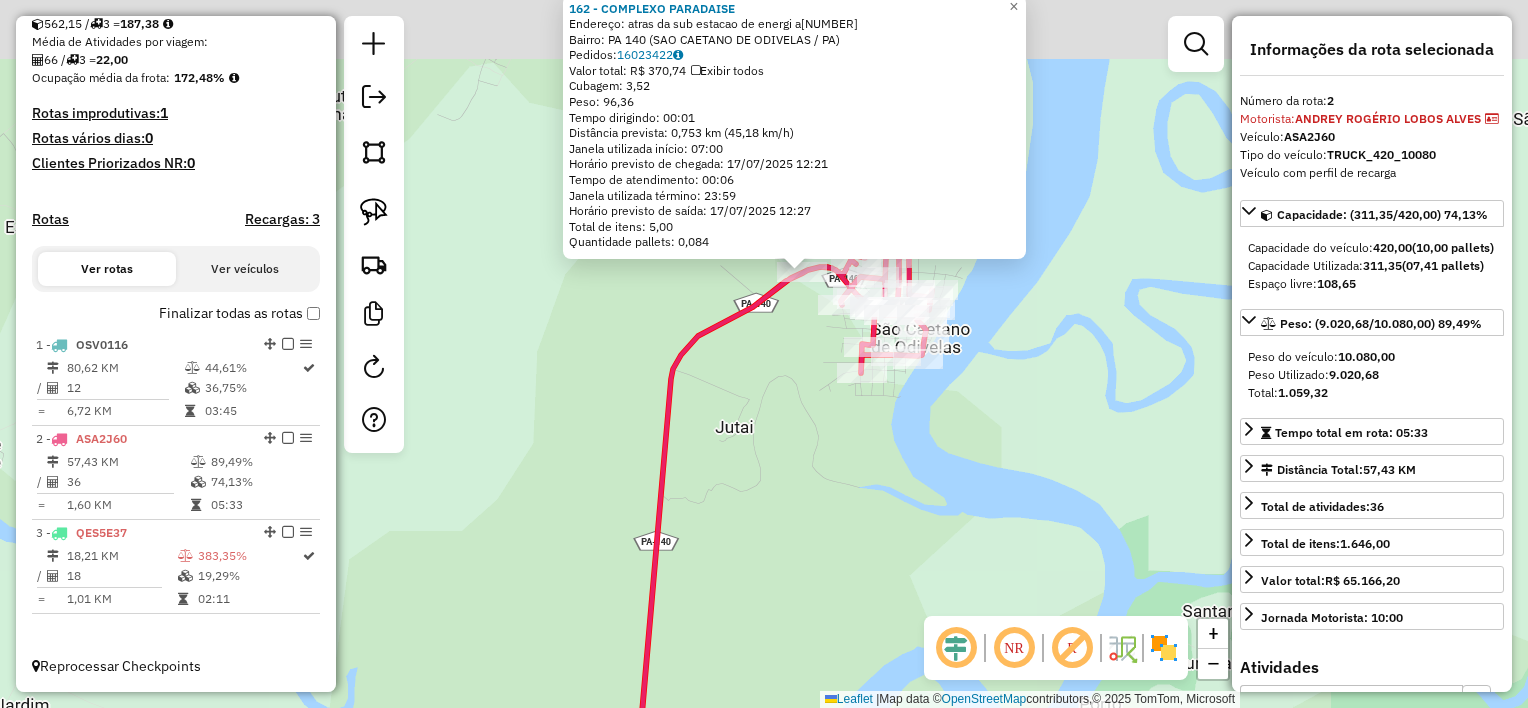 drag, startPoint x: 849, startPoint y: 283, endPoint x: 772, endPoint y: 545, distance: 273.08057 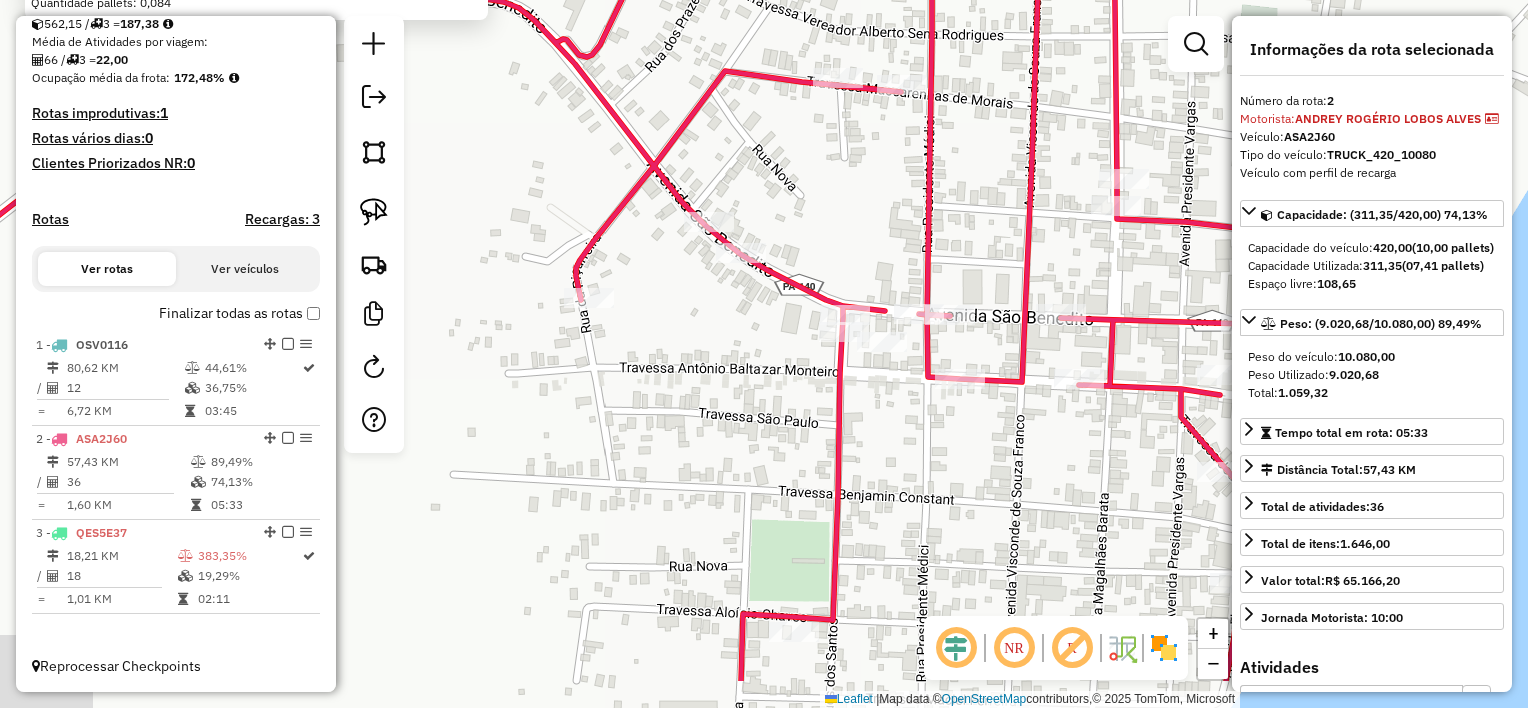 drag, startPoint x: 1001, startPoint y: 440, endPoint x: 712, endPoint y: 342, distance: 305.16388 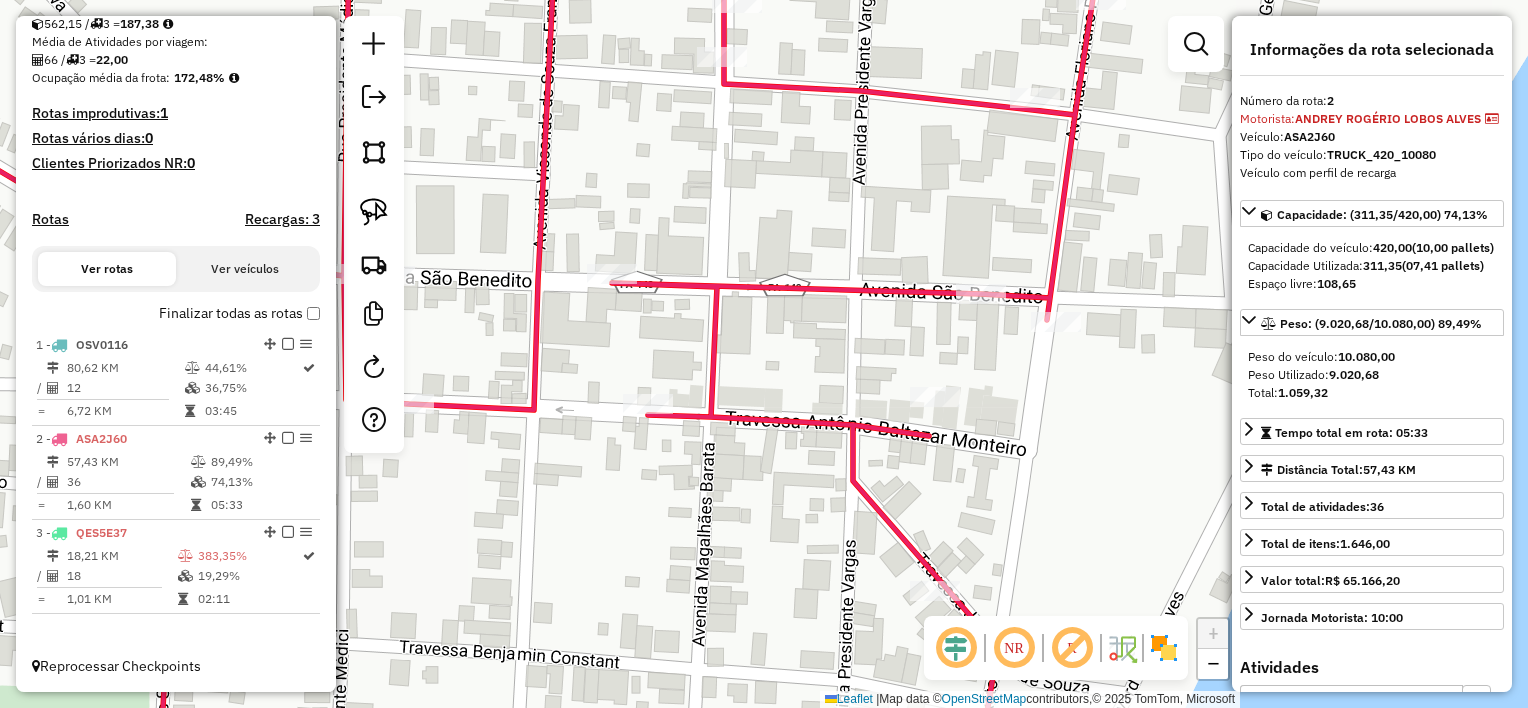 drag, startPoint x: 1048, startPoint y: 265, endPoint x: 641, endPoint y: 285, distance: 407.49112 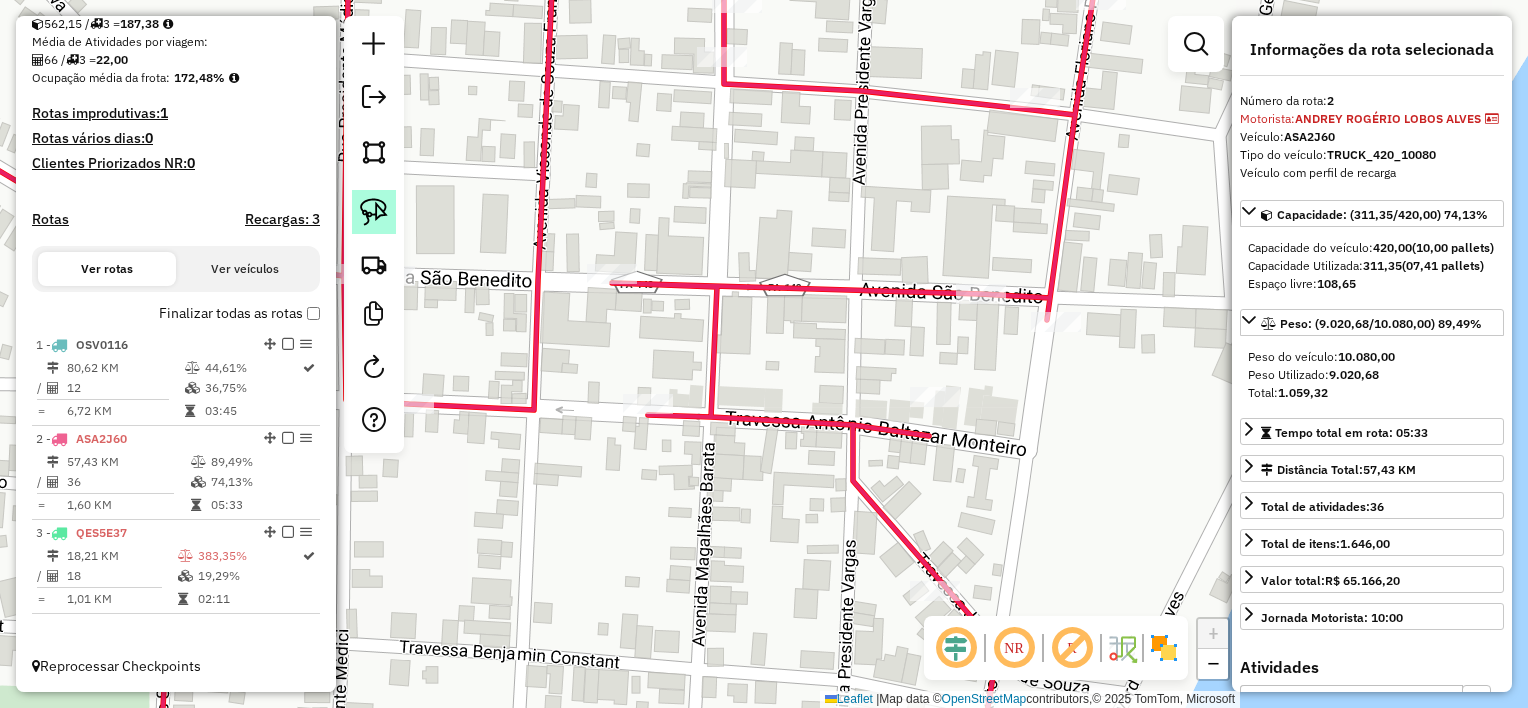 click 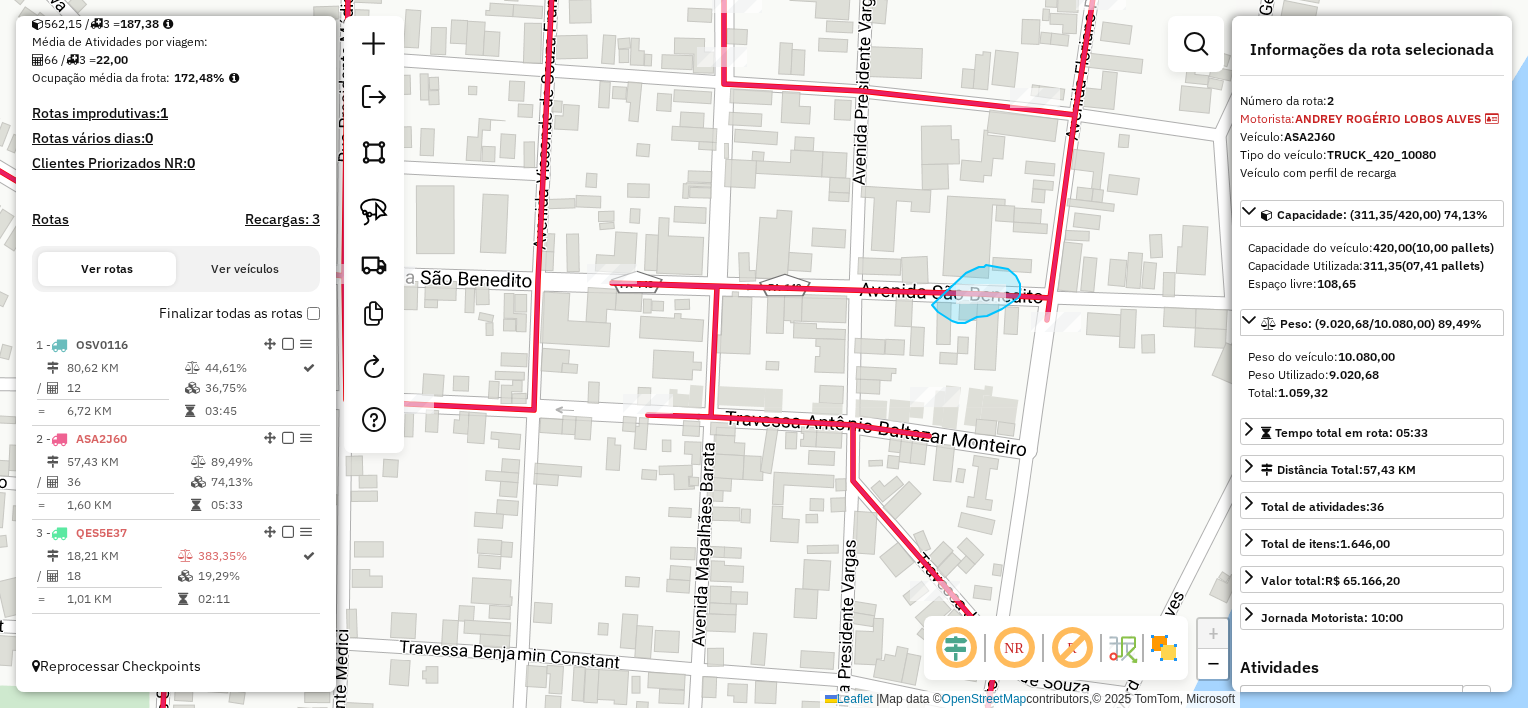 drag, startPoint x: 966, startPoint y: 273, endPoint x: 932, endPoint y: 305, distance: 46.69047 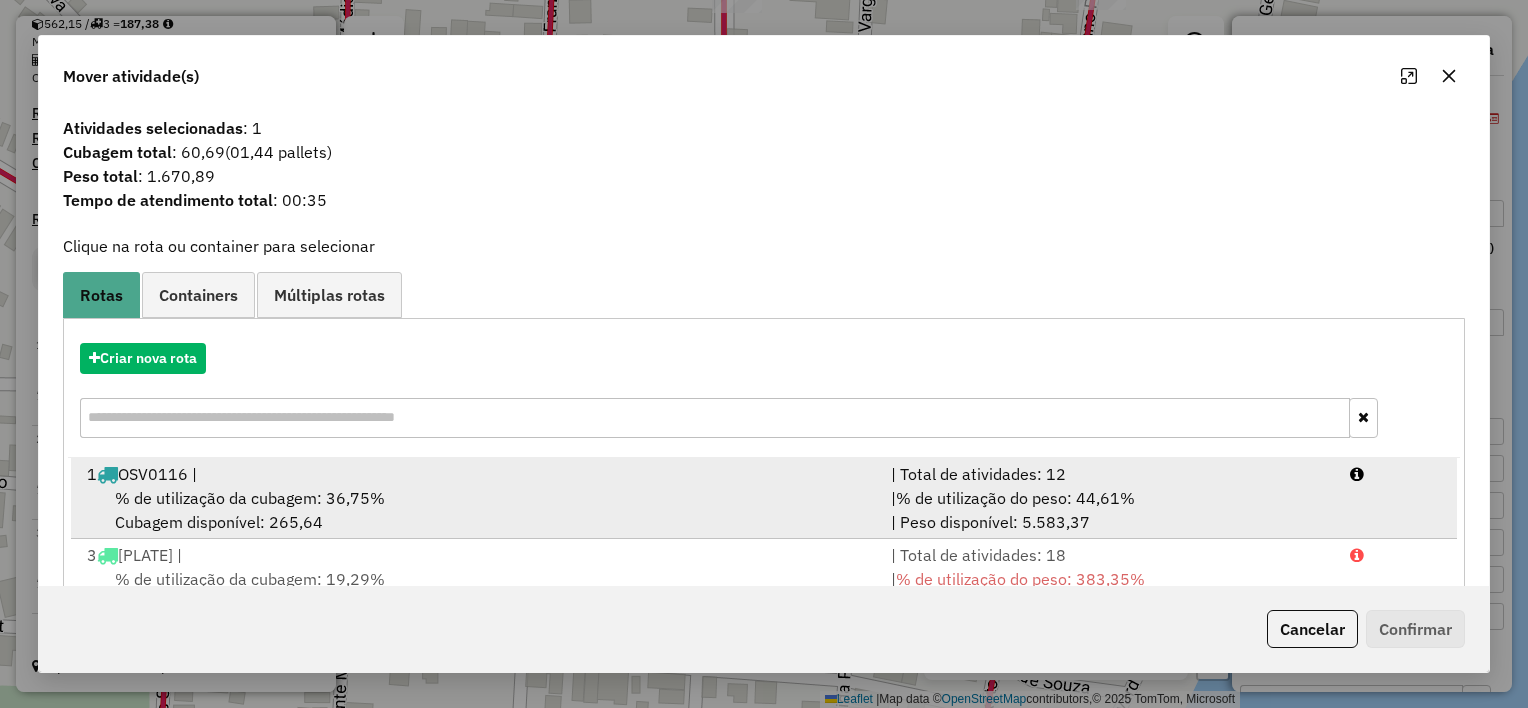 click on "% de utilização da cubagem: 36,75%" at bounding box center [250, 498] 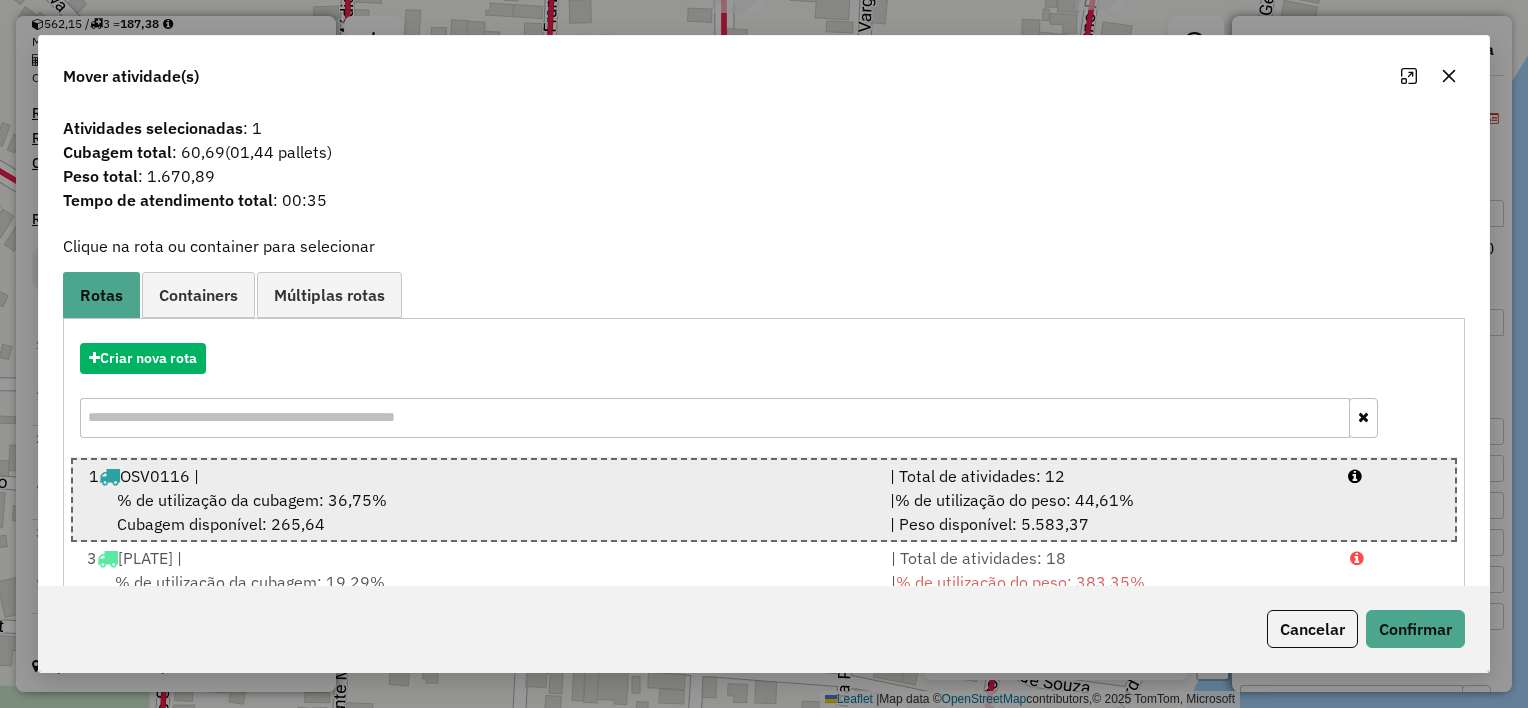 click on "% de utilização da cubagem: 36,75%  Cubagem disponível: 265,64" at bounding box center (477, 512) 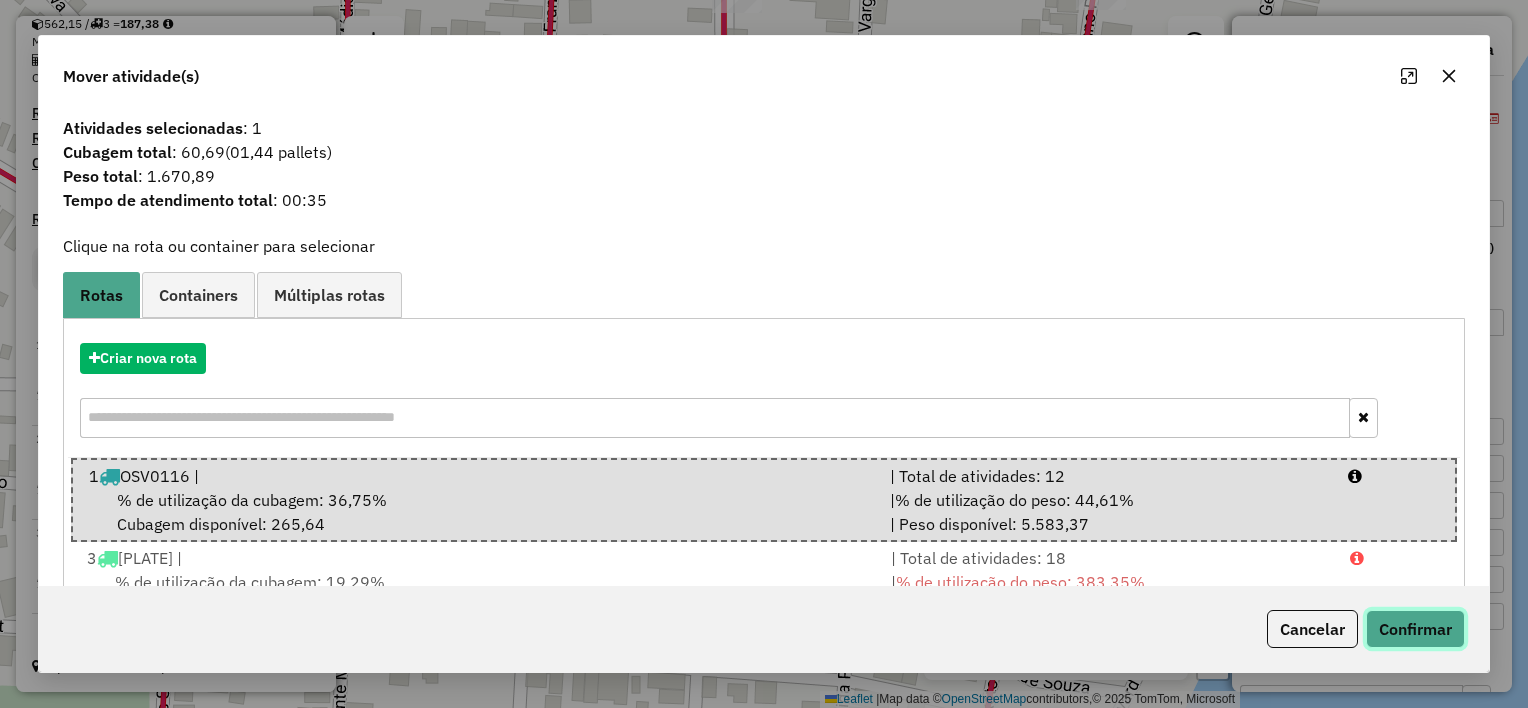 click on "Confirmar" 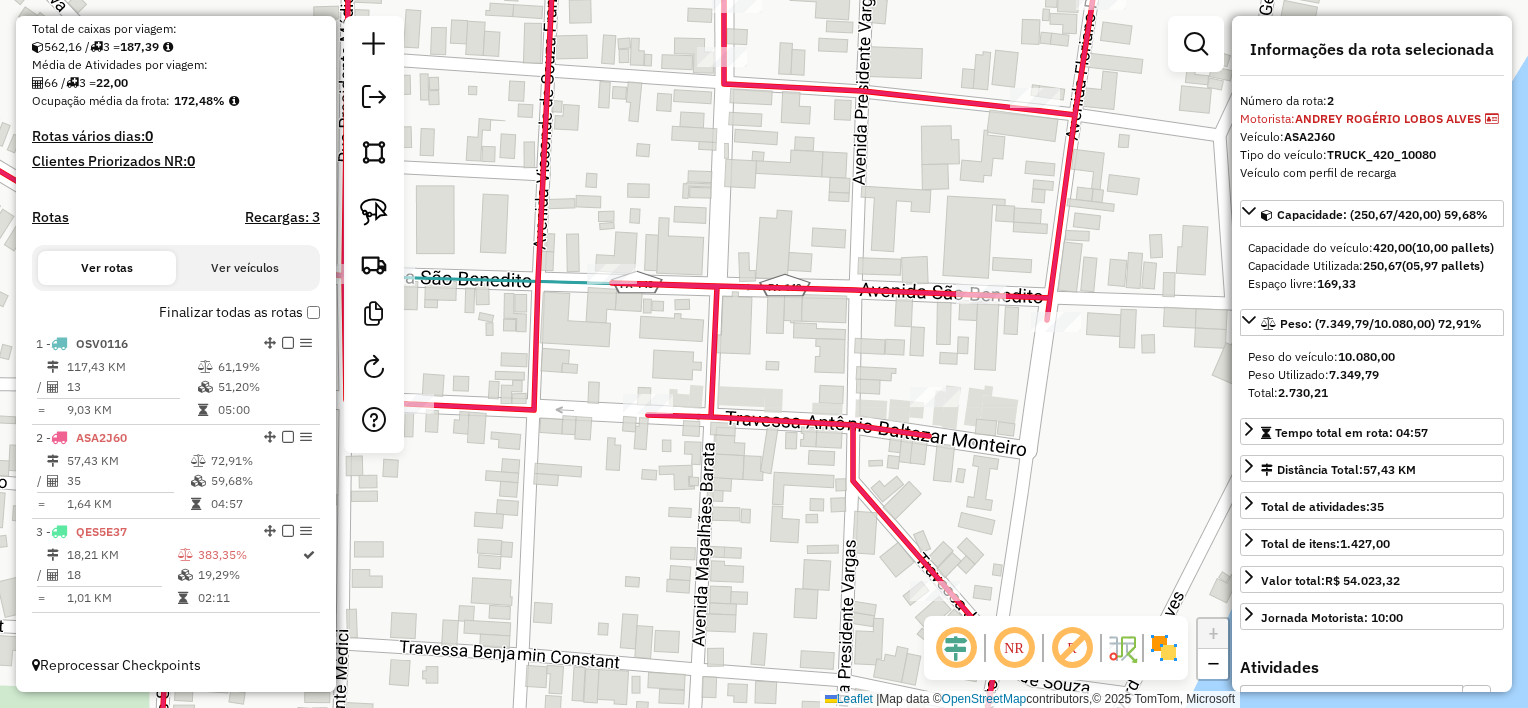 scroll, scrollTop: 433, scrollLeft: 0, axis: vertical 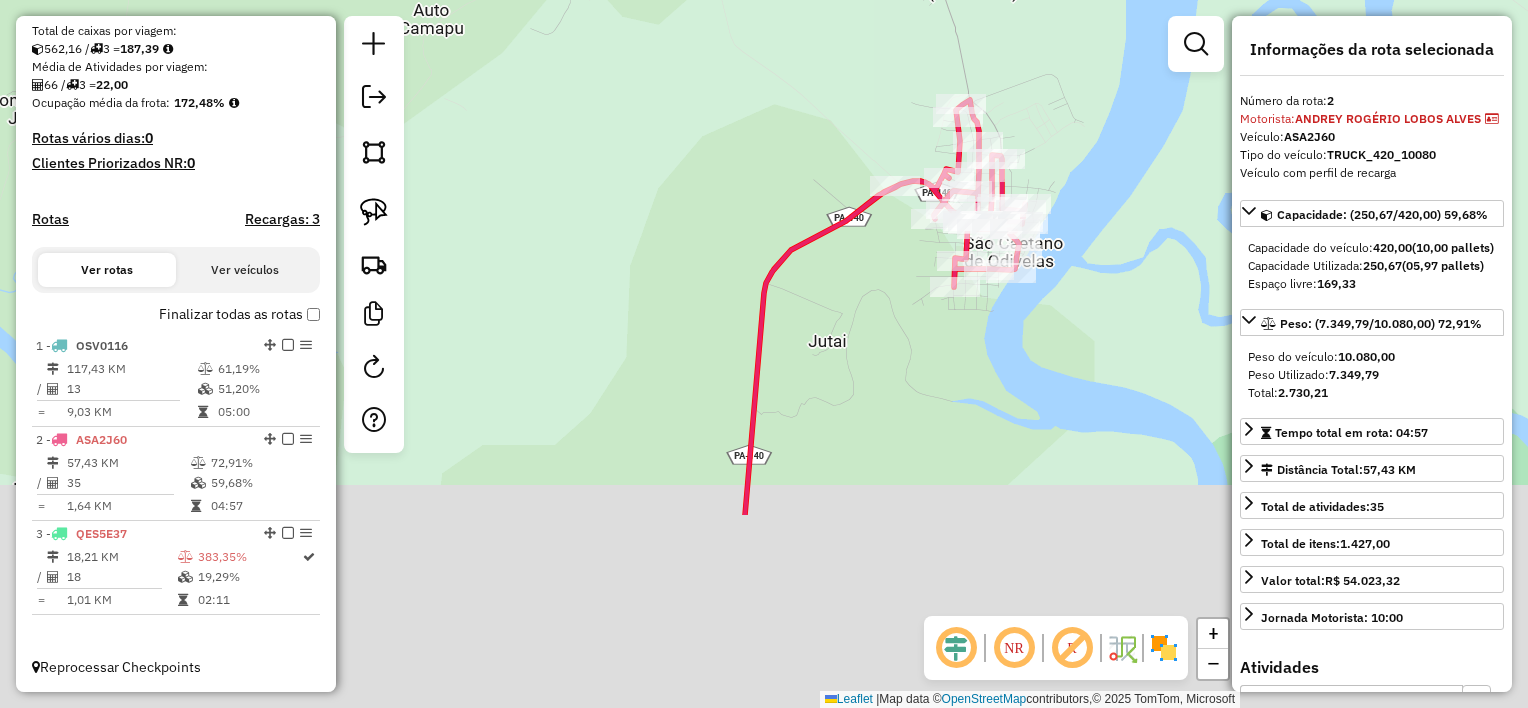 drag, startPoint x: 822, startPoint y: 588, endPoint x: 861, endPoint y: 200, distance: 389.95514 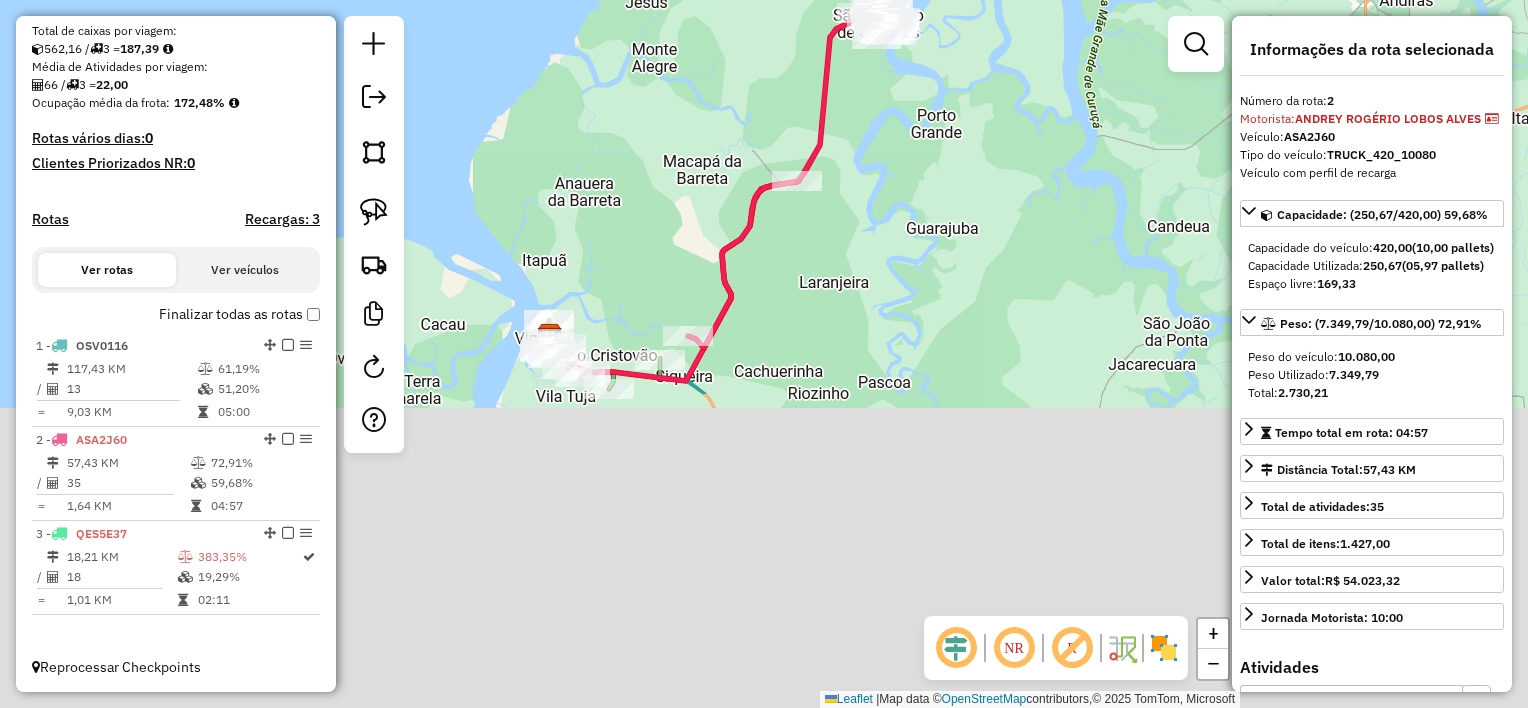 drag, startPoint x: 702, startPoint y: 640, endPoint x: 780, endPoint y: 245, distance: 402.62762 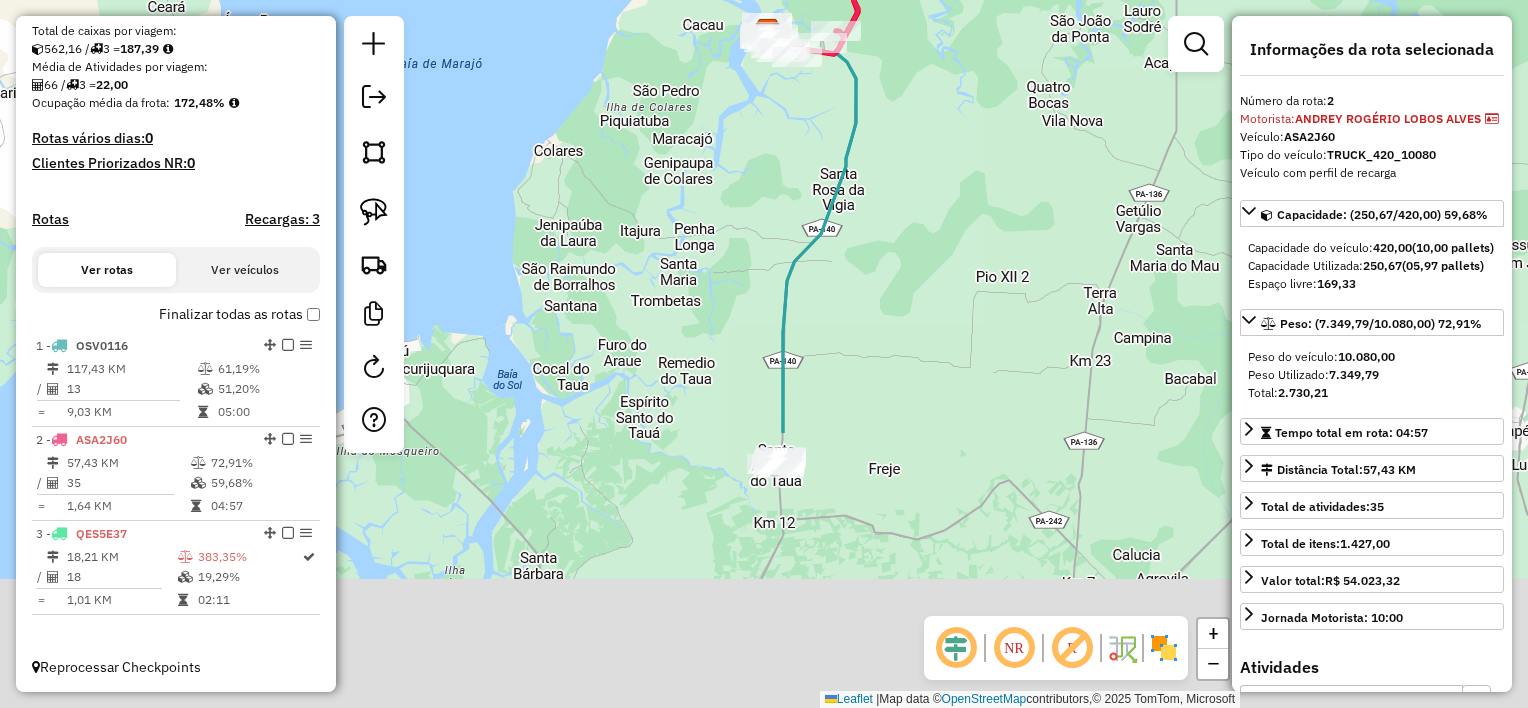 drag, startPoint x: 788, startPoint y: 545, endPoint x: 879, endPoint y: 200, distance: 356.79965 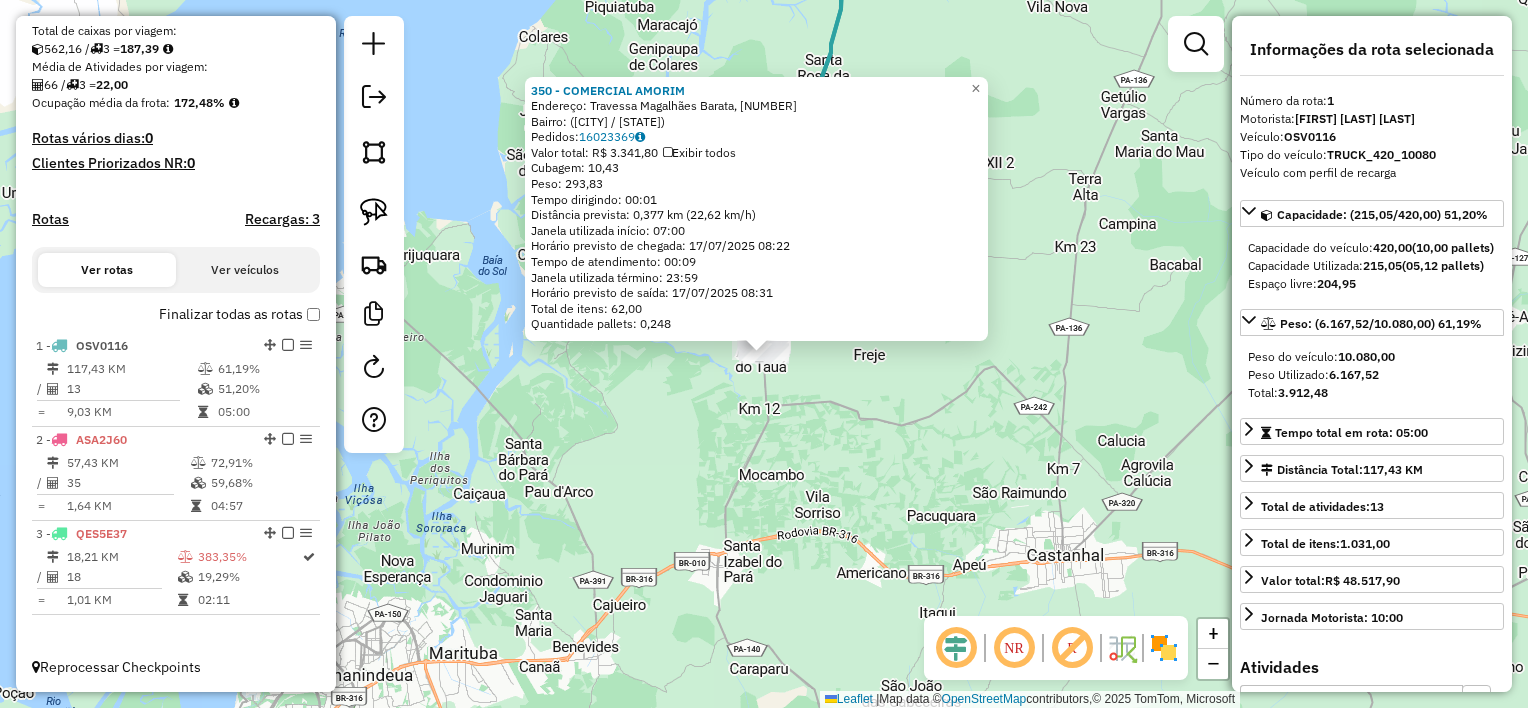 click on "[NUMBER] - [NAME]  Endereço: Travessa Magalhães Barata, [NUMBER]   Bairro:  ([CITY] / [STATE])   Pedidos:  [ORDER_ID]   Valor total: R$ [PRICE]   Exibir todos   Cubagem: [CUBAGE]  Peso: [WEIGHT]  Tempo dirigindo: [TIME]   Distância prevista: [DISTANCE] km ([SPEED] km/h)   Janela utilizada início: [TIME]   Horário previsto de chegada: [DATE] [TIME]   Tempo de atendimento: [TIME]   Janela utilizada término: [TIME]   Horário previsto de saída: [DATE] [TIME]   Total de itens: [NUMBER]   Quantidade pallets: [QUANTITY]  × Janela de atendimento Grade de atendimento Capacidade Transportadoras Veículos Cliente Pedidos  Rotas Selecione os dias de semana para filtrar as janelas de atendimento  Seg   Ter   Qua   Qui   Sex   Sáb   Dom  Informe o período da janela de atendimento: De: Até:  Filtrar exatamente a janela do cliente  Considerar janela de atendimento padrão  Selecione os dias de semana para filtrar as grades de atendimento  Seg   Ter   Qua   Qui   Sex   Sáb   Dom   Peso mínimo:   Peso máximo:   De:  +" 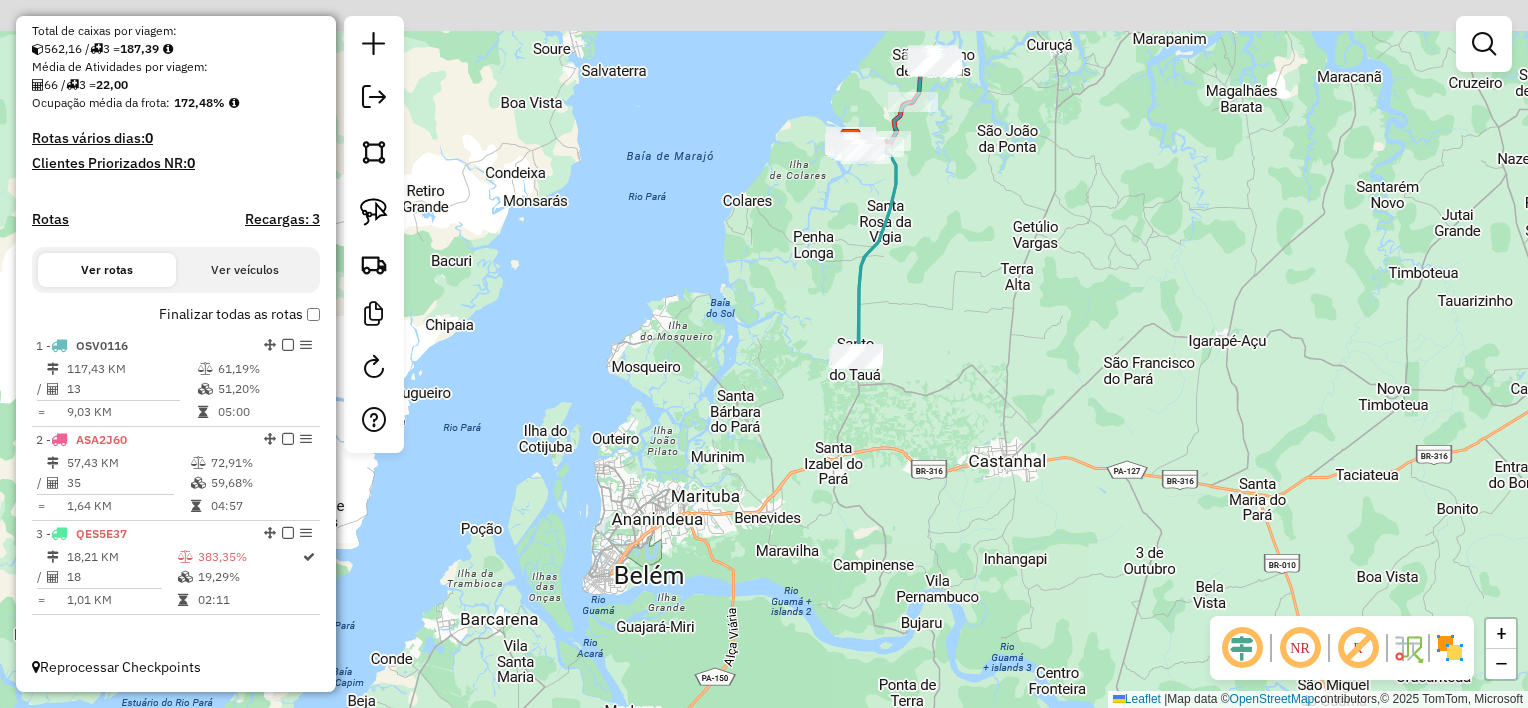 drag, startPoint x: 1028, startPoint y: 111, endPoint x: 931, endPoint y: 470, distance: 371.87363 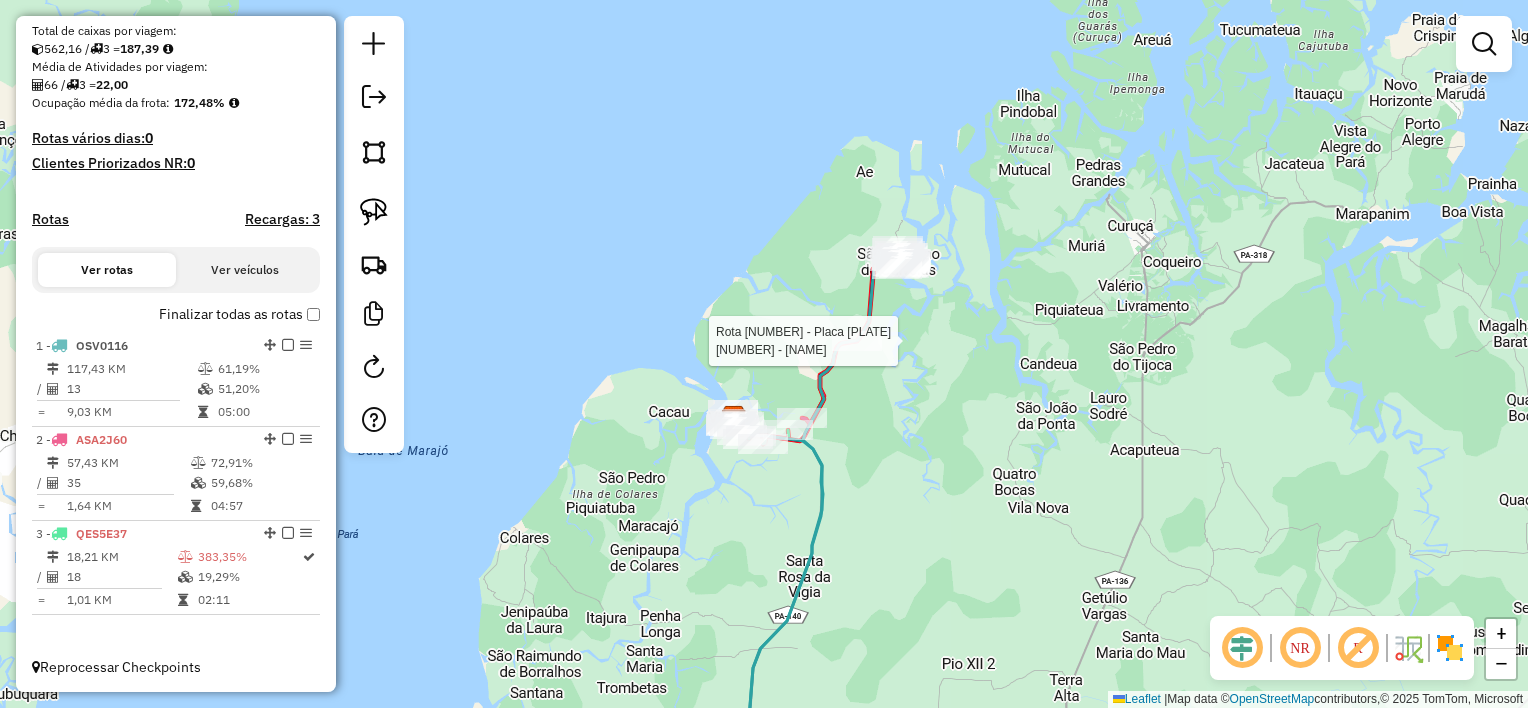 select on "**********" 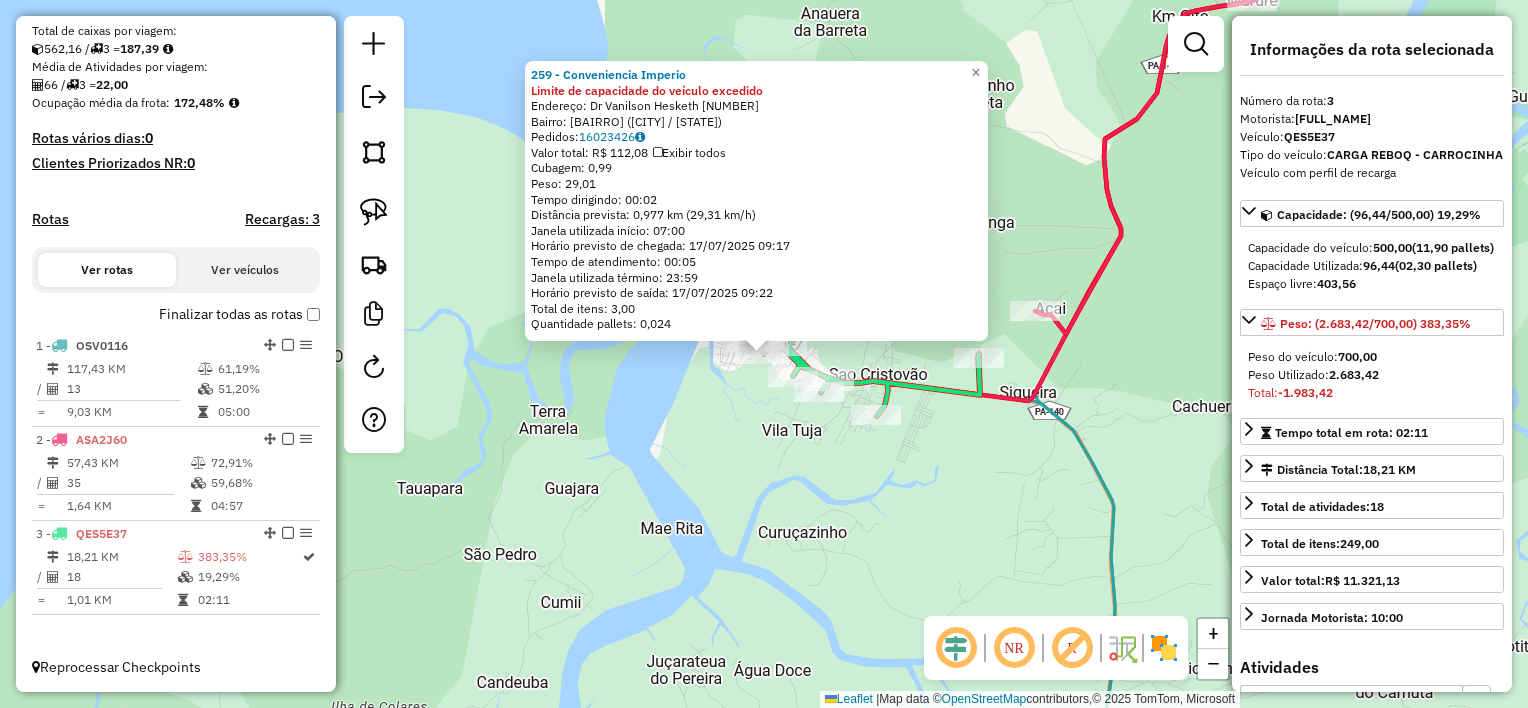 click on "259 - Conveniencia Imperio Limite de capacidade do veículo excedido  Endereço:  [STREET] [NUMBER]   Bairro: [BAIRRO] ([CITY] / [STATE])   Pedidos:  16023426   Valor total: R$ 112,08   Exibir todos   Cubagem: 0,99  Peso: 29,01  Tempo dirigindo: 00:02   Distância prevista: 0,977 km (29,31 km/h)   Janela utilizada início: 07:00   Horário previsto de chegada: 17/07/2025 09:17   Tempo de atendimento: 00:05   Janela utilizada término: 23:59   Horário previsto de saída: 17/07/2025 09:22   Total de itens: 3,00   Quantidade pallets: 0,024  × Janela de atendimento Grade de atendimento Capacidade Transportadoras Veículos Cliente Pedidos  Rotas Selecione os dias de semana para filtrar as janelas de atendimento  Seg   Ter   Qua   Qui   Sex   Sáb   Dom  Informe o período da janela de atendimento: De: Até:  Filtrar exatamente a janela do cliente  Considerar janela de atendimento padrão  Selecione os dias de semana para filtrar as grades de atendimento  Seg   Ter   Qua   Qui   Sex   Sáb   Dom   Peso mínimo:" 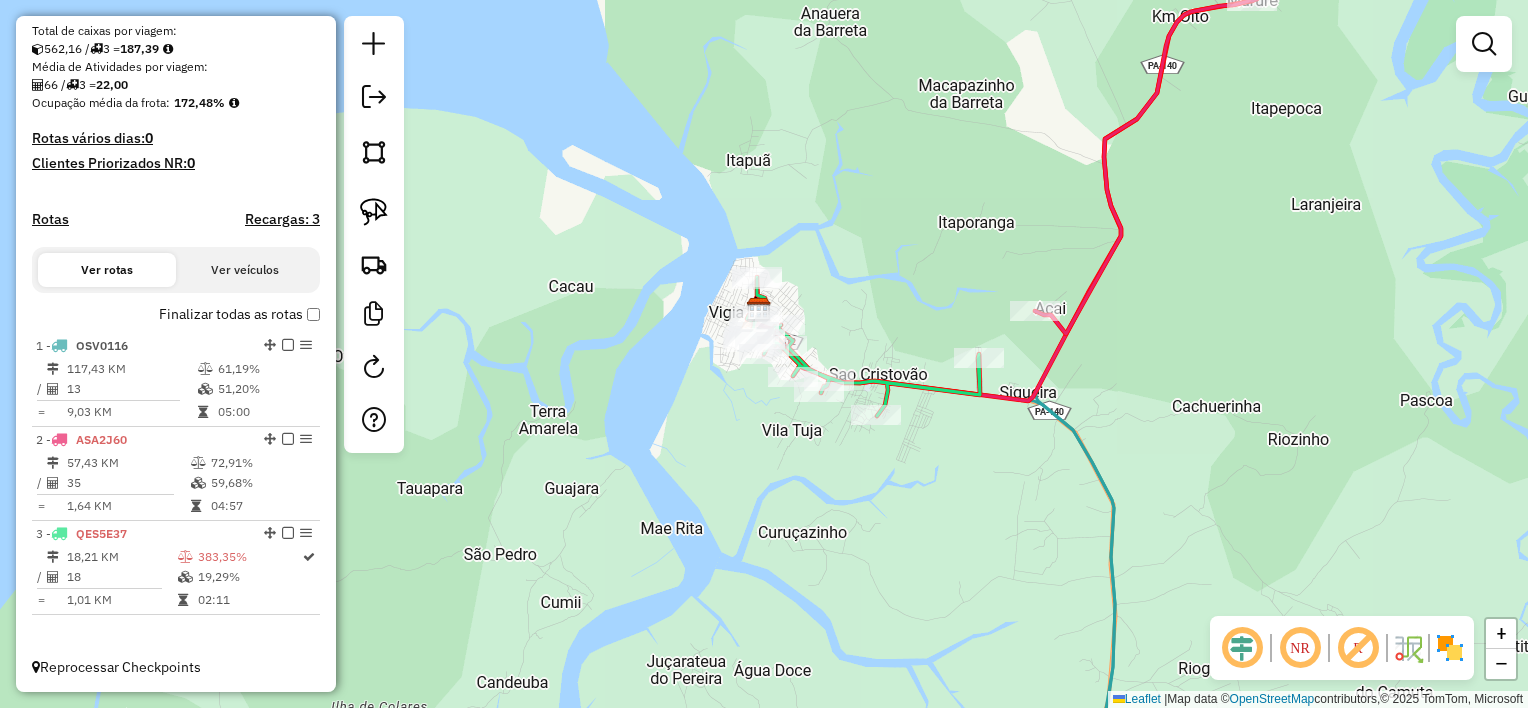 drag, startPoint x: 1008, startPoint y: 454, endPoint x: 966, endPoint y: 489, distance: 54.67175 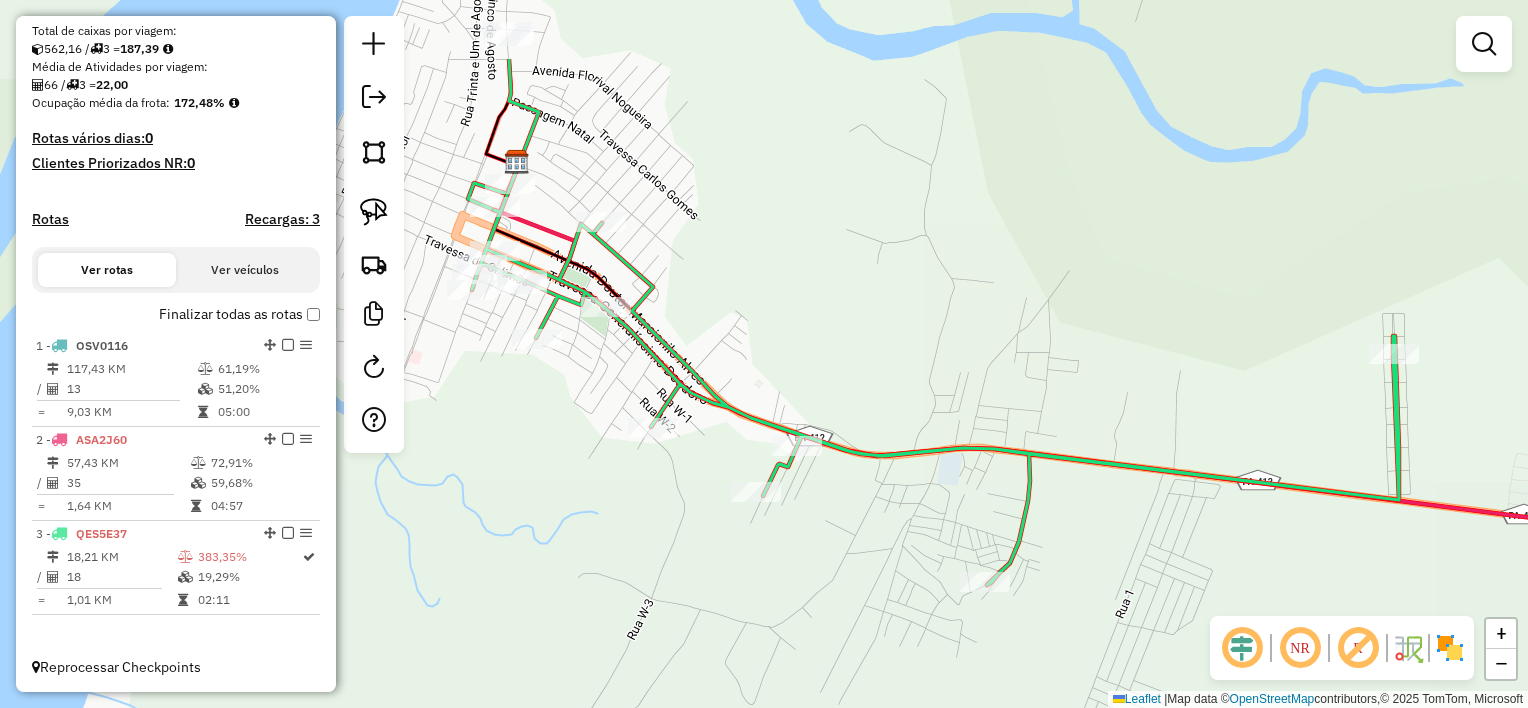 drag, startPoint x: 824, startPoint y: 447, endPoint x: 933, endPoint y: 577, distance: 169.64964 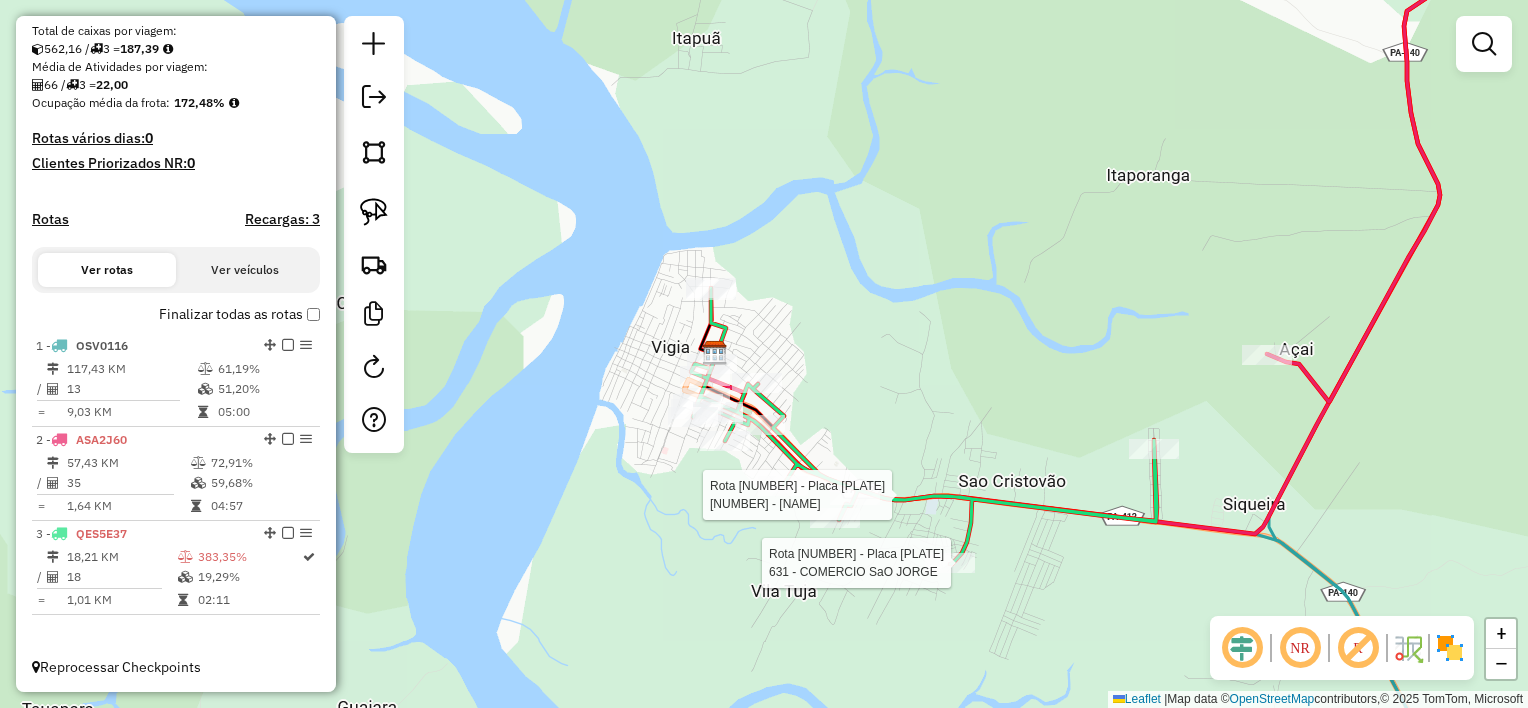 select on "**********" 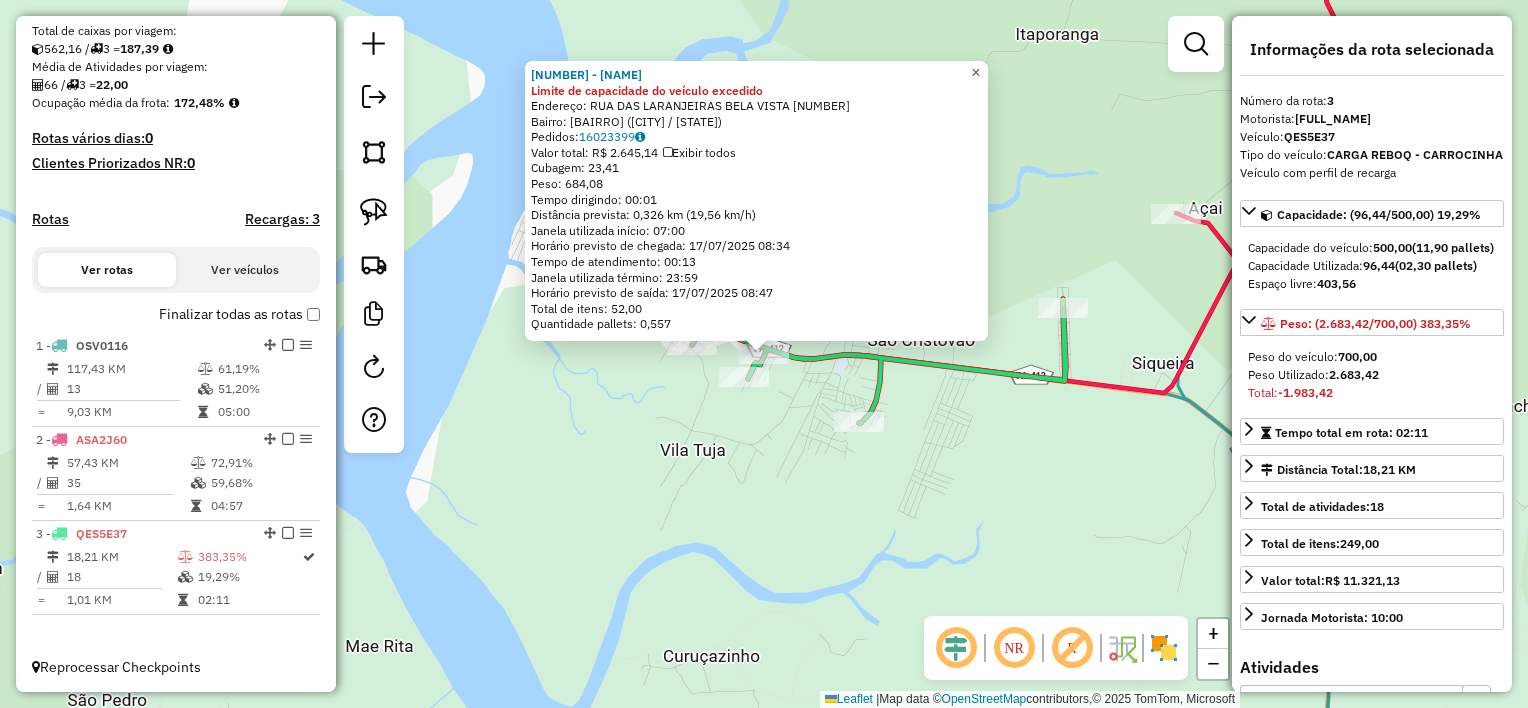 click on "×" 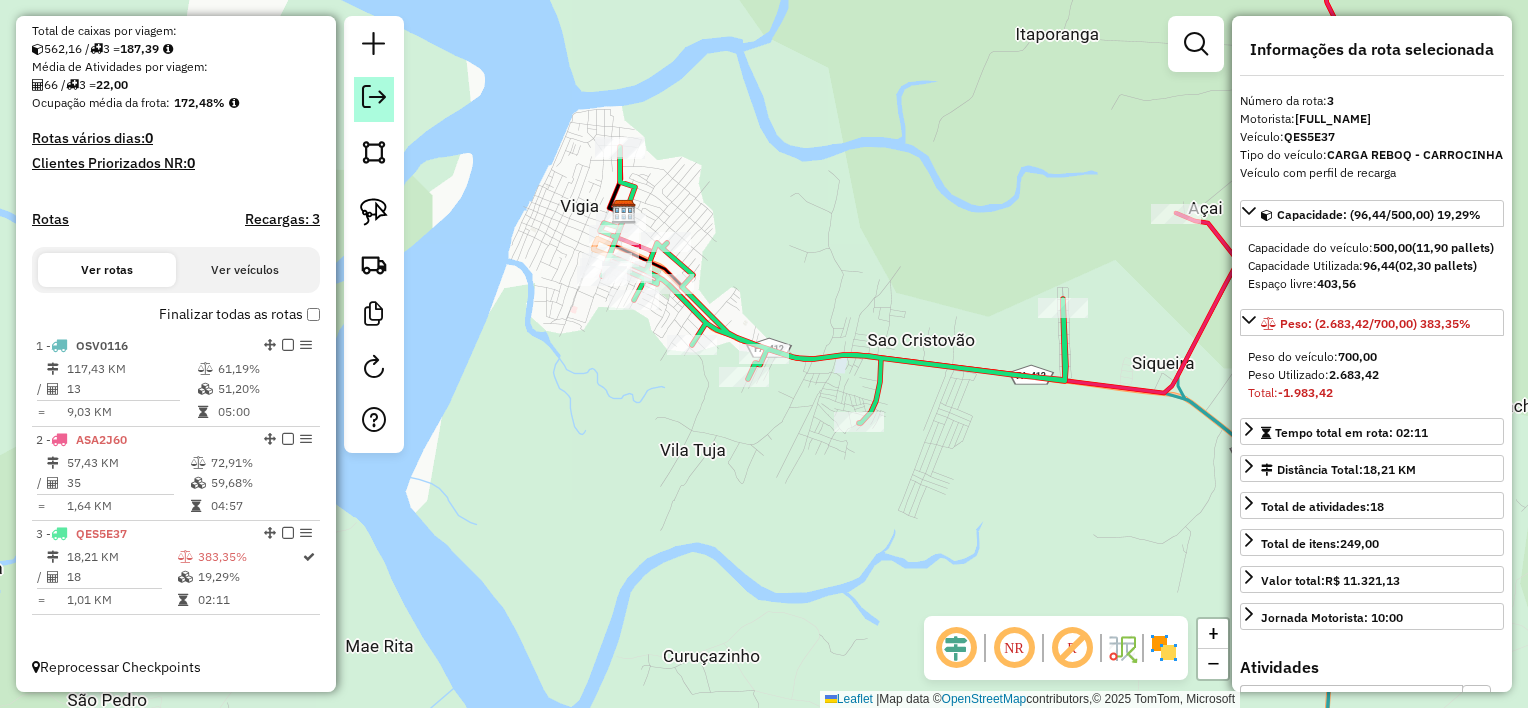click 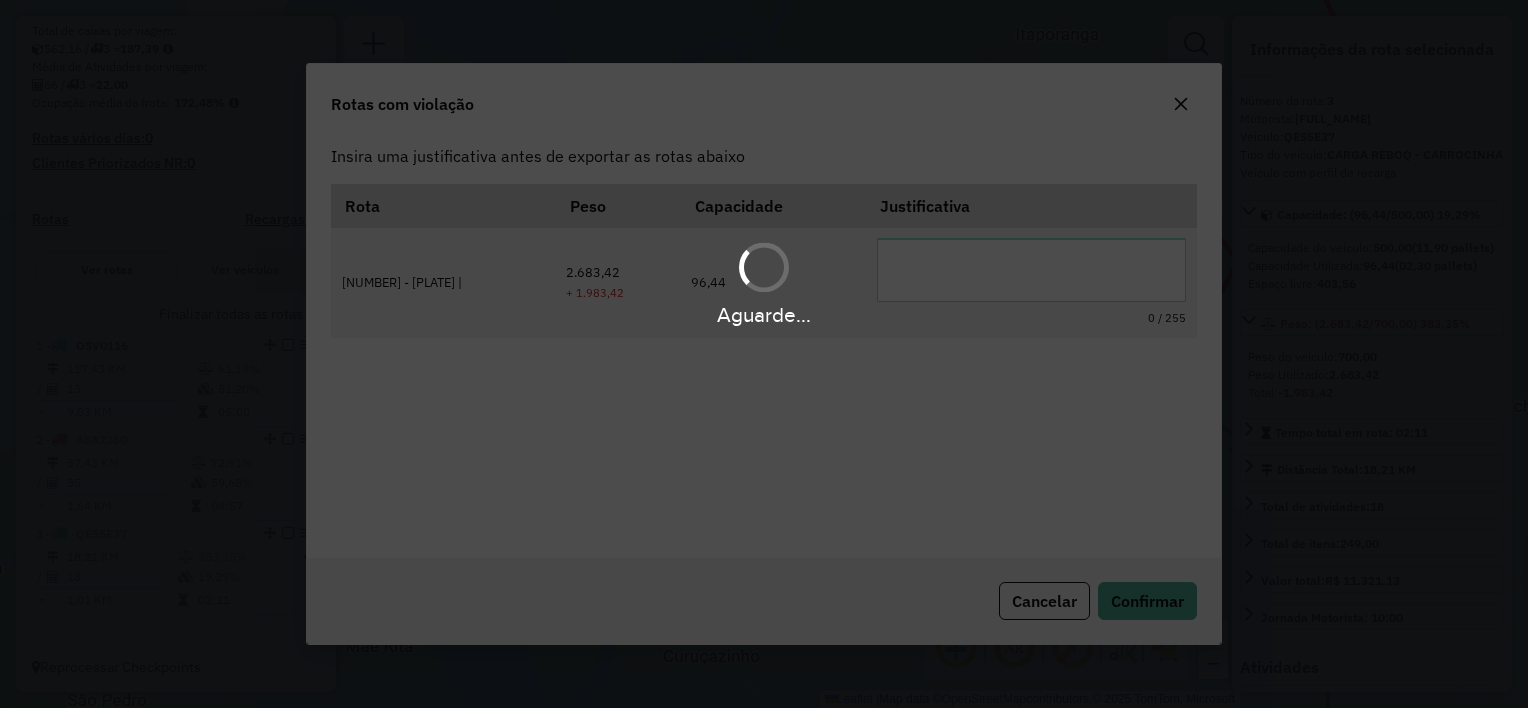 scroll, scrollTop: 0, scrollLeft: 0, axis: both 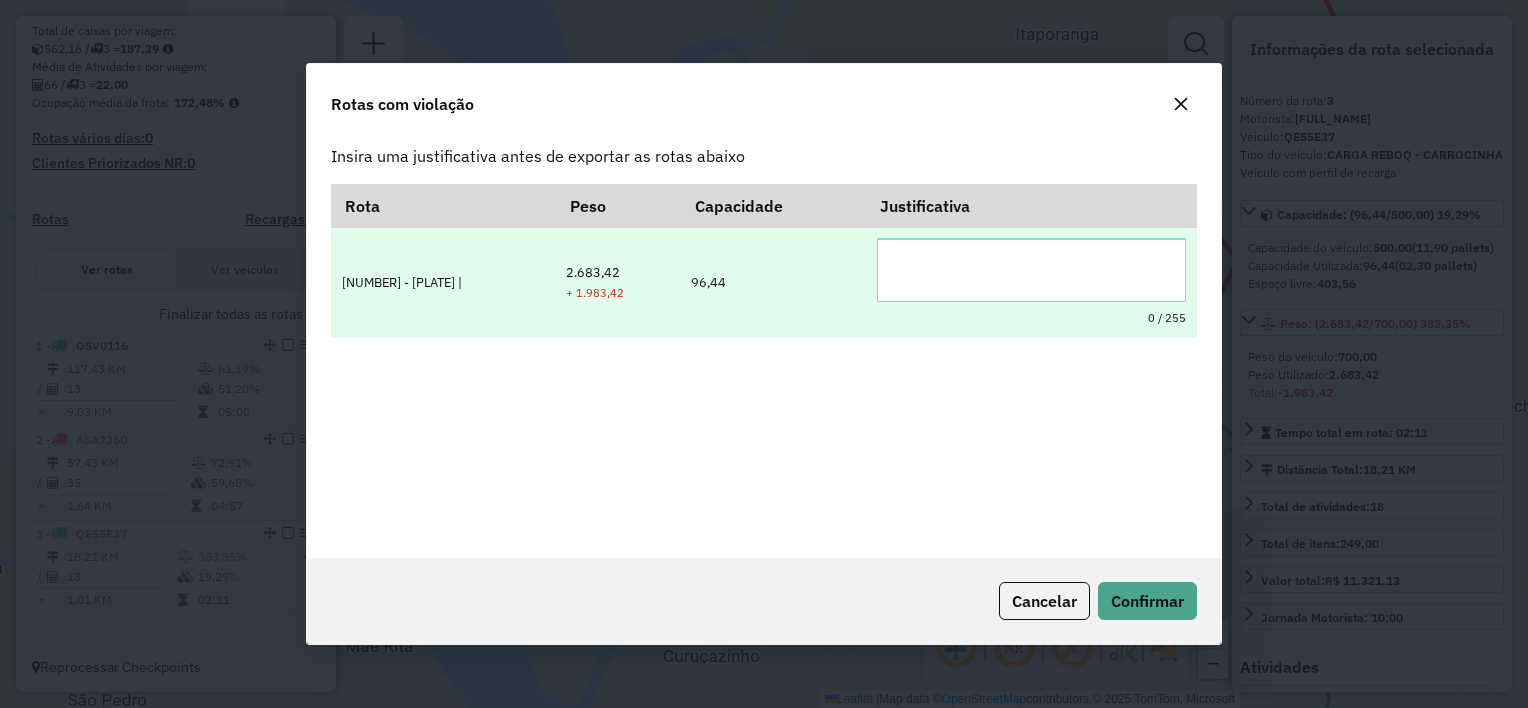 type on "*" 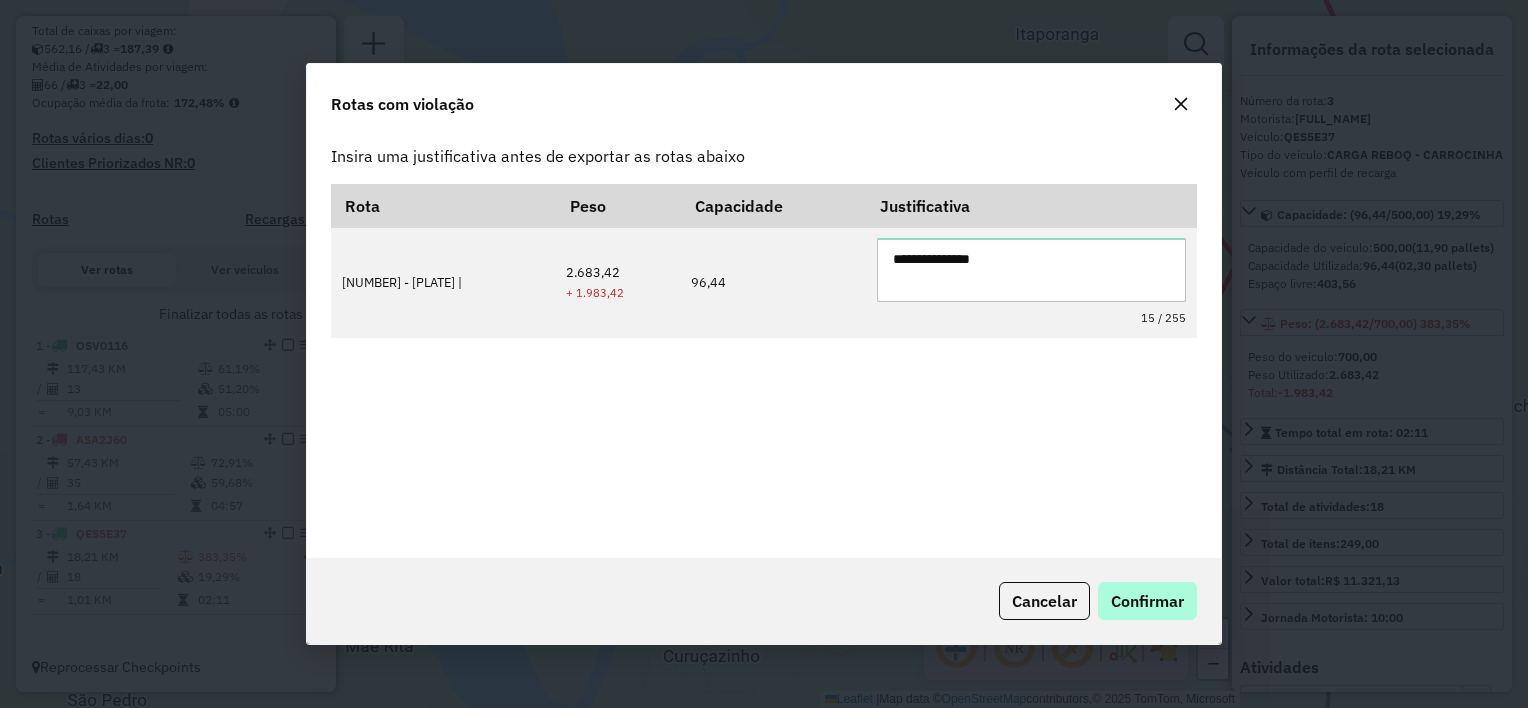 type on "**********" 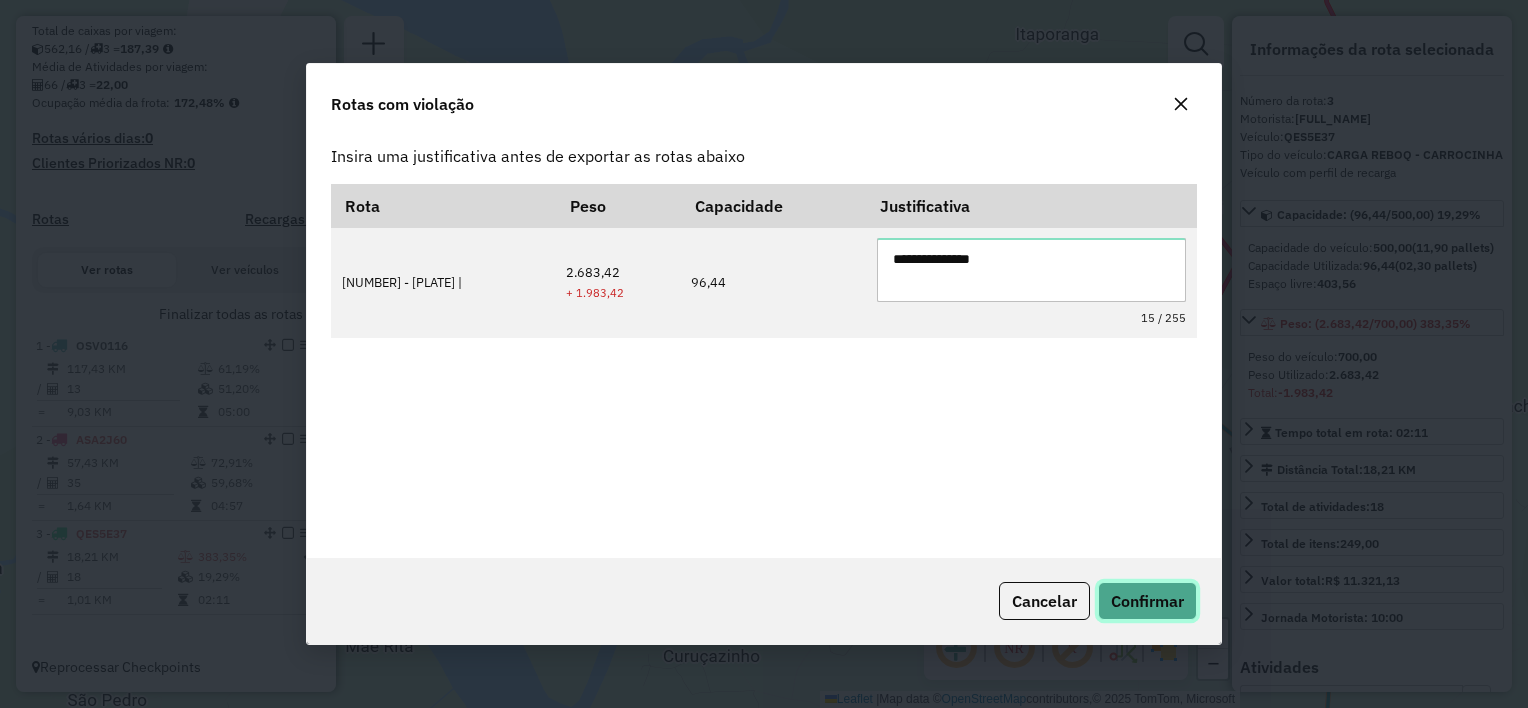 click on "Confirmar" 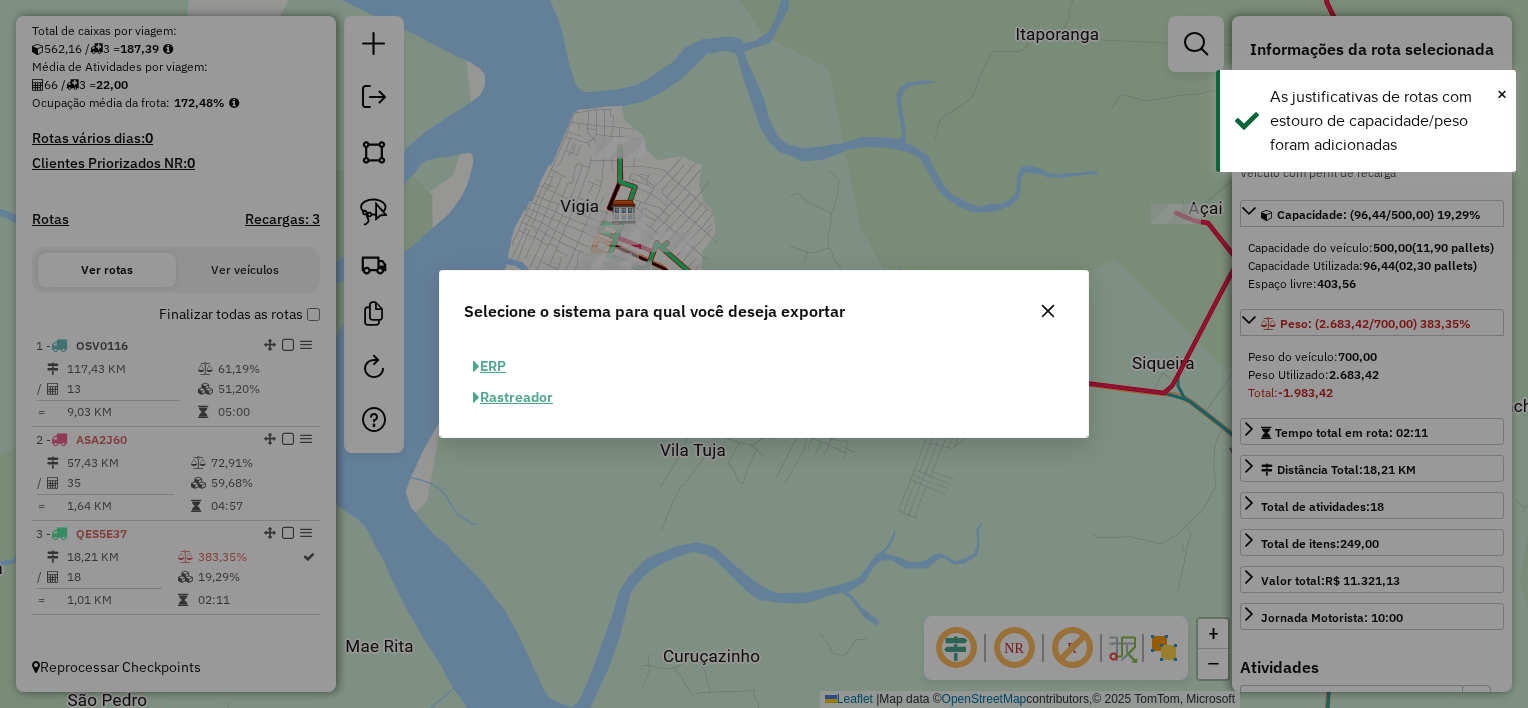 click on "ERP" 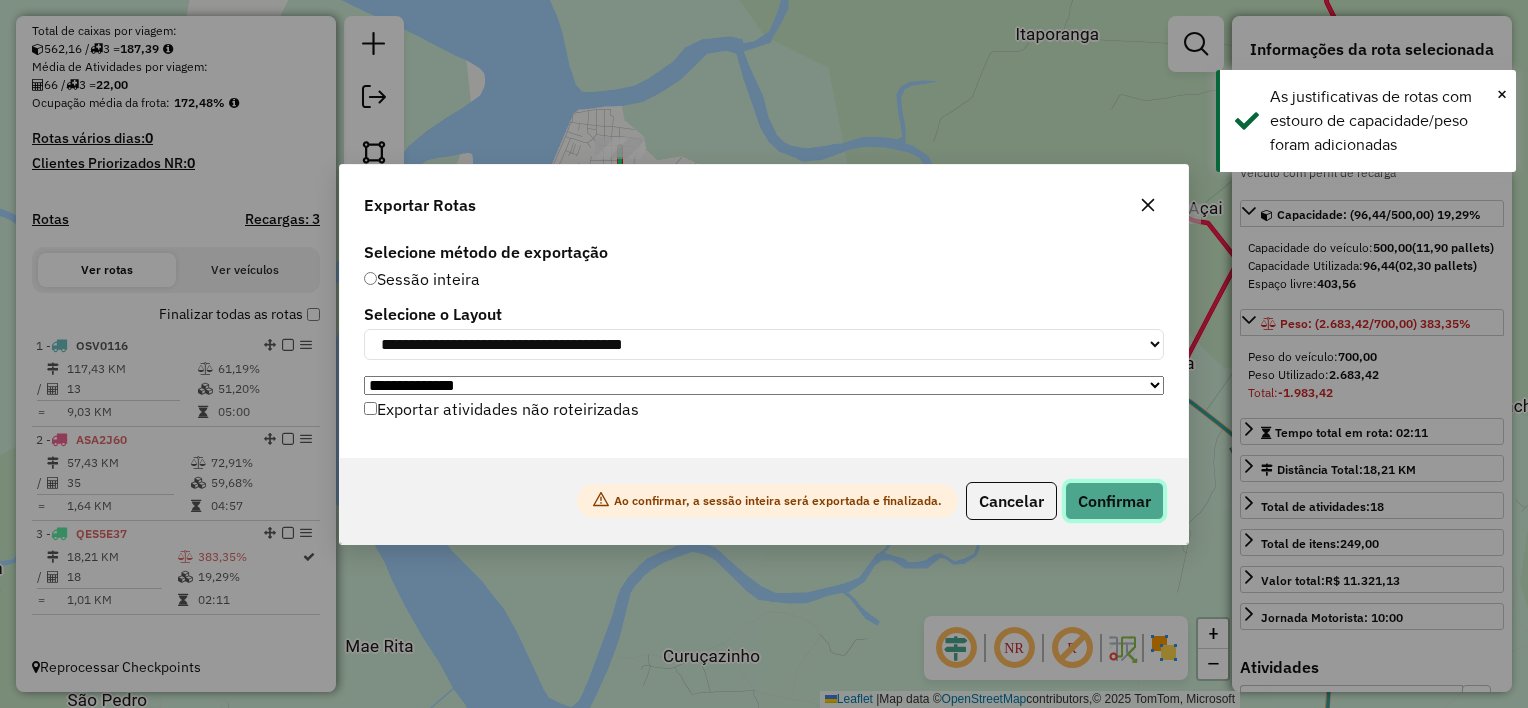 click on "Confirmar" 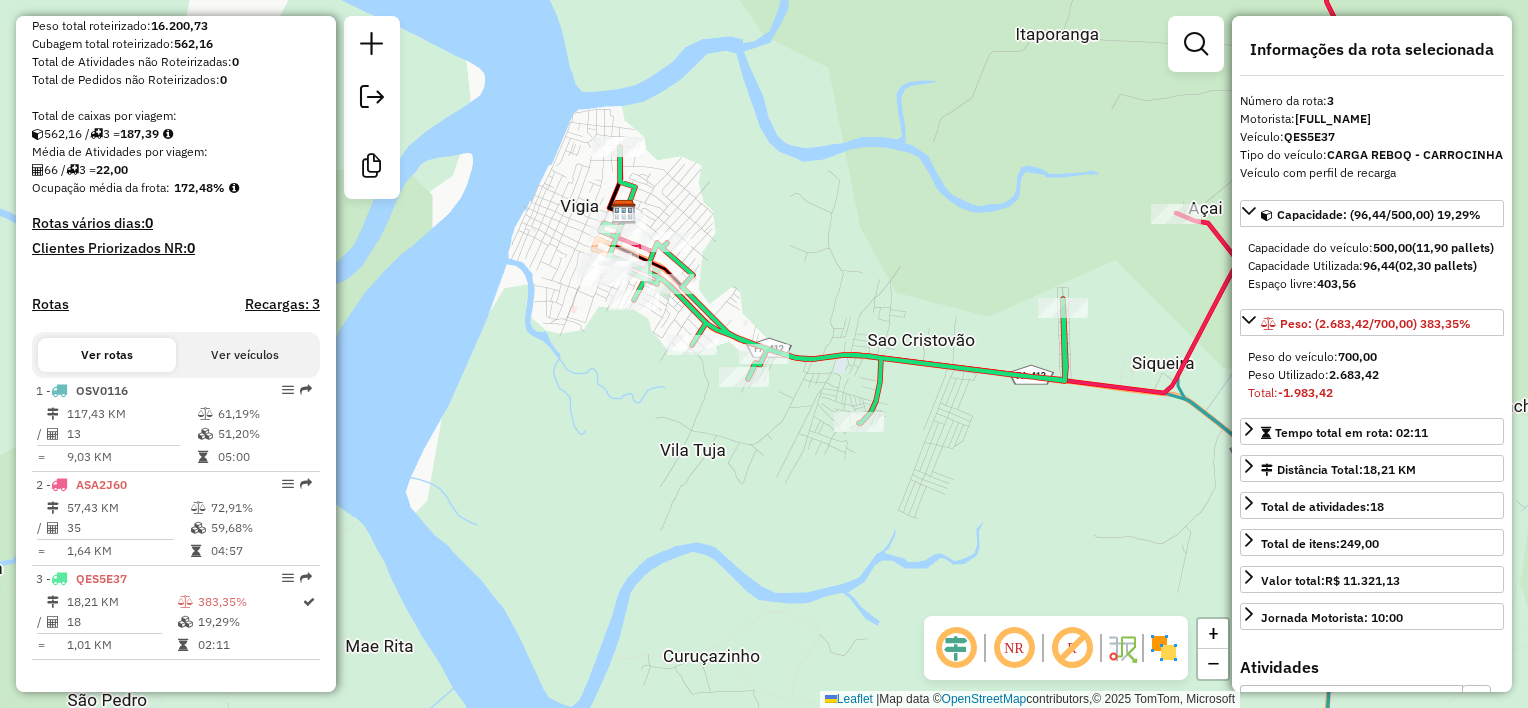 scroll, scrollTop: 0, scrollLeft: 0, axis: both 